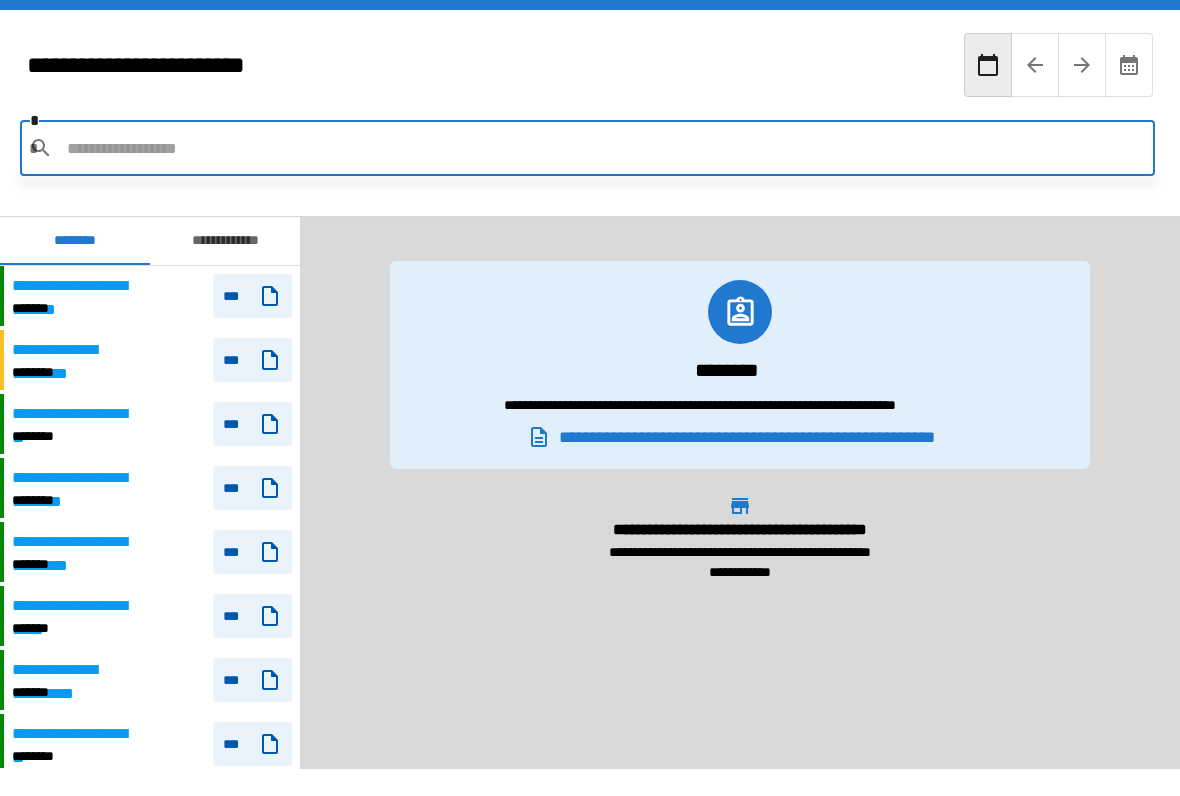 scroll, scrollTop: 0, scrollLeft: 0, axis: both 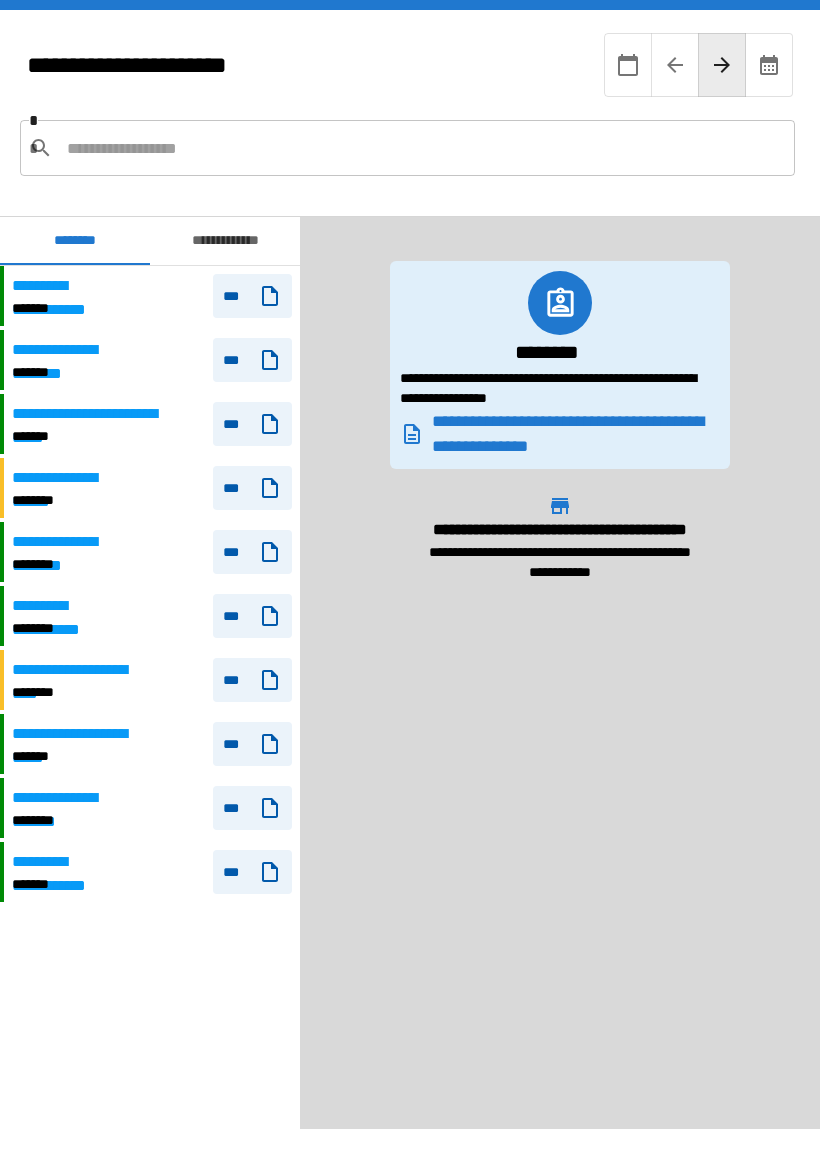 click at bounding box center (423, 148) 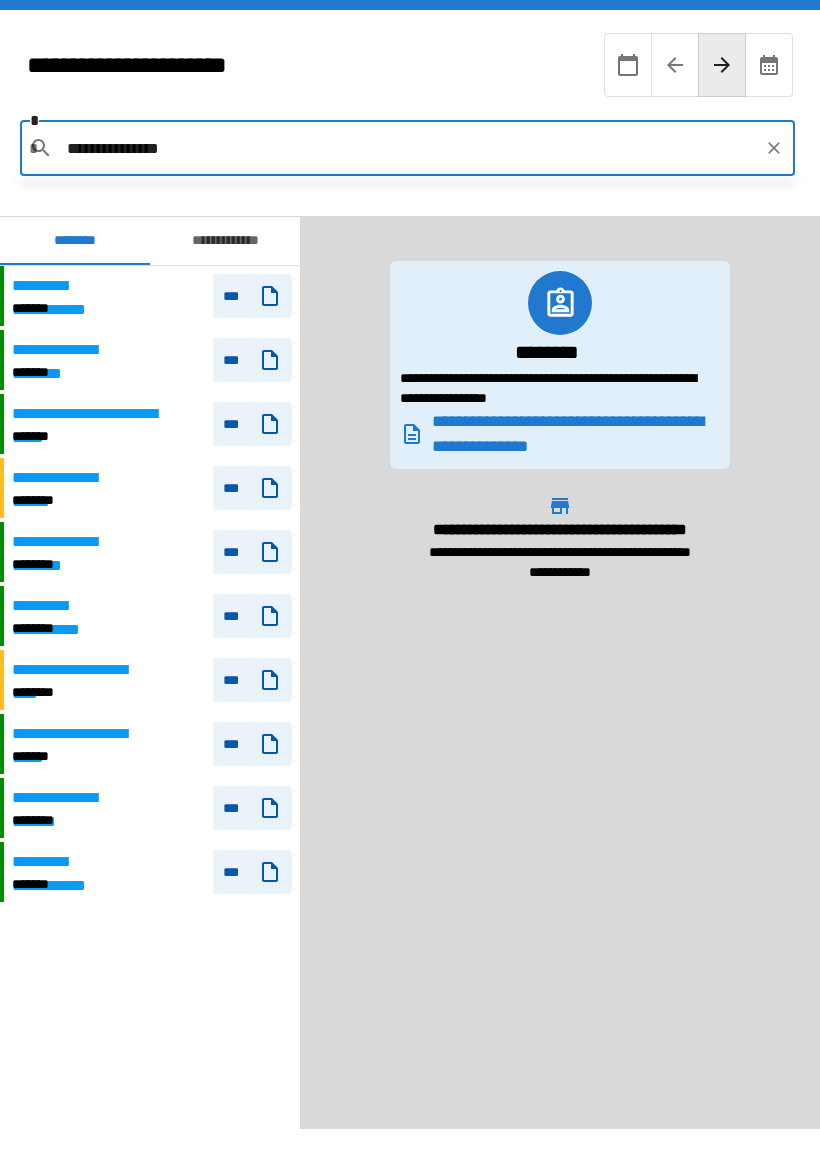 type on "**********" 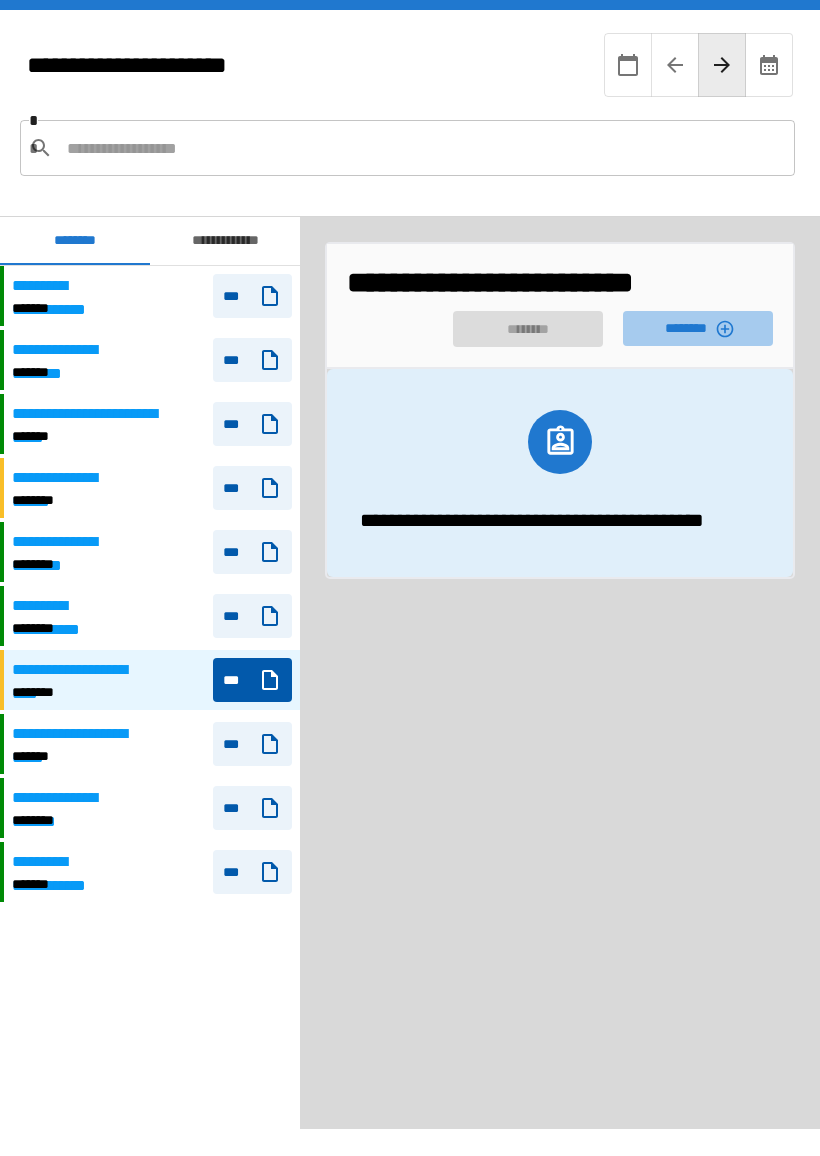 click on "********" at bounding box center [698, 328] 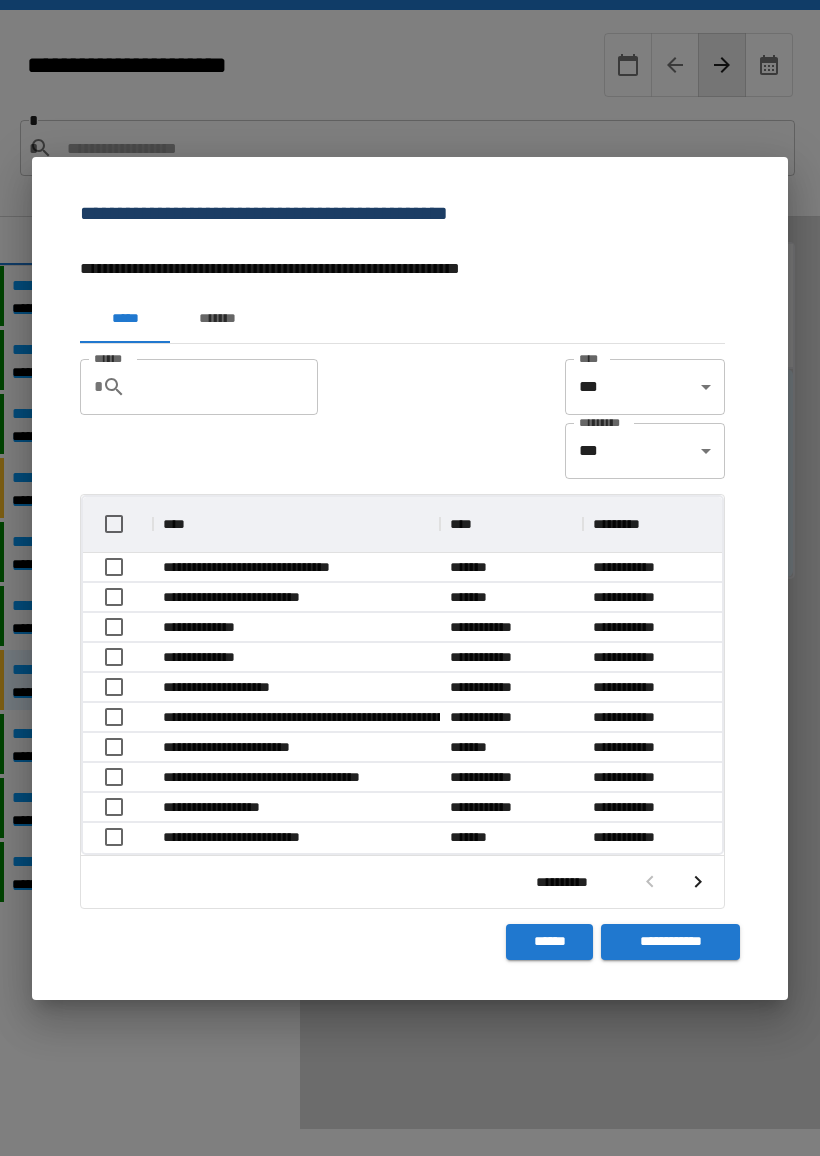 scroll, scrollTop: 1, scrollLeft: 1, axis: both 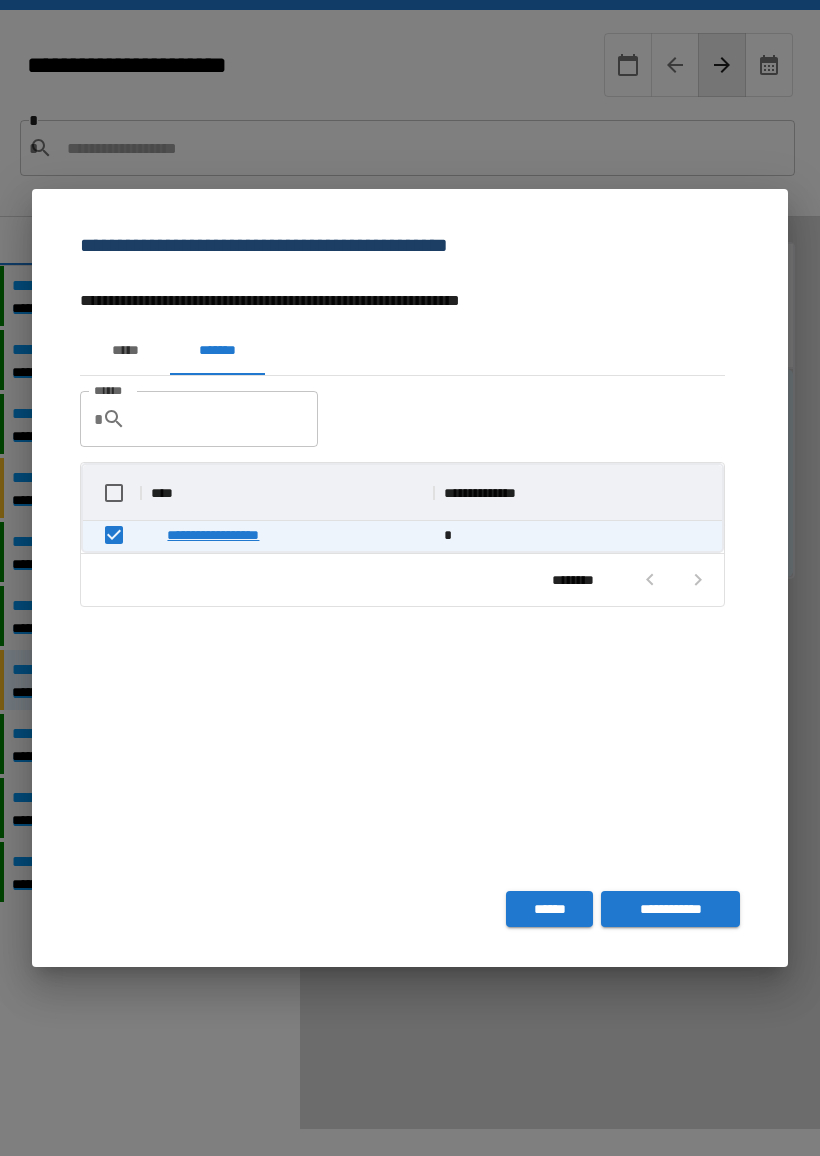 click on "**********" at bounding box center (670, 909) 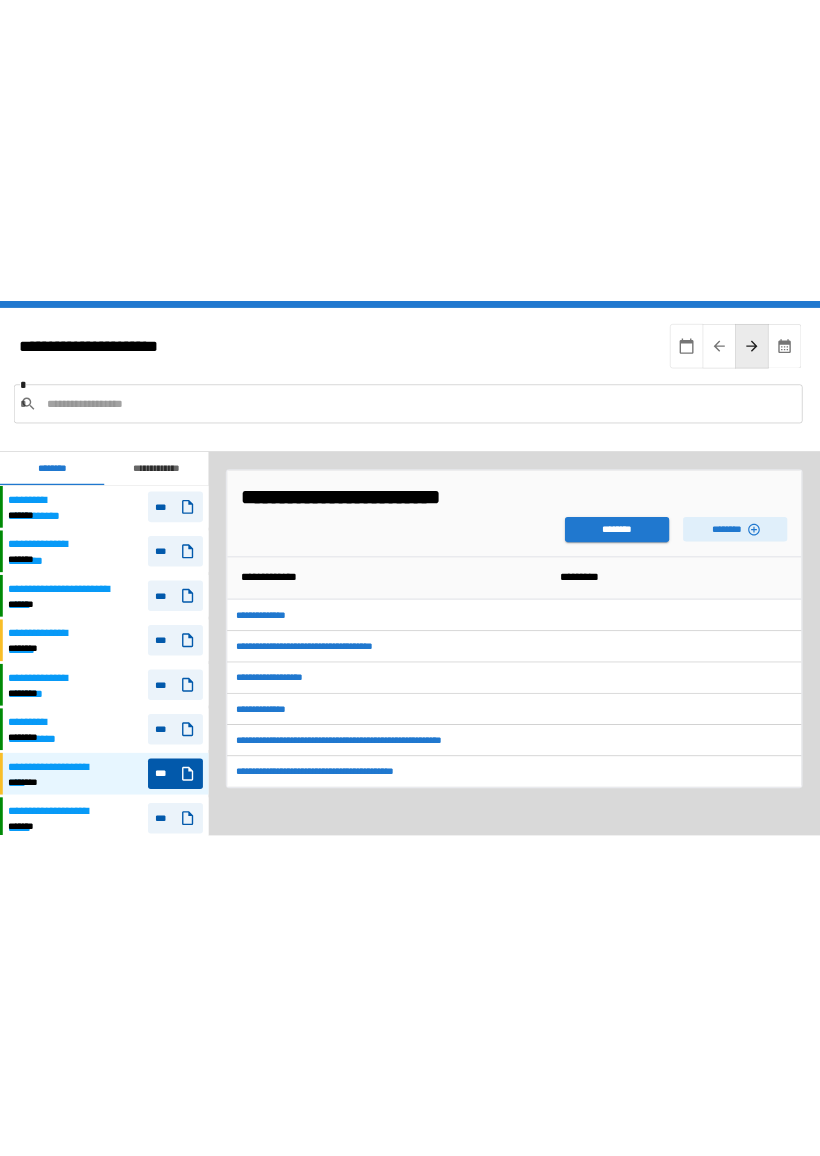 scroll, scrollTop: 0, scrollLeft: 0, axis: both 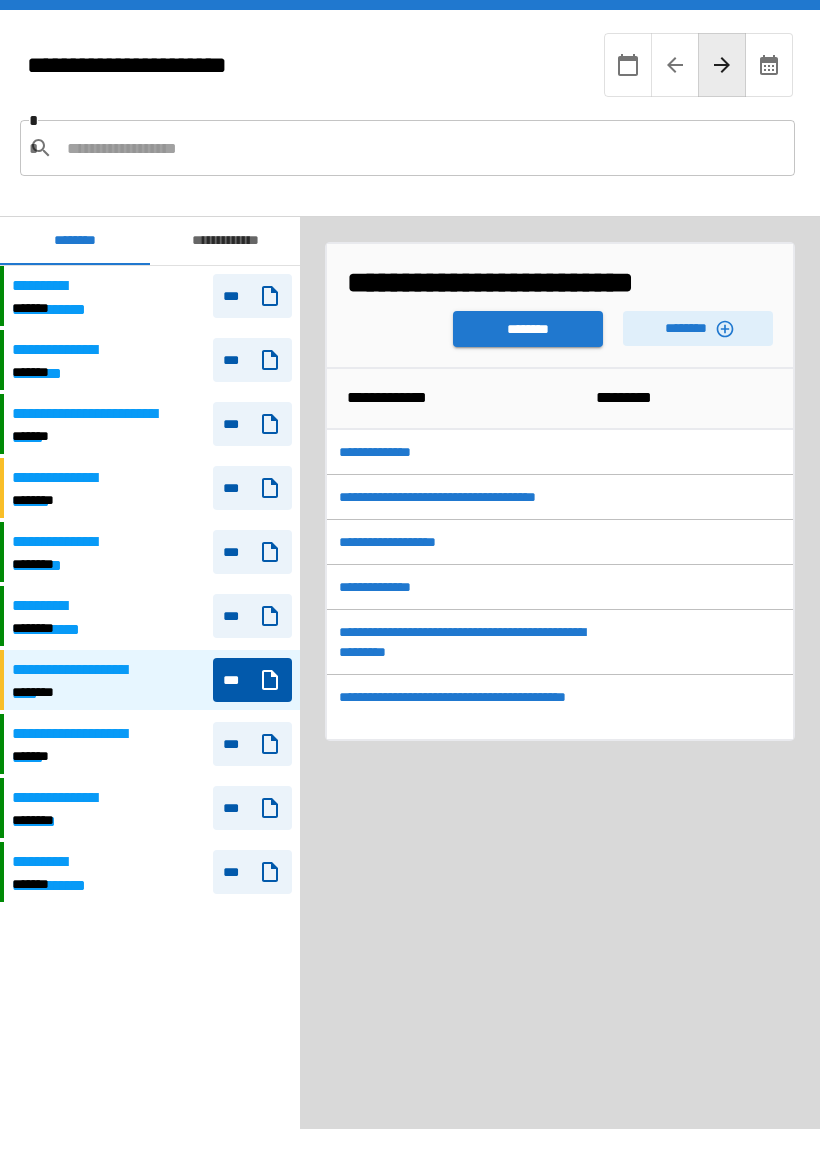 click on "********" at bounding box center (528, 329) 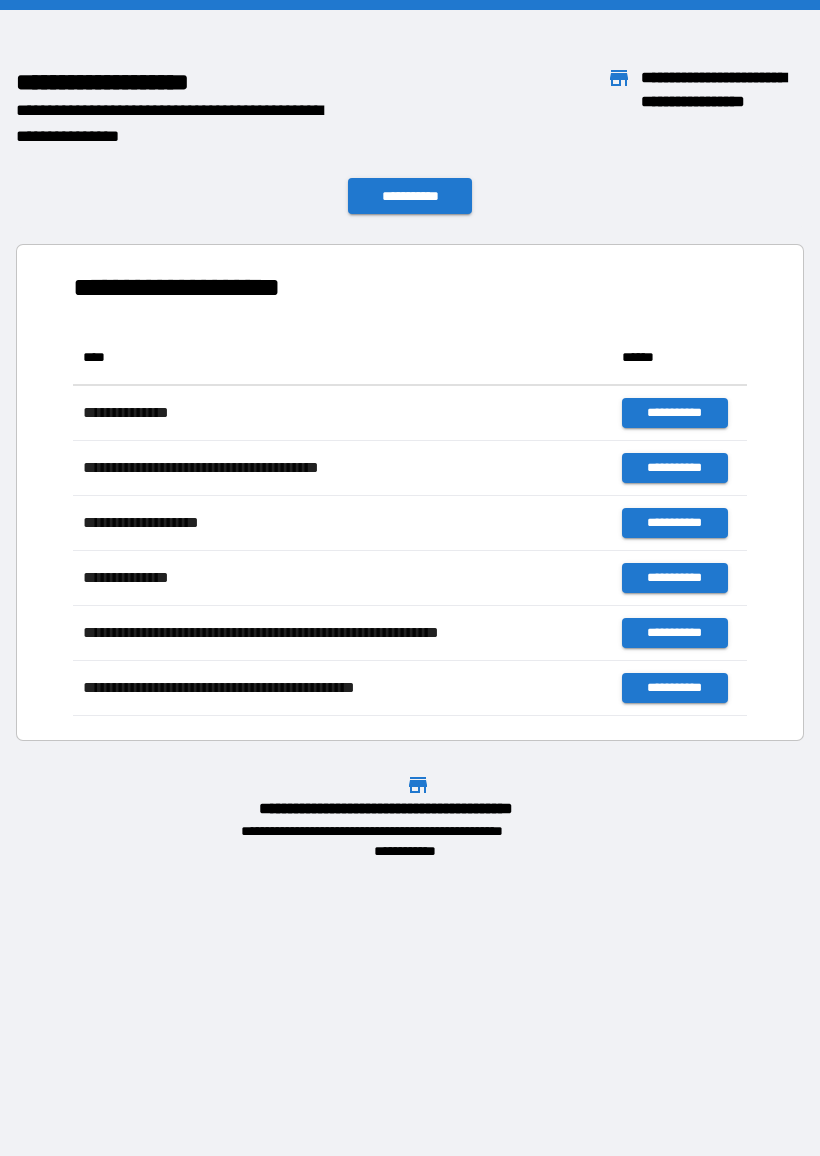 scroll, scrollTop: 1, scrollLeft: 1, axis: both 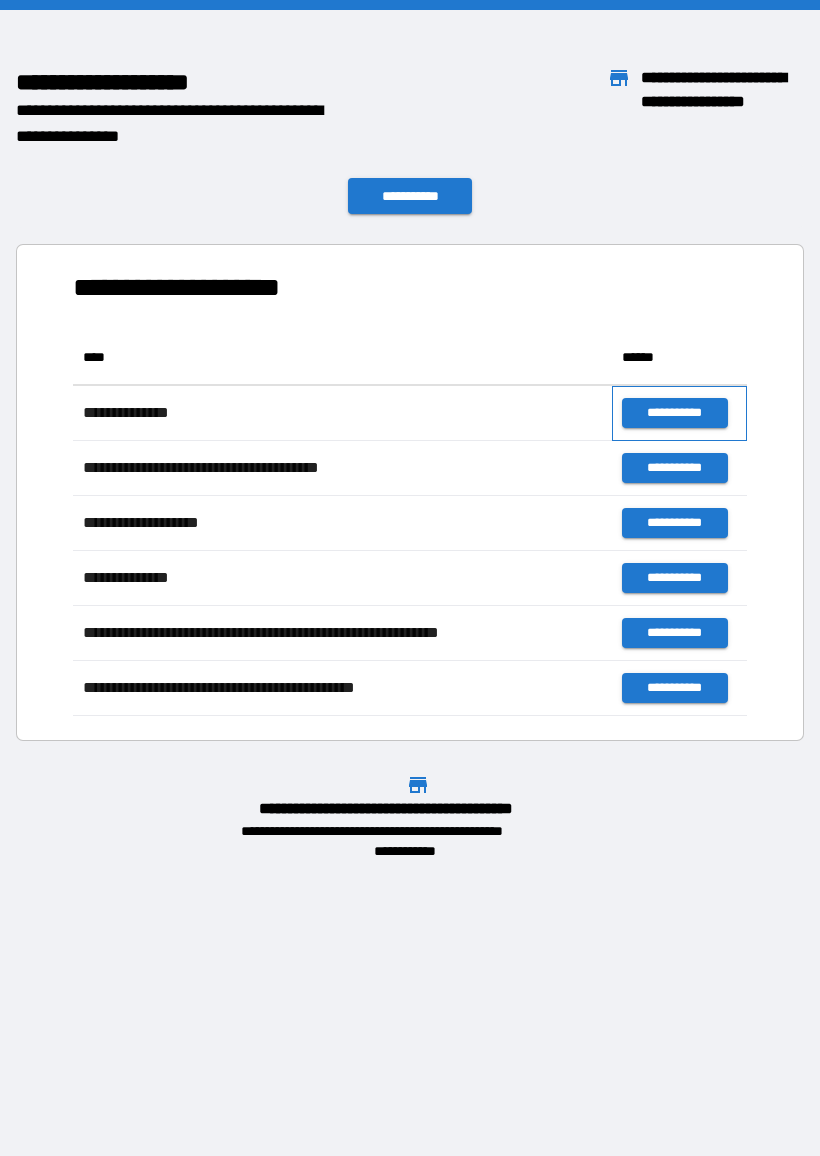 click on "**********" at bounding box center (679, 413) 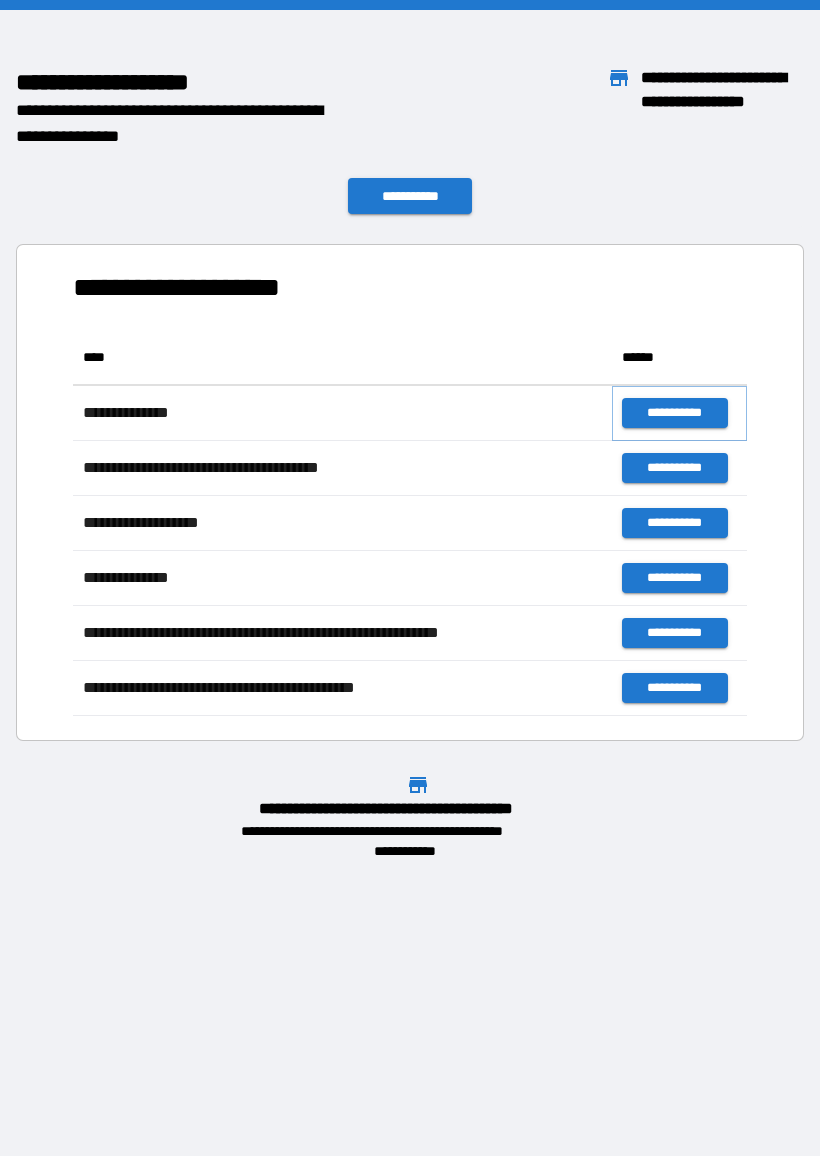 click on "**********" at bounding box center [674, 413] 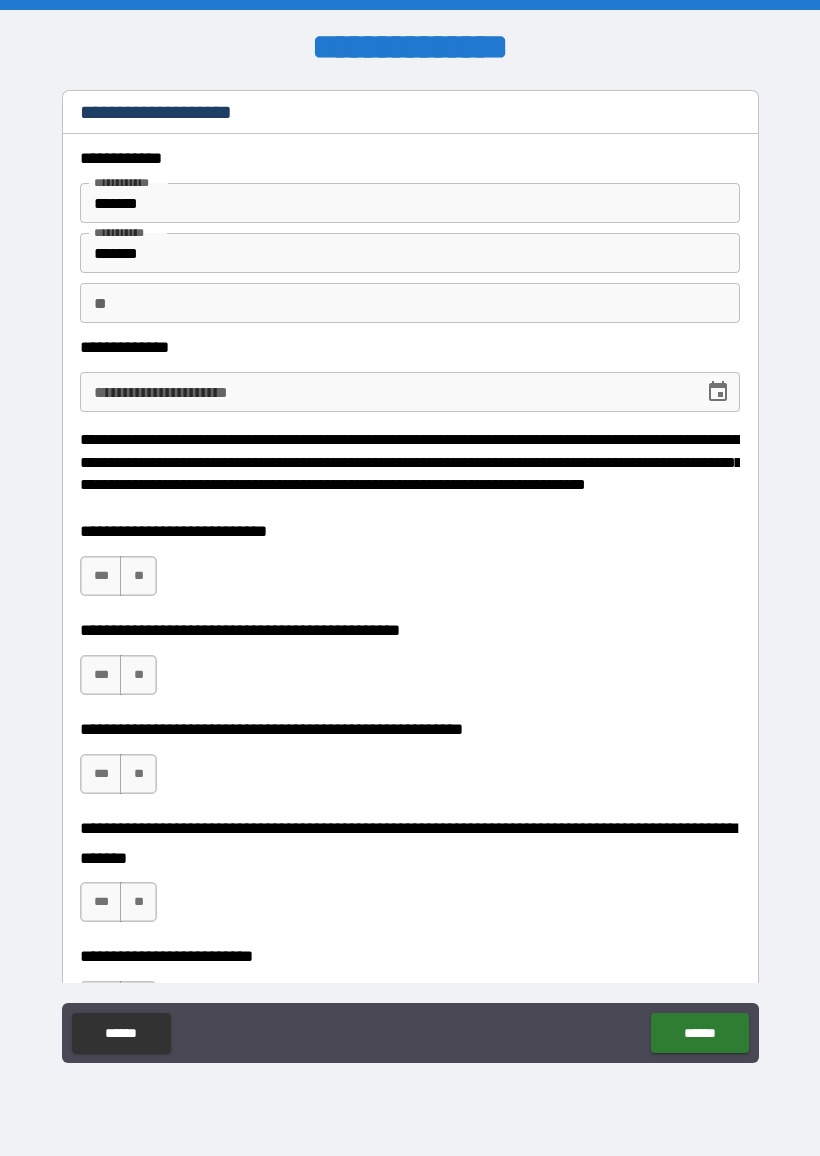 click on "**********" at bounding box center (410, 392) 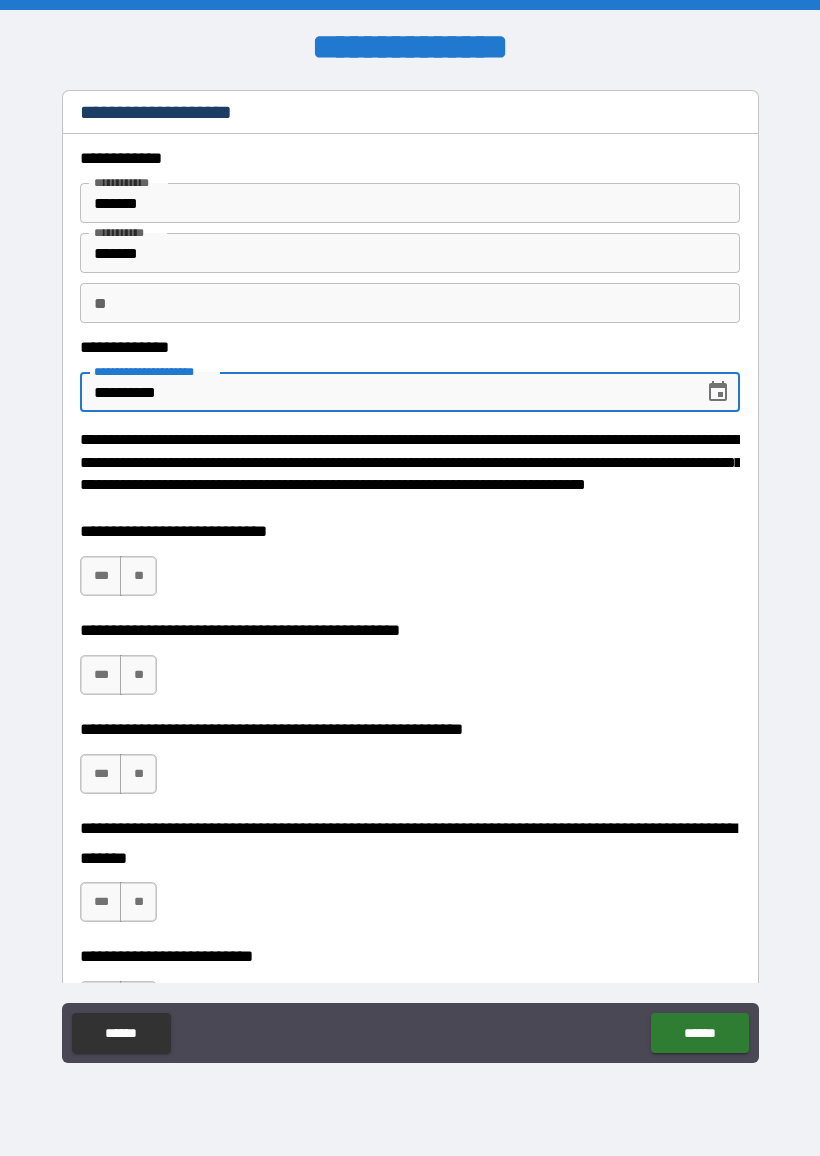 type on "**********" 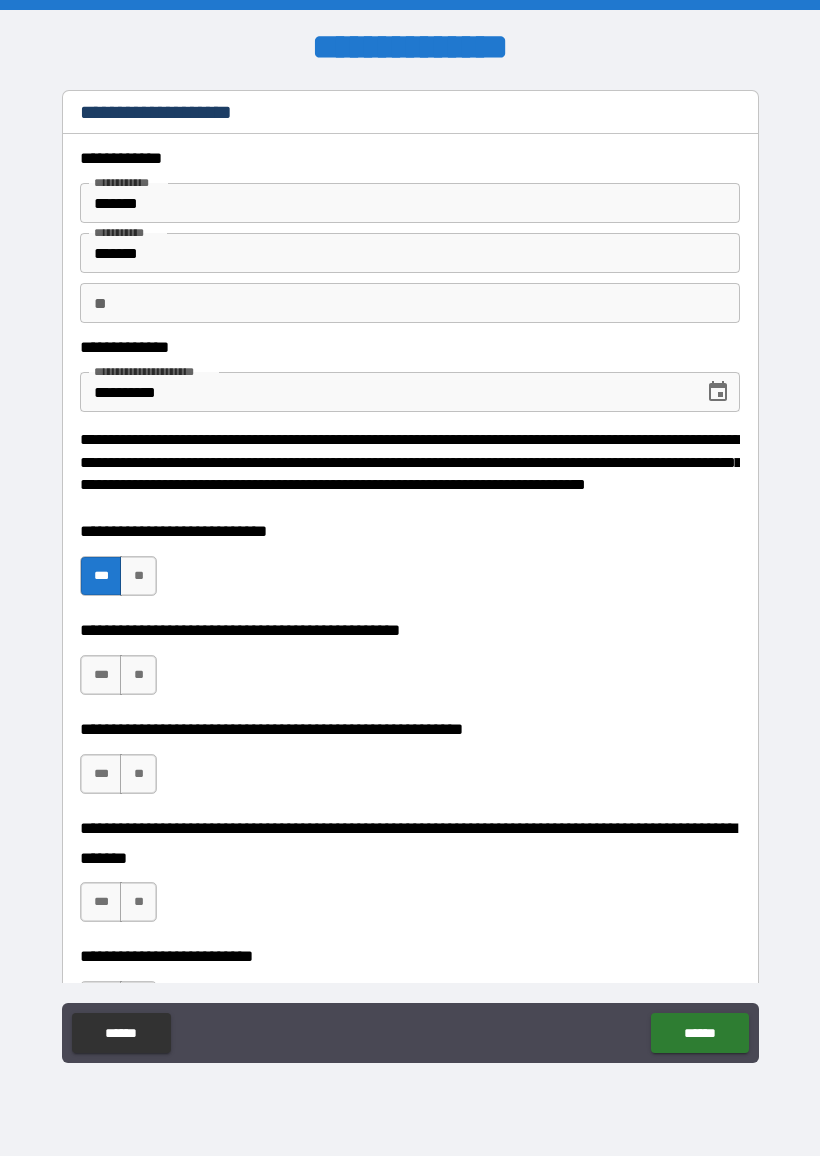 click on "**" at bounding box center (138, 675) 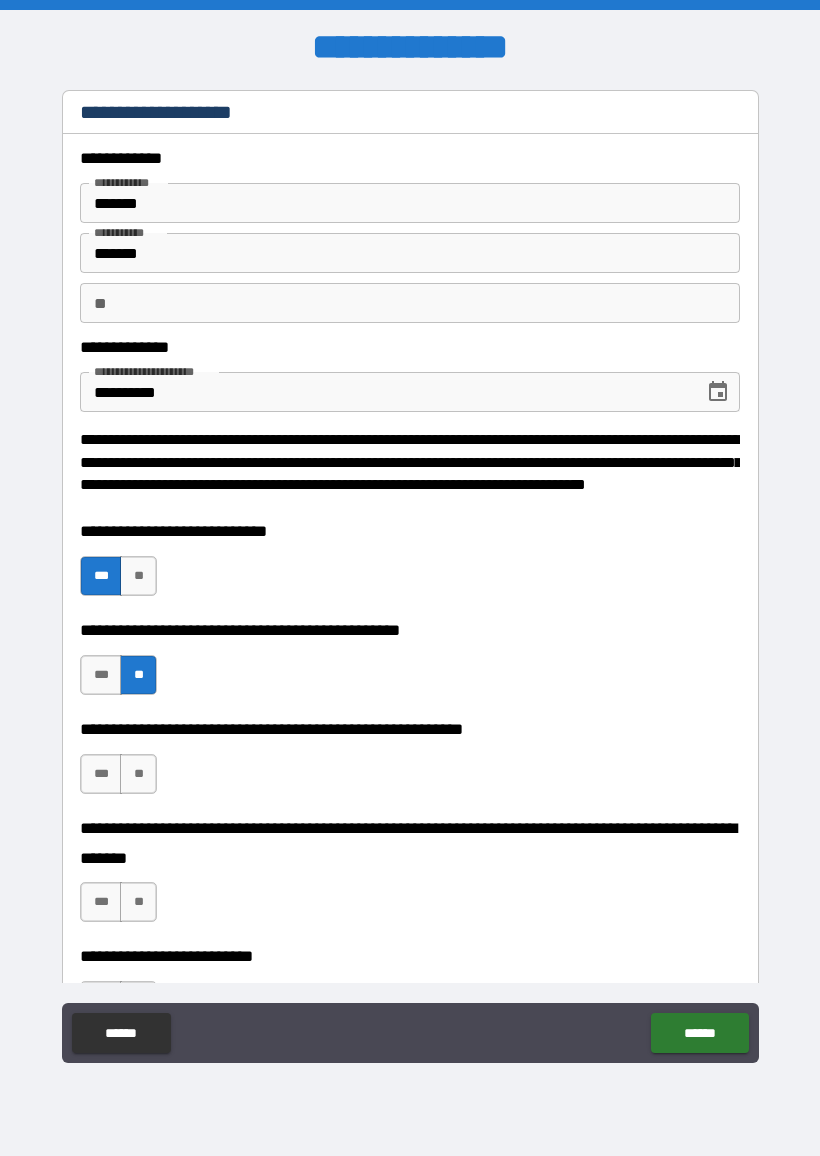 click on "***" at bounding box center (101, 675) 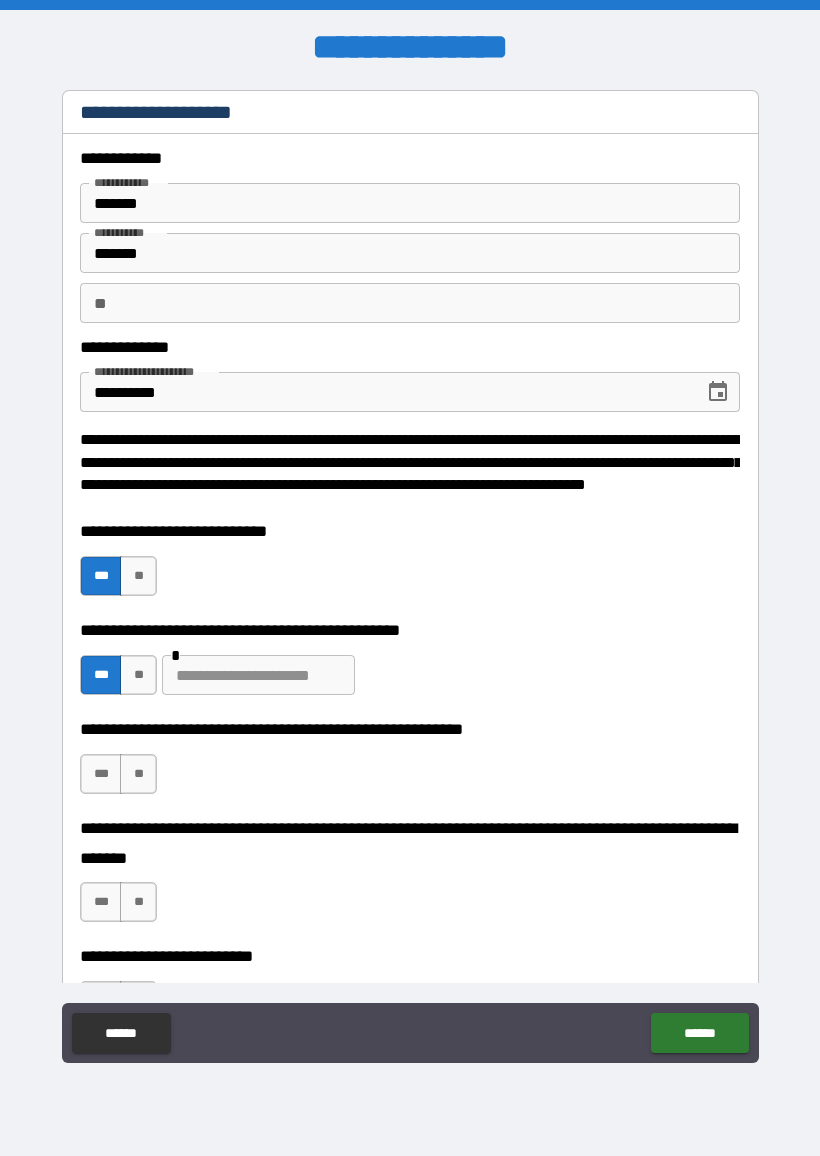 click on "**" at bounding box center (138, 675) 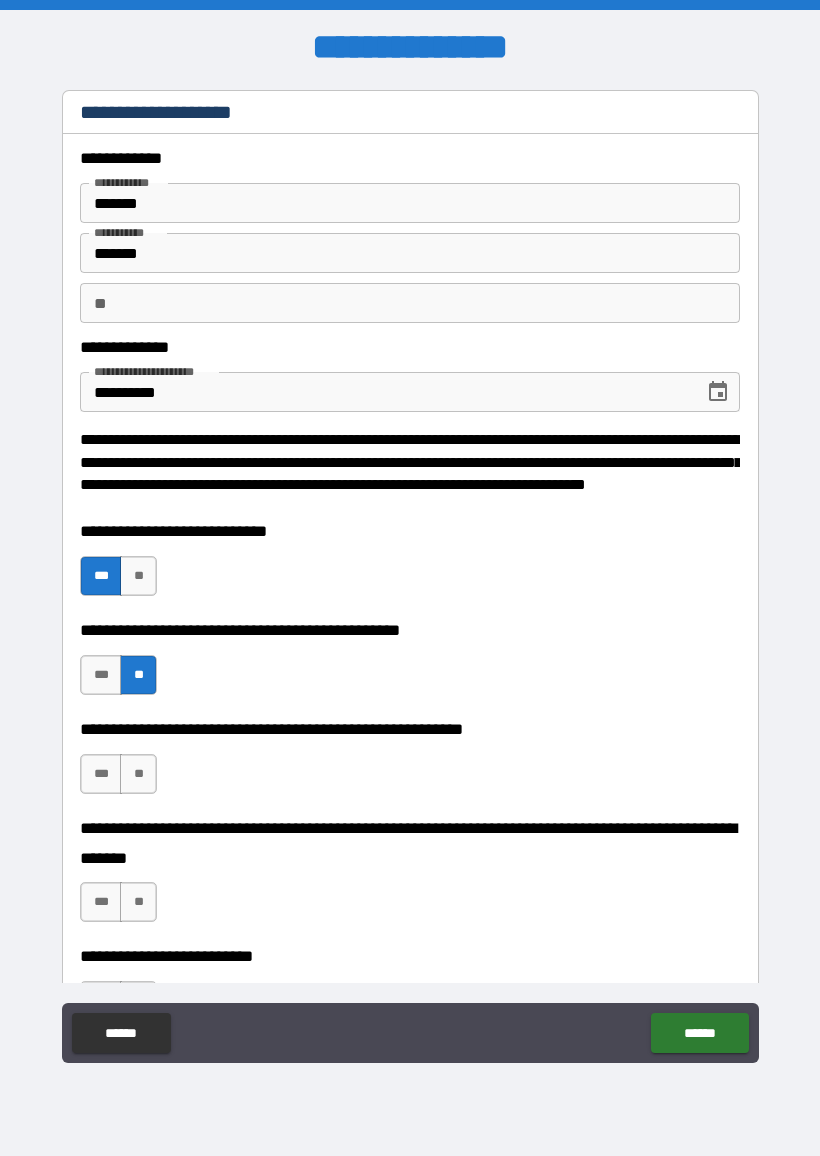 click on "**" at bounding box center [138, 774] 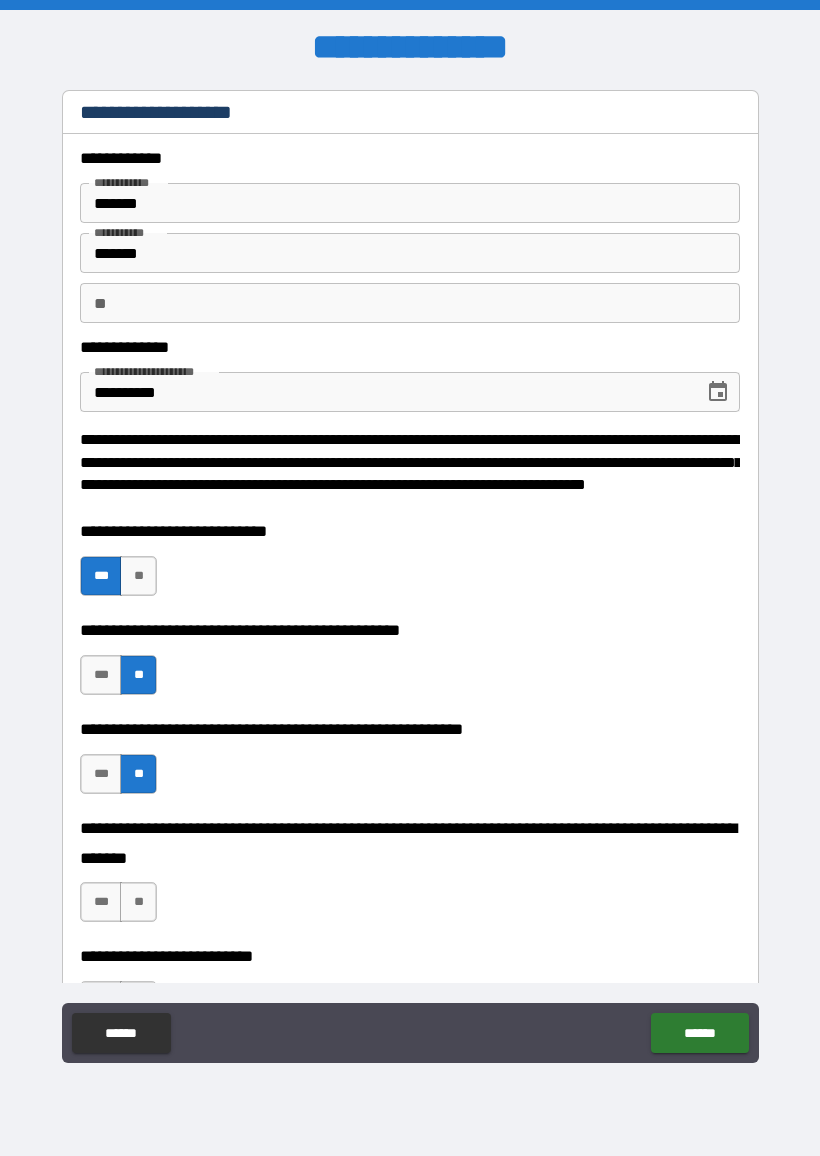 click on "**" at bounding box center (138, 902) 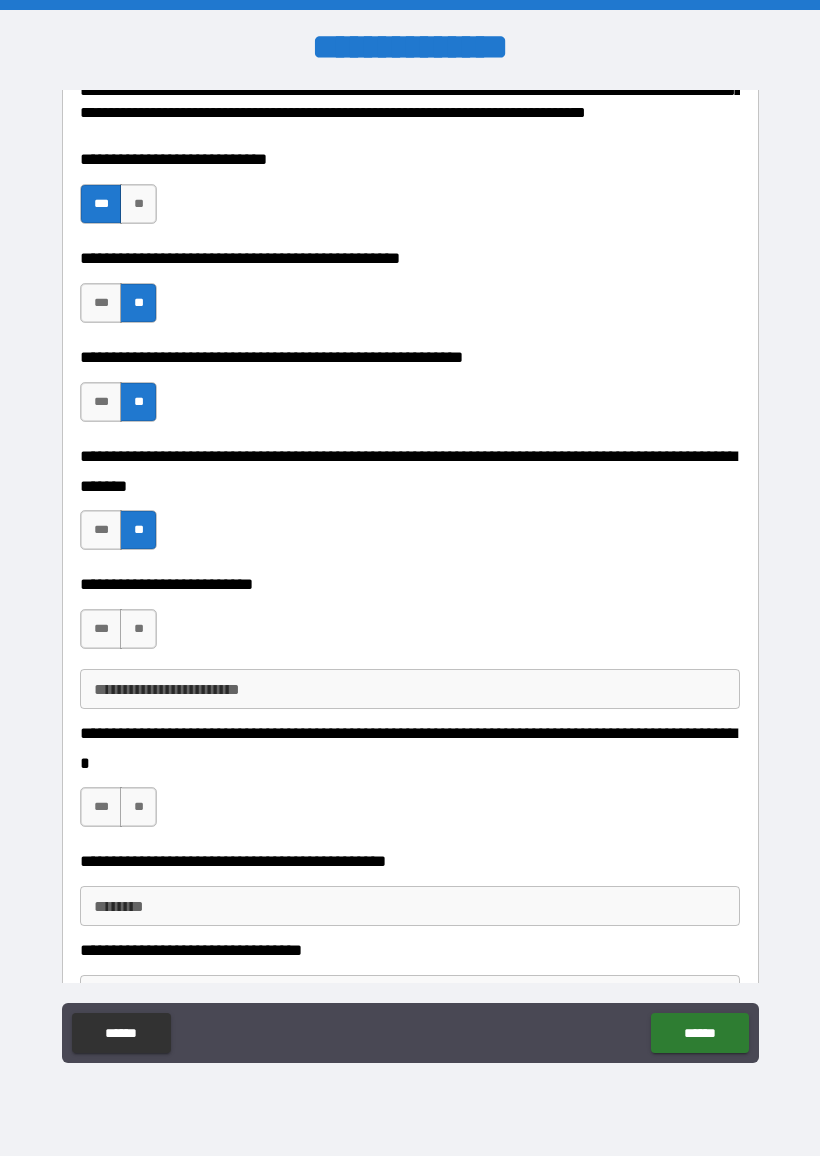 scroll, scrollTop: 377, scrollLeft: 0, axis: vertical 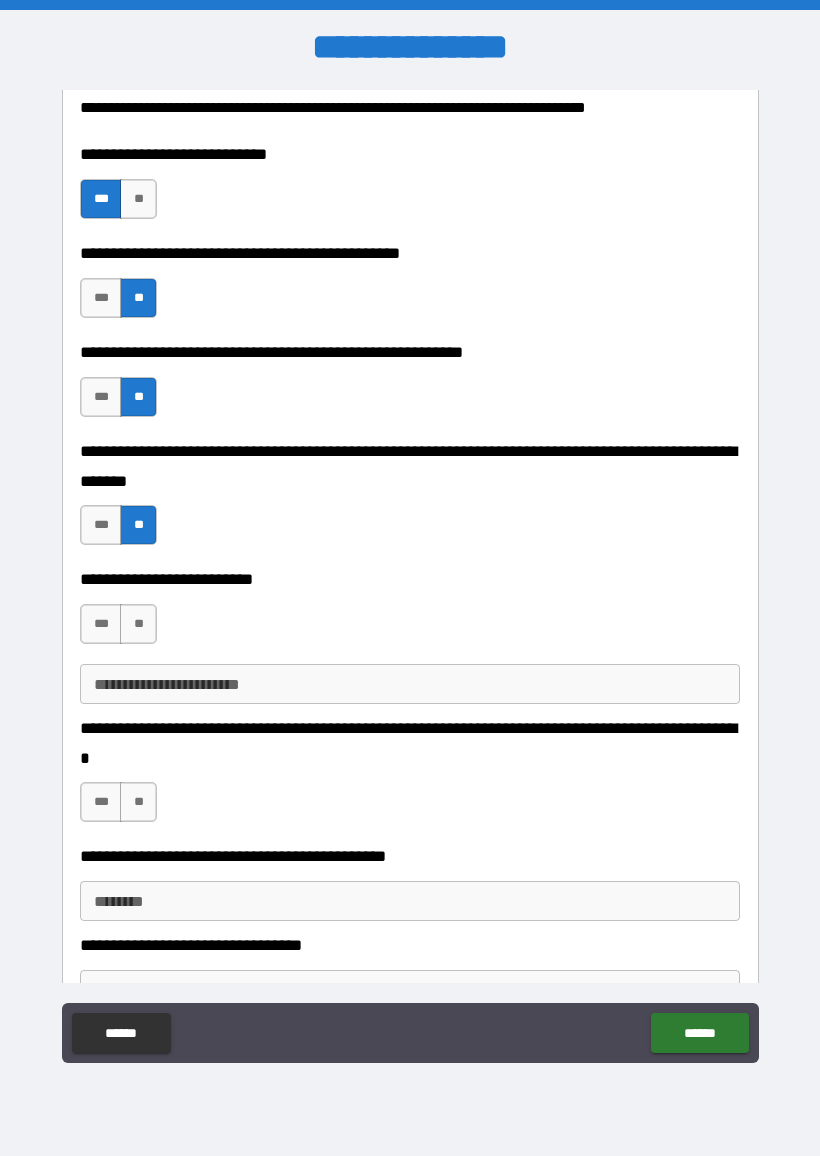 click on "**" at bounding box center [138, 624] 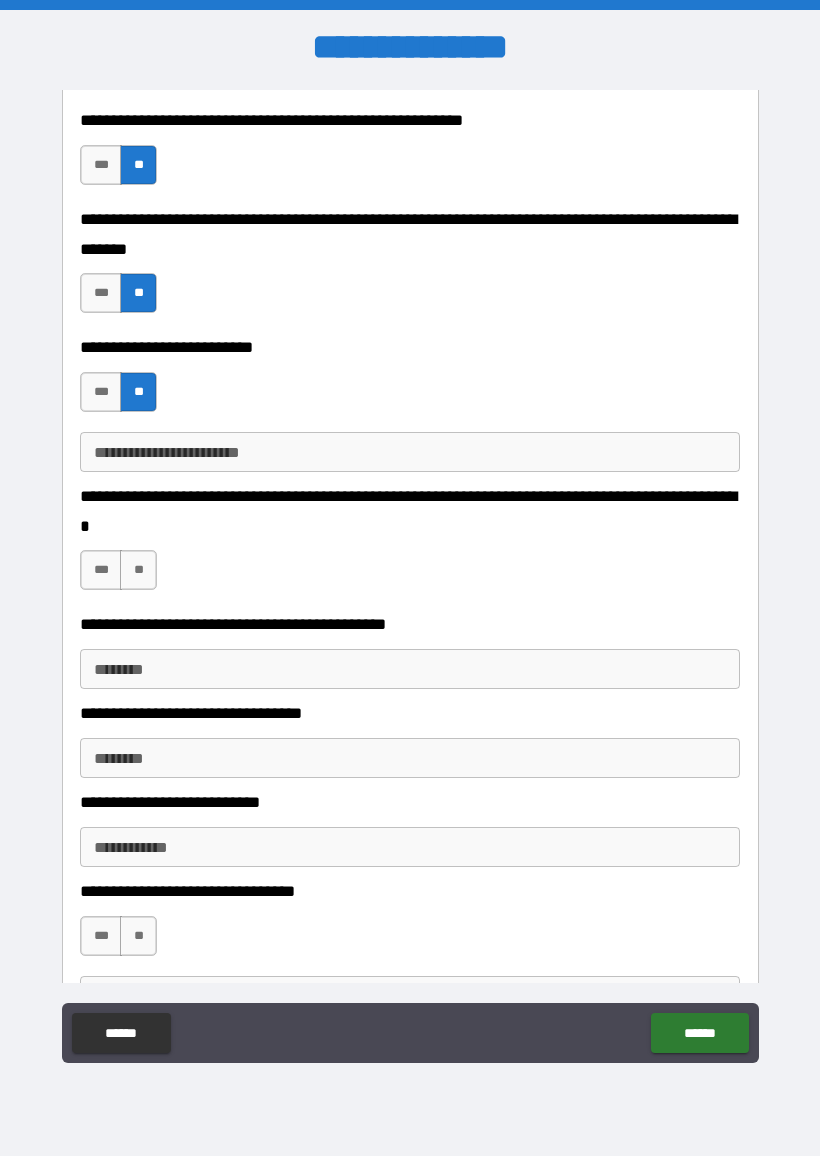 scroll, scrollTop: 623, scrollLeft: 0, axis: vertical 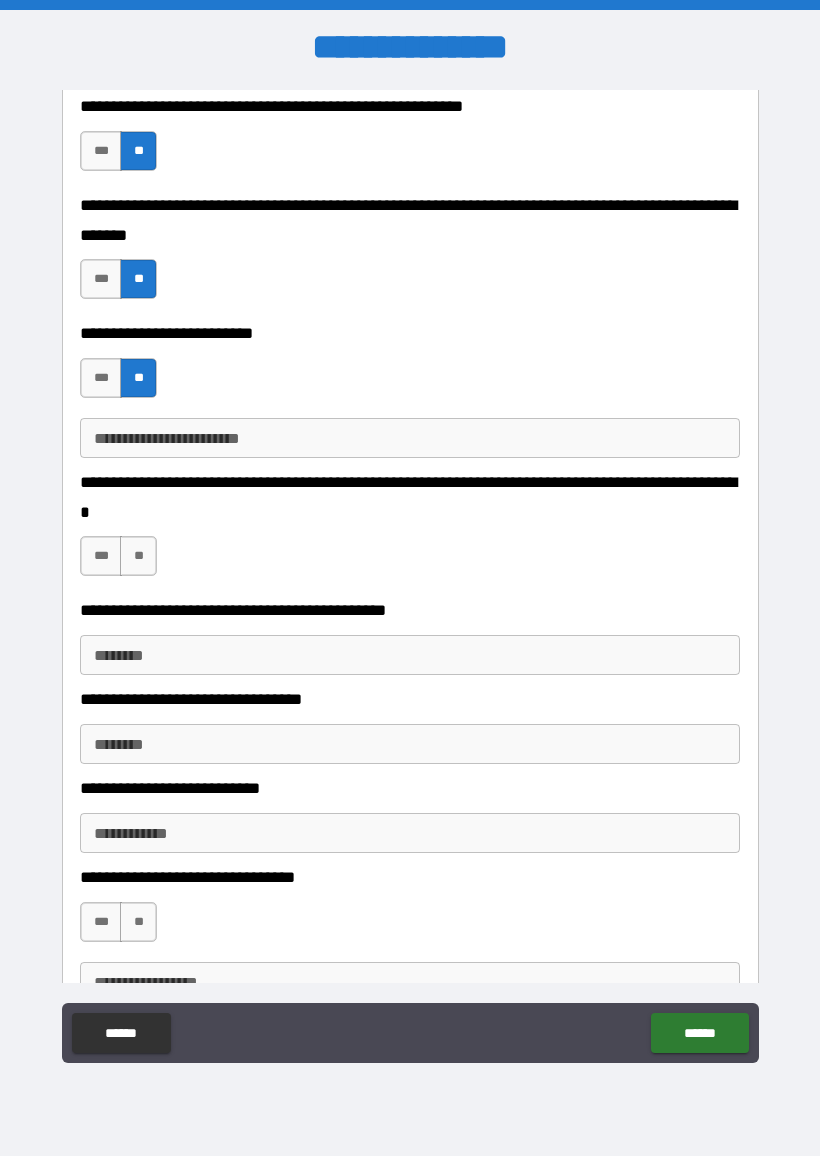 click on "**" at bounding box center [138, 556] 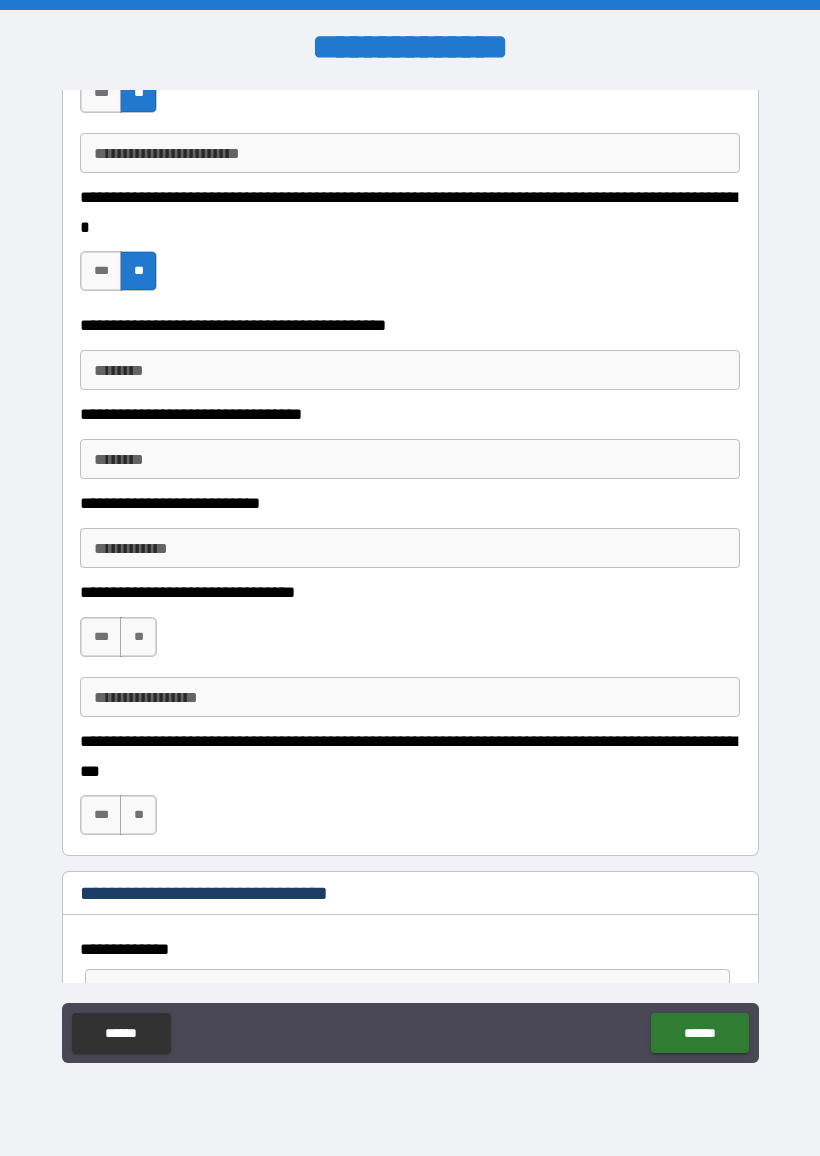 scroll, scrollTop: 918, scrollLeft: 0, axis: vertical 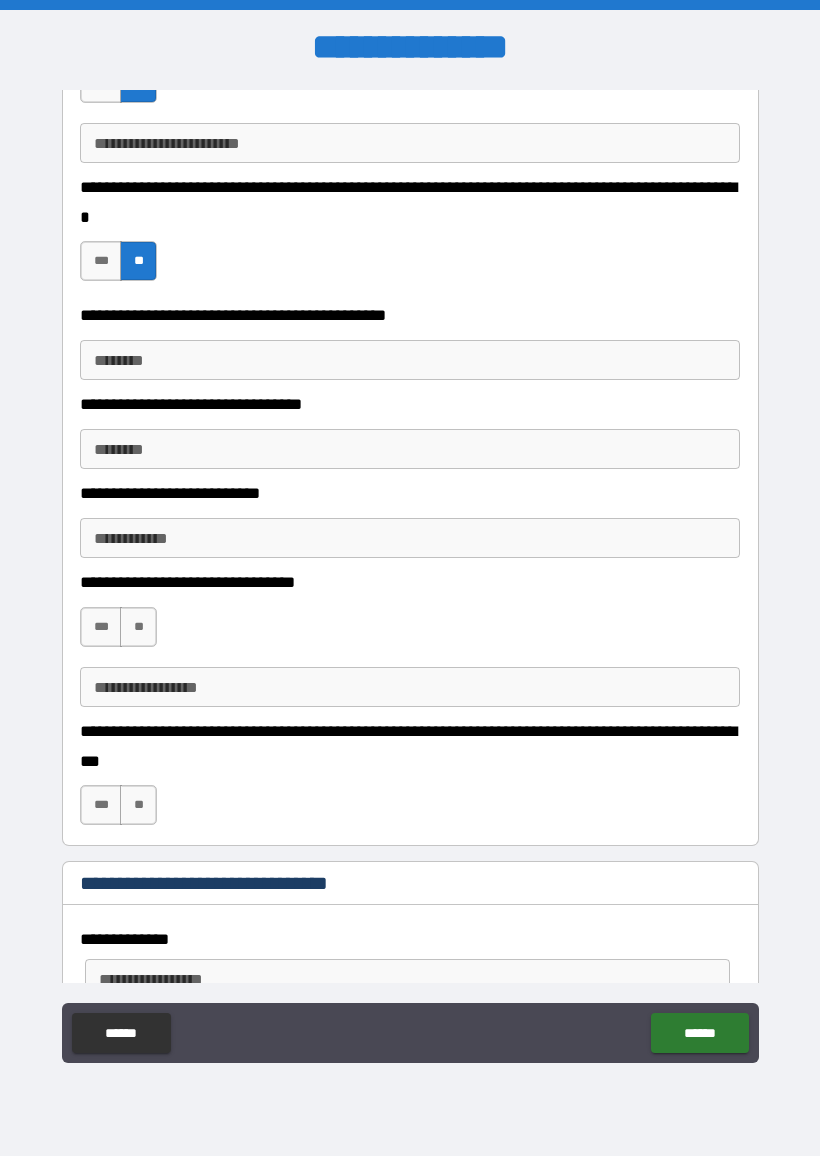 click on "**" at bounding box center (138, 627) 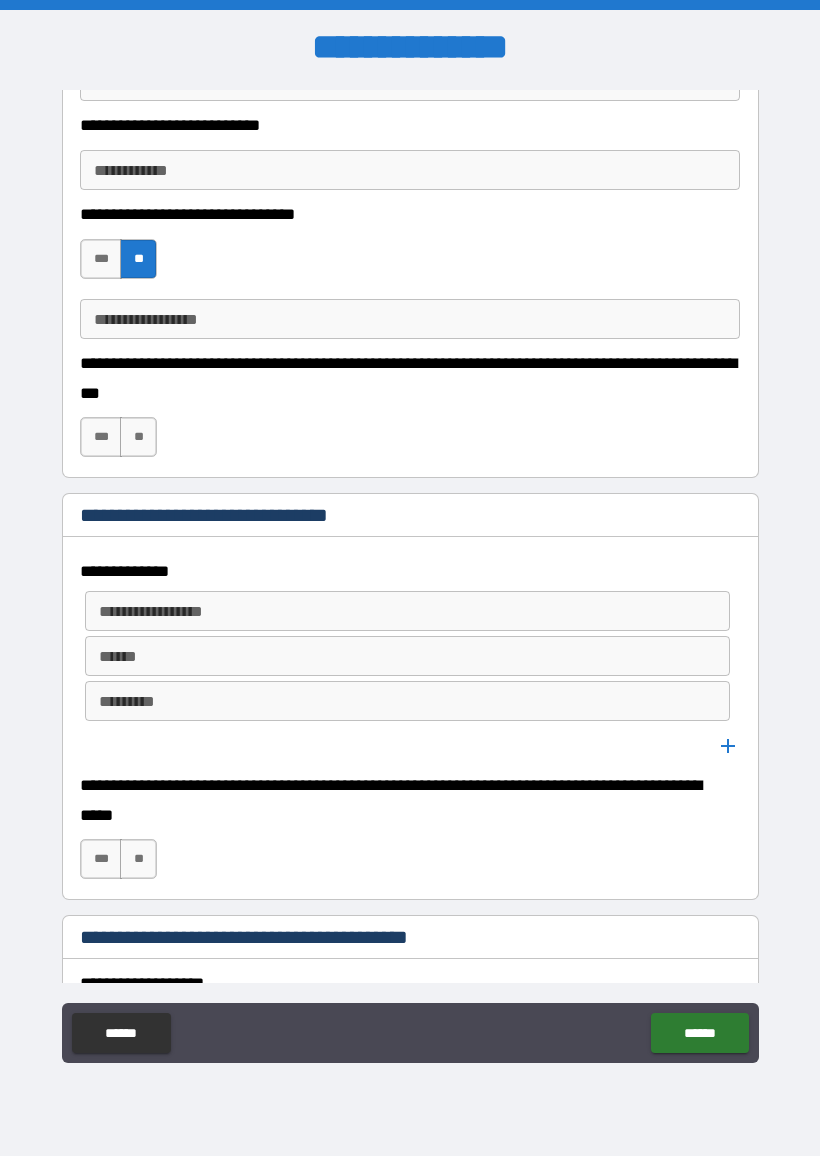 scroll, scrollTop: 1284, scrollLeft: 0, axis: vertical 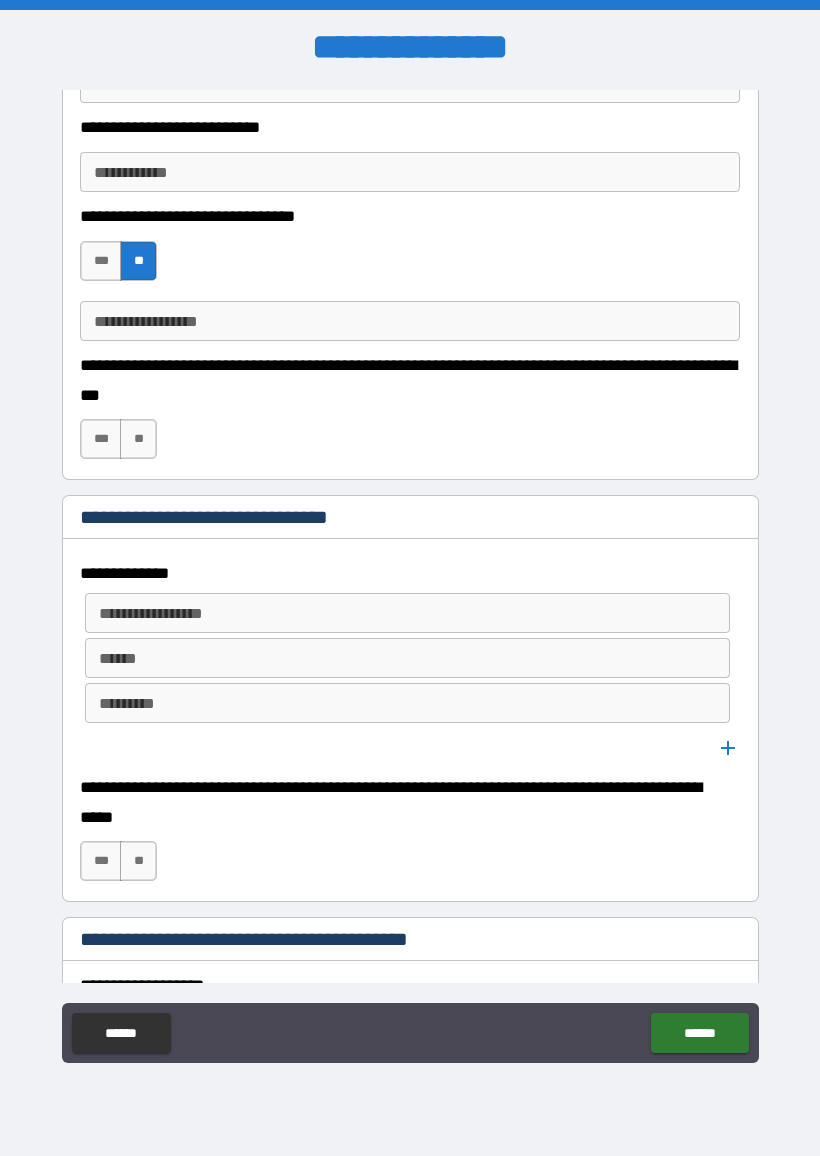 click on "**" at bounding box center [138, 439] 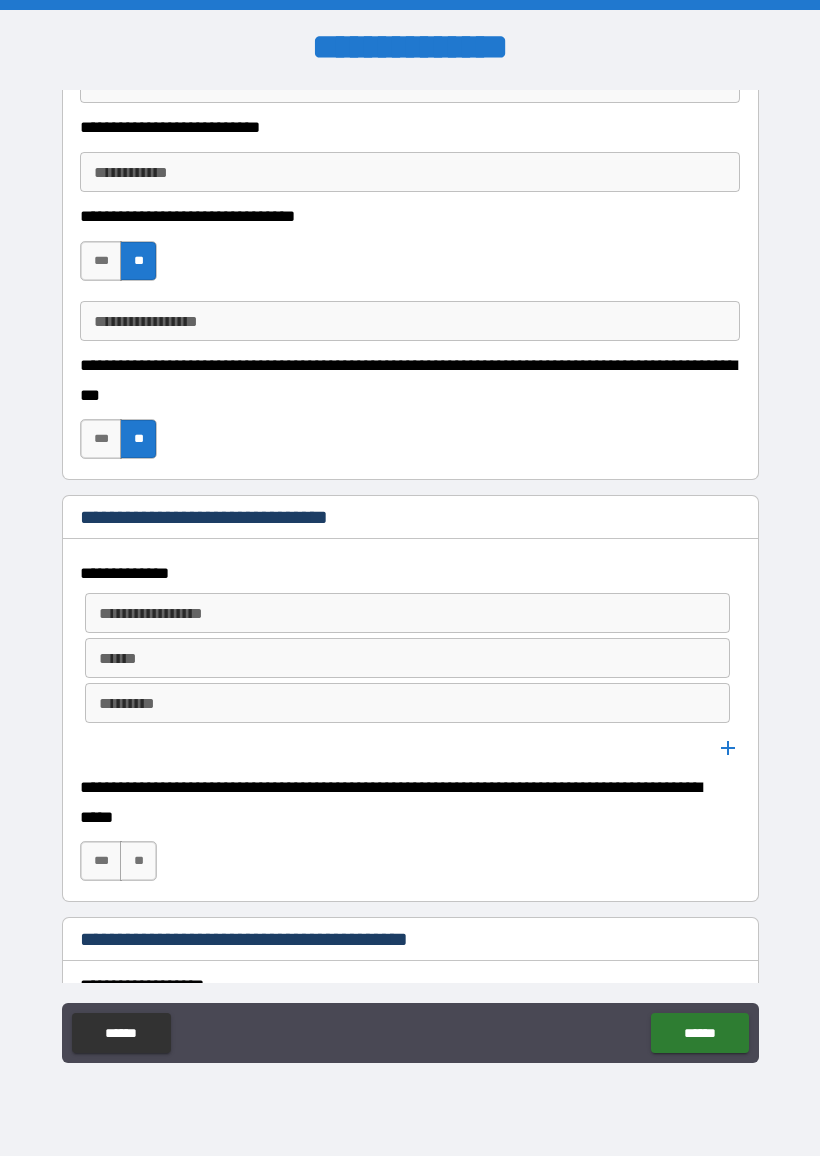 click on "**********" at bounding box center (407, 613) 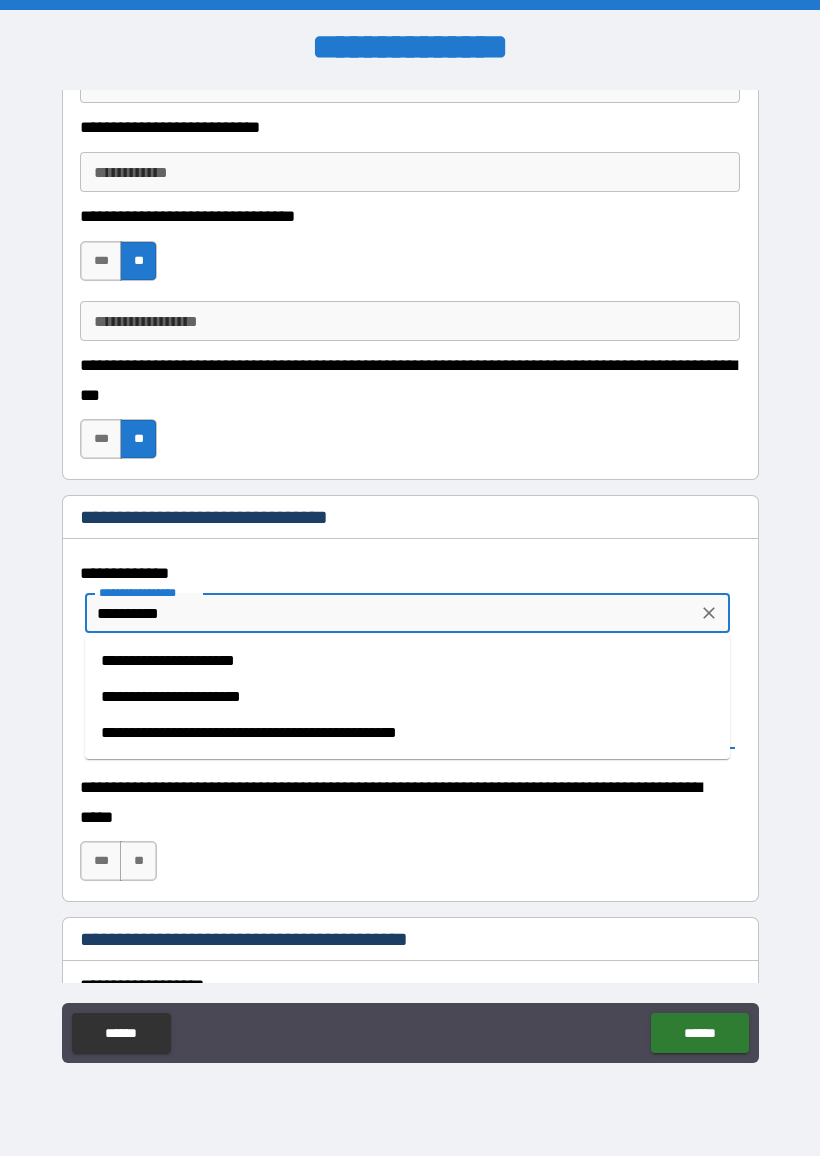 click on "**********" at bounding box center [407, 697] 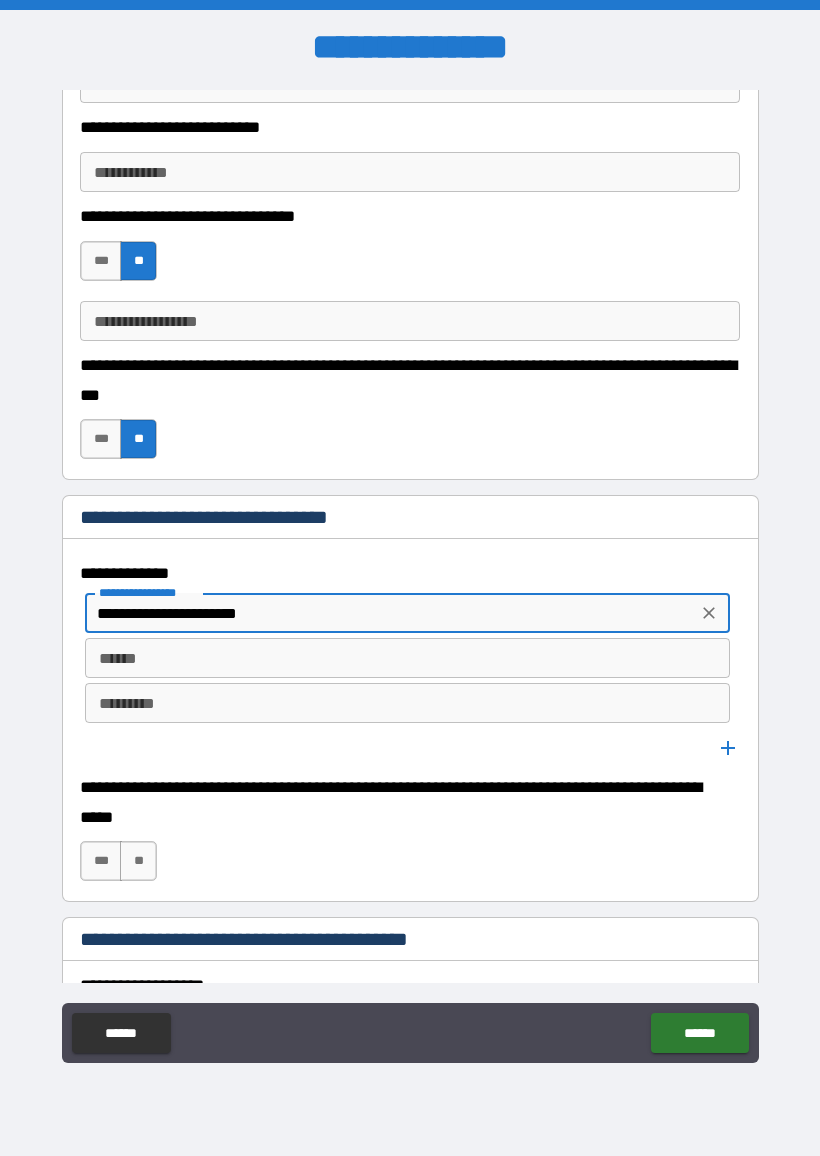 click on "******" at bounding box center (407, 658) 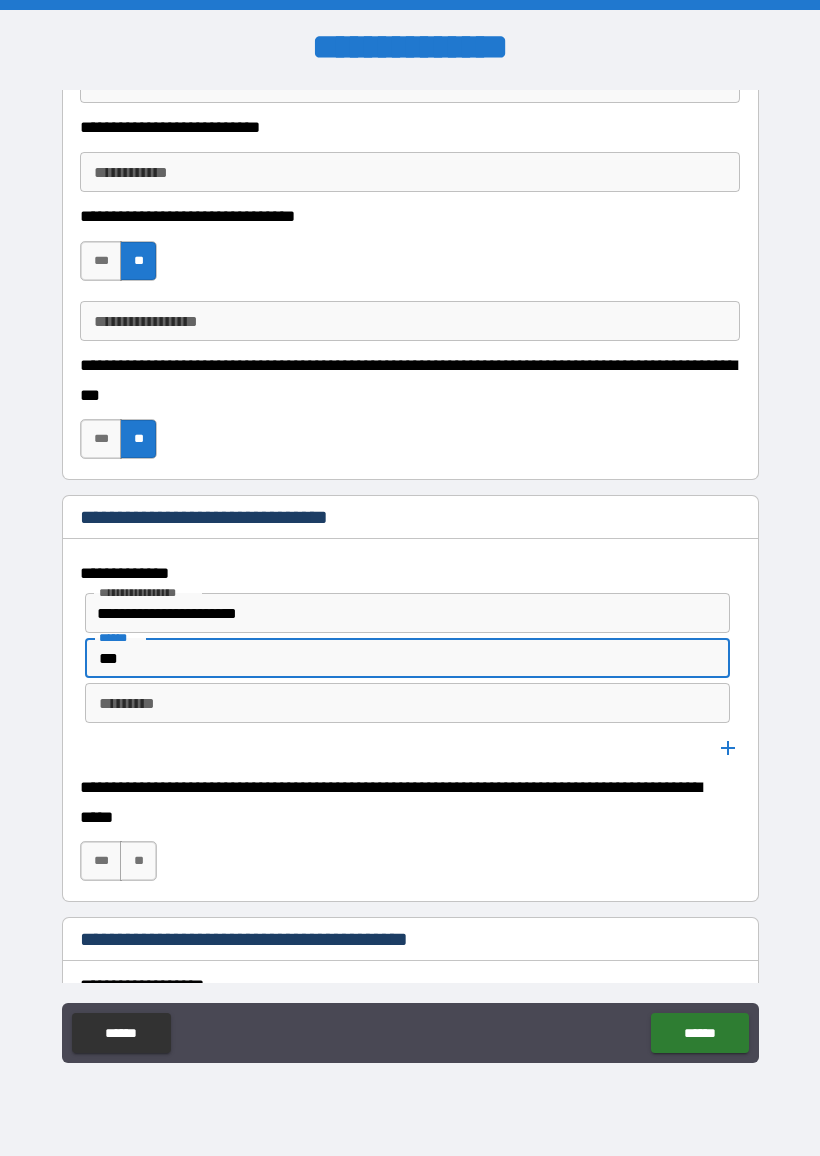 type on "***" 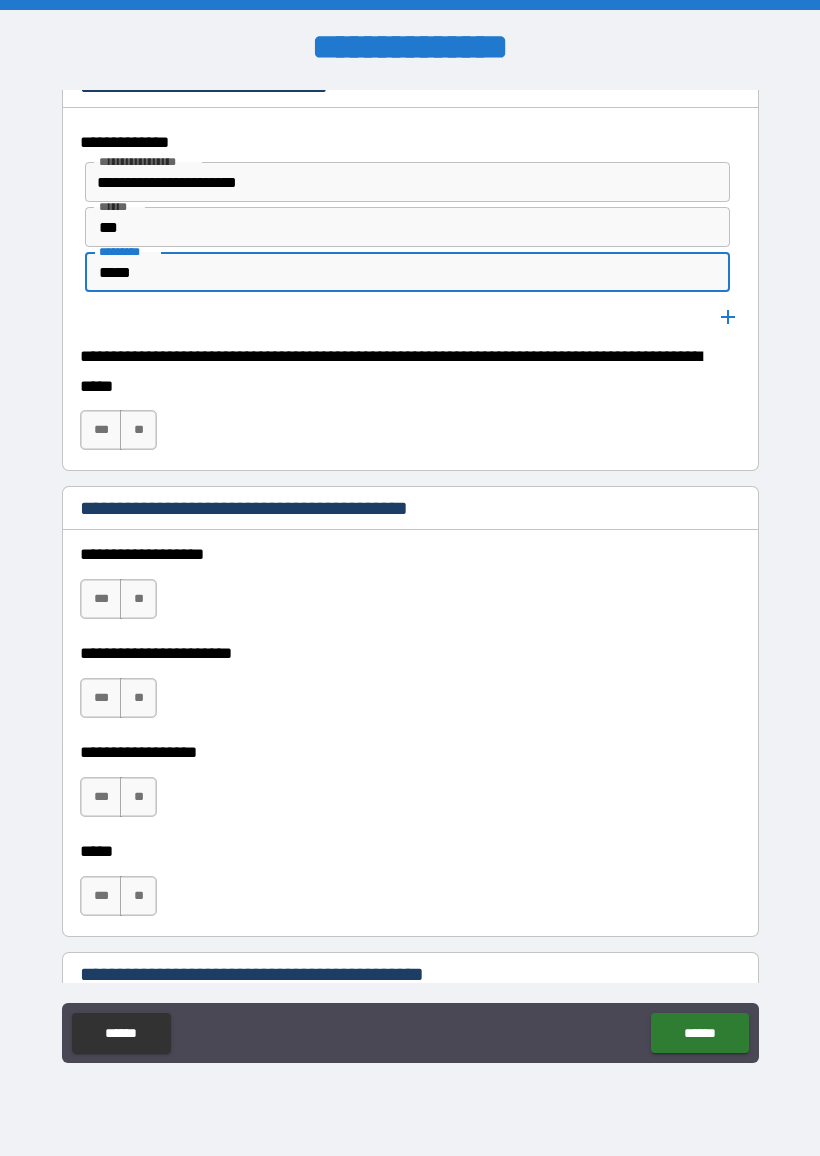 scroll, scrollTop: 1745, scrollLeft: 0, axis: vertical 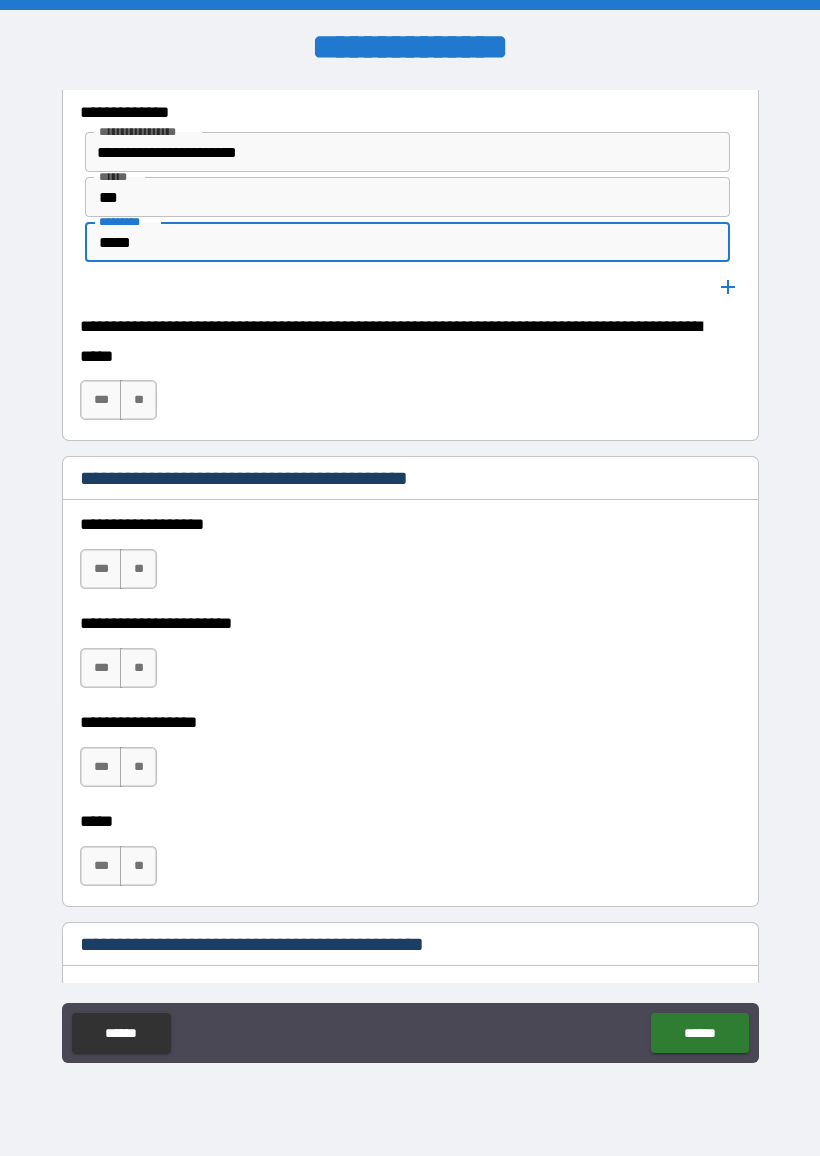 type on "*****" 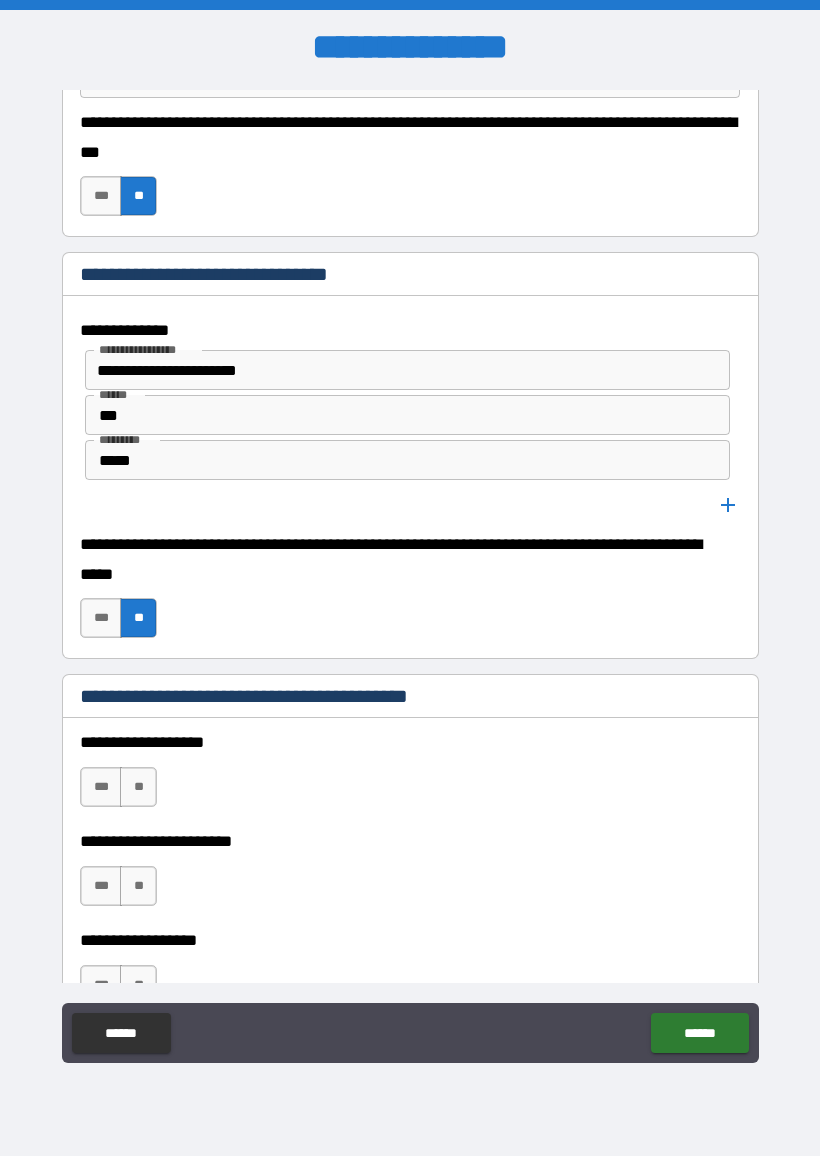scroll, scrollTop: 1531, scrollLeft: 0, axis: vertical 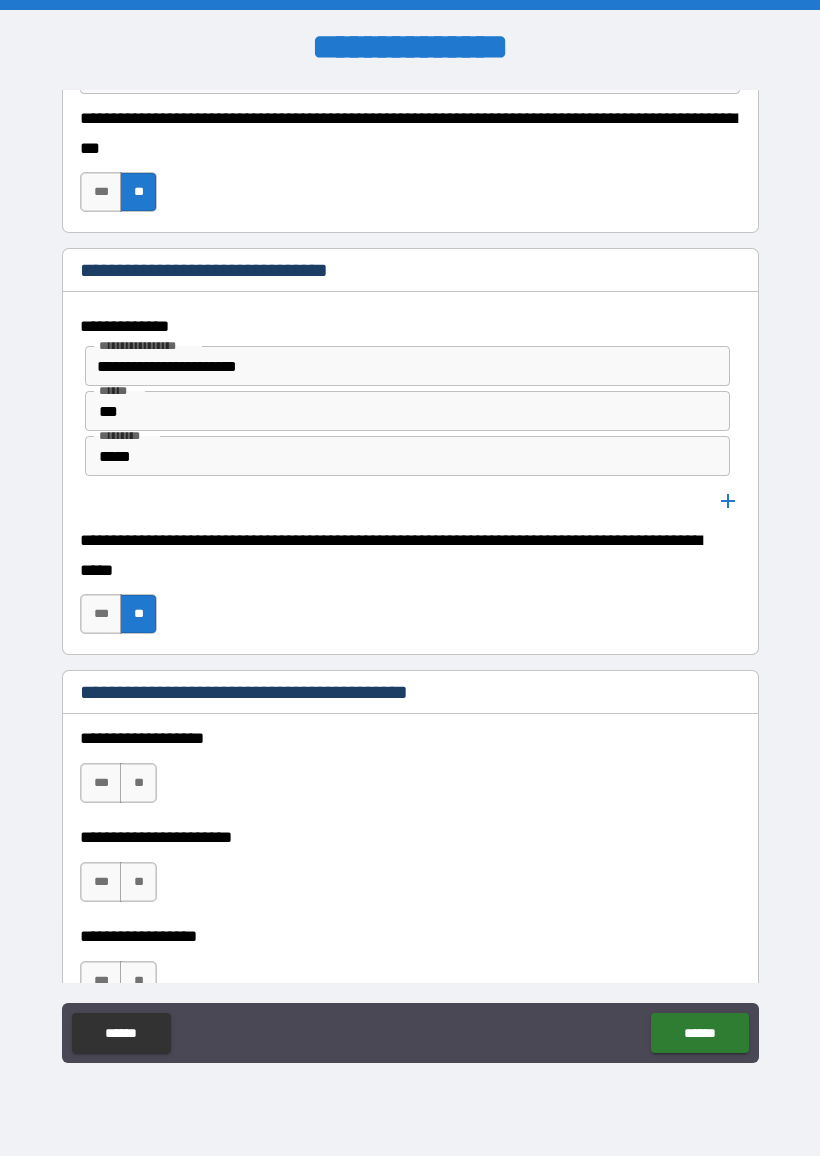click 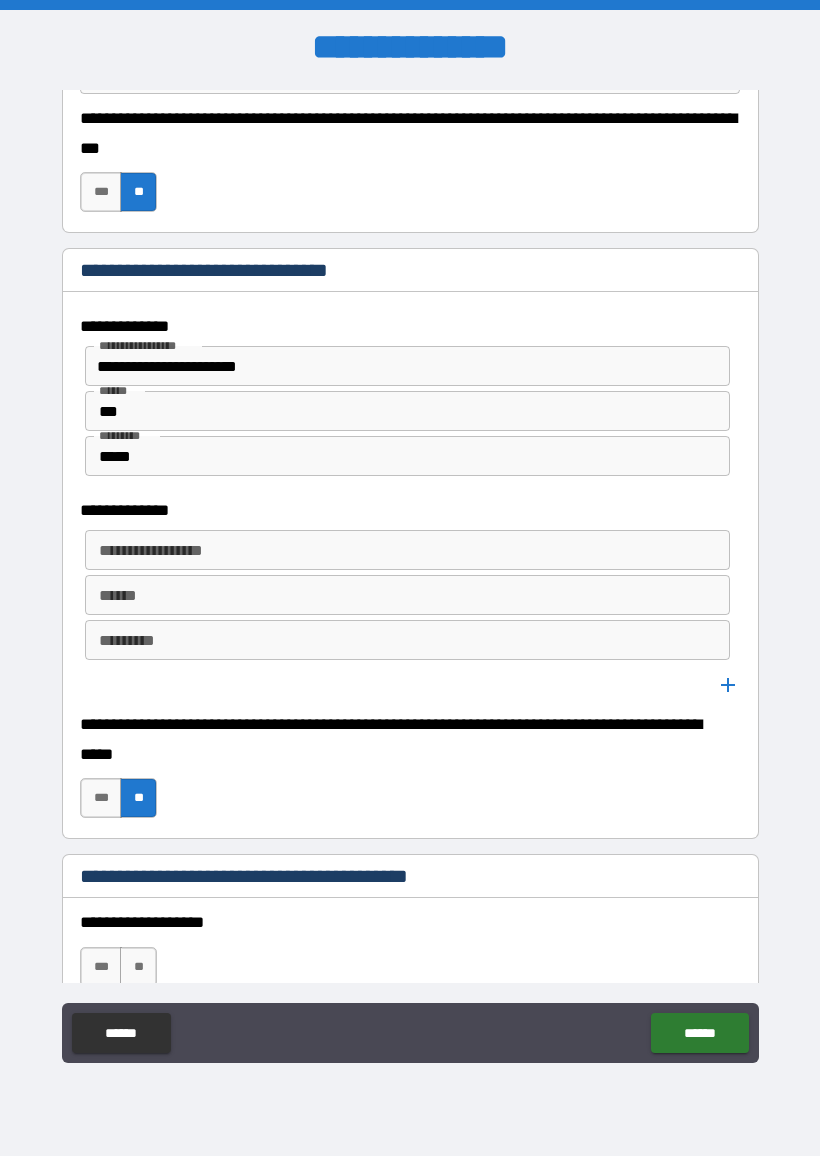 click on "**********" at bounding box center (406, 550) 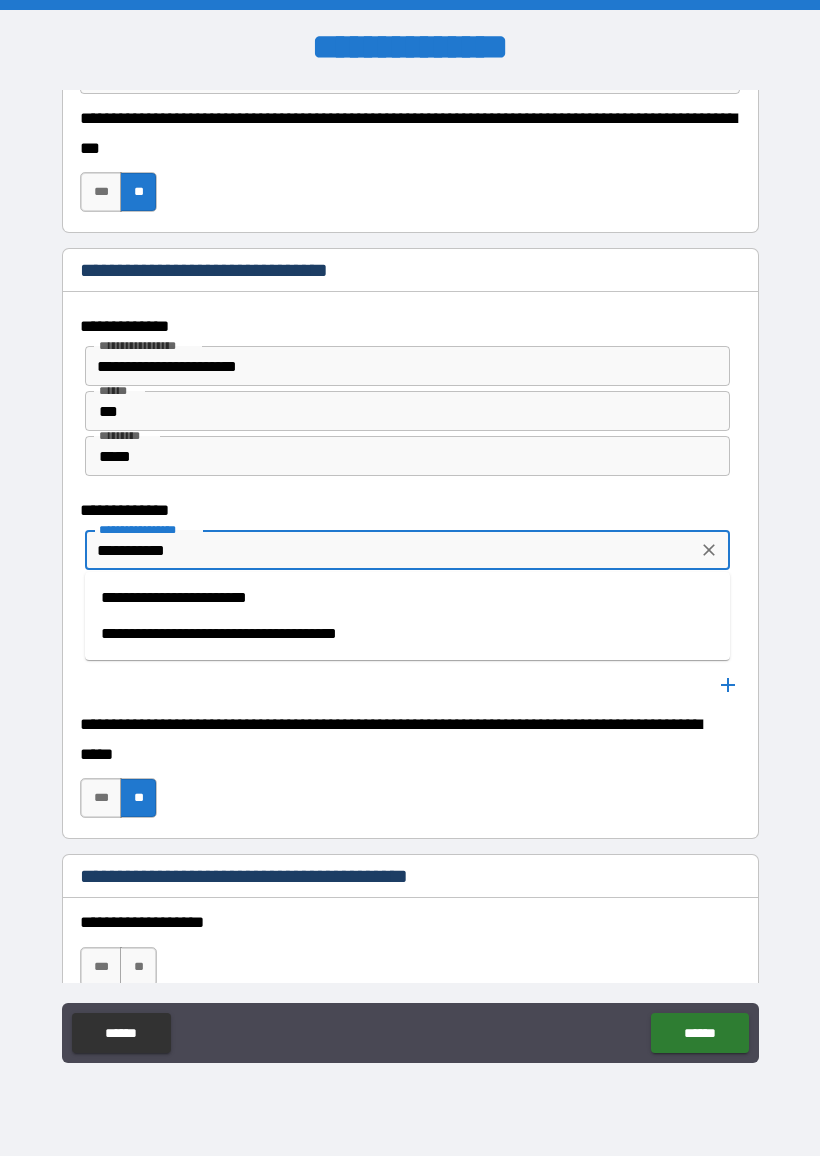 click on "**********" at bounding box center [407, 598] 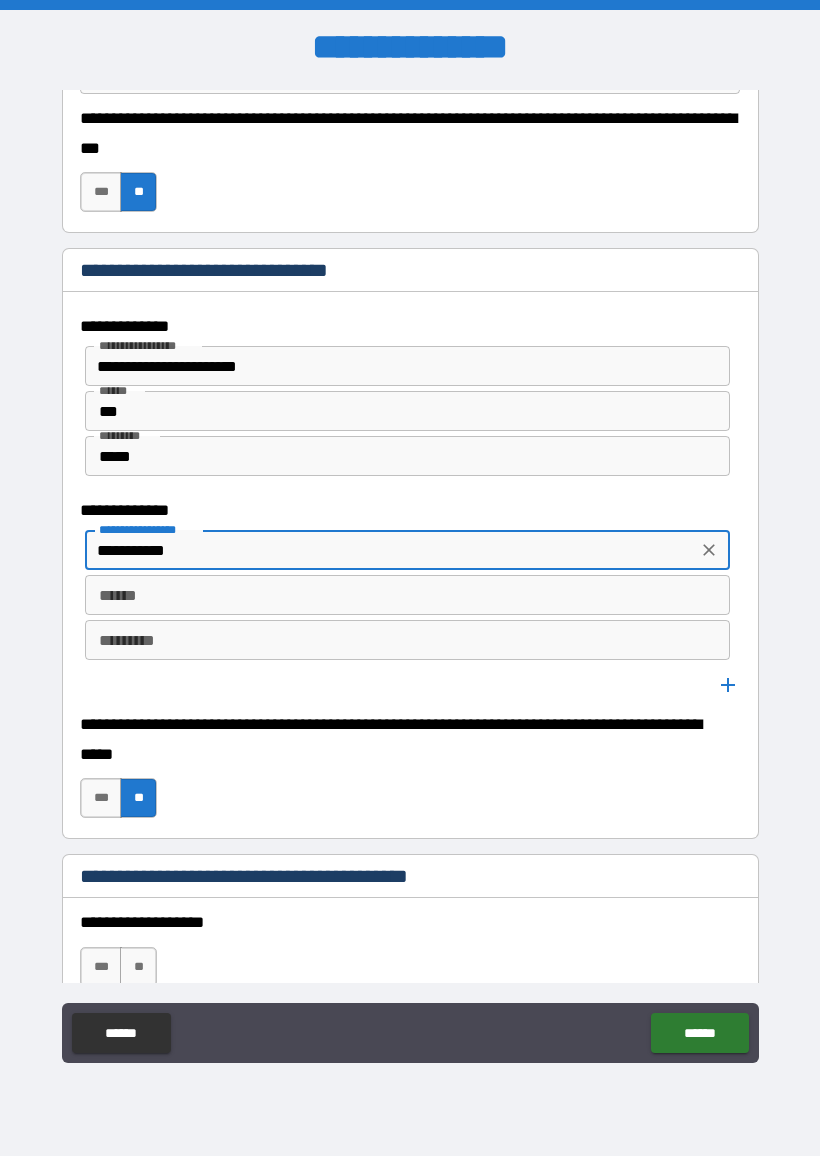 type on "**********" 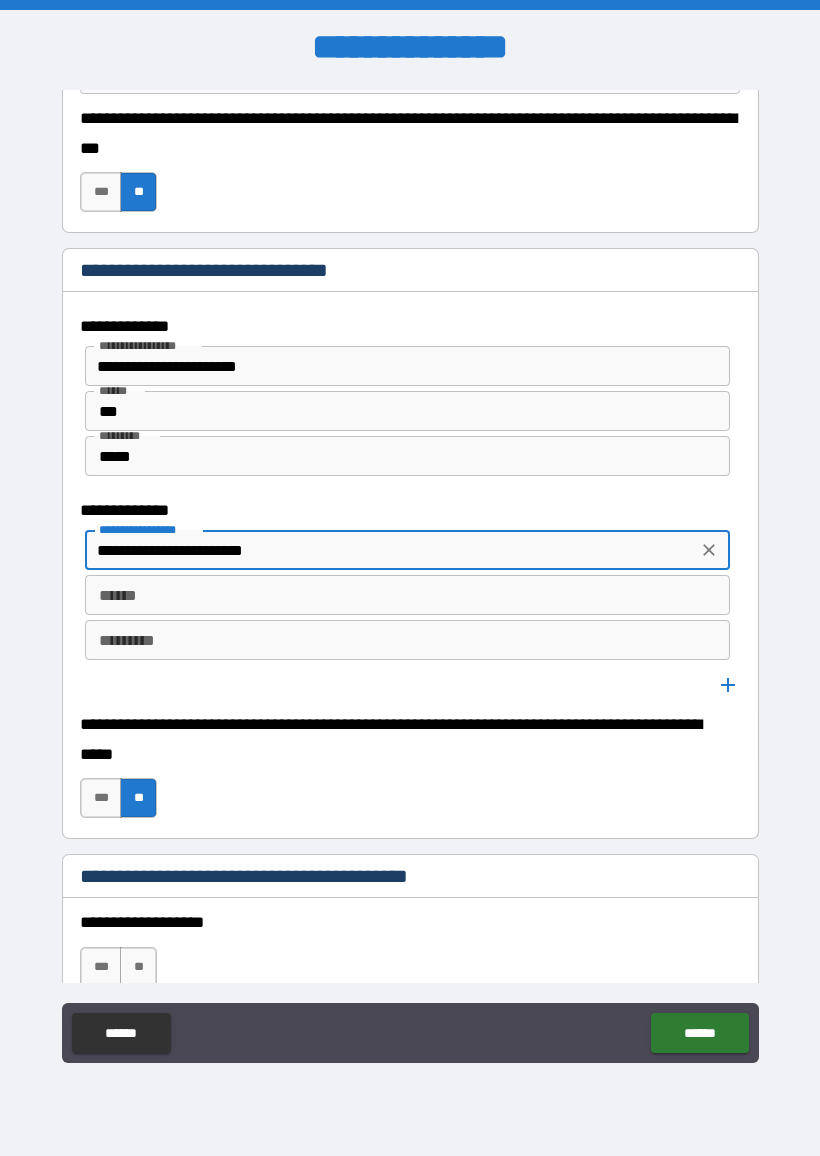 click on "******" at bounding box center (407, 595) 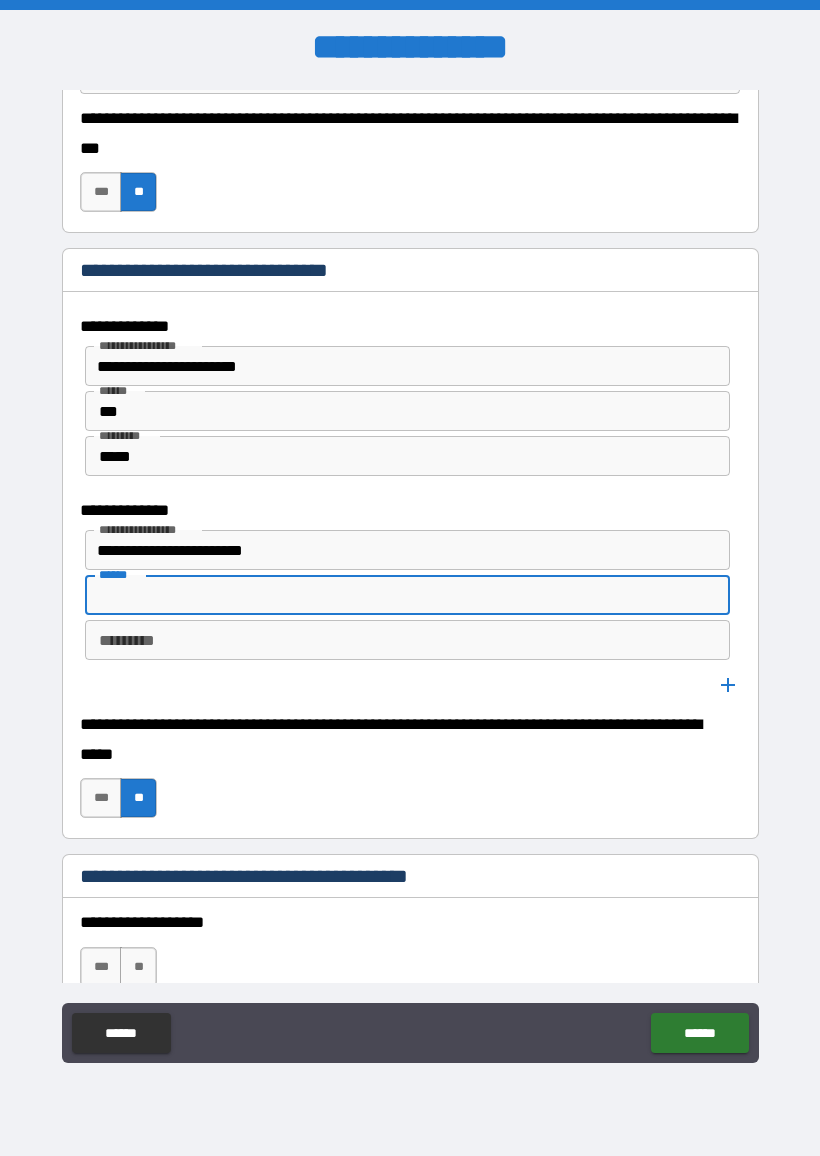 click on "******" at bounding box center [407, 595] 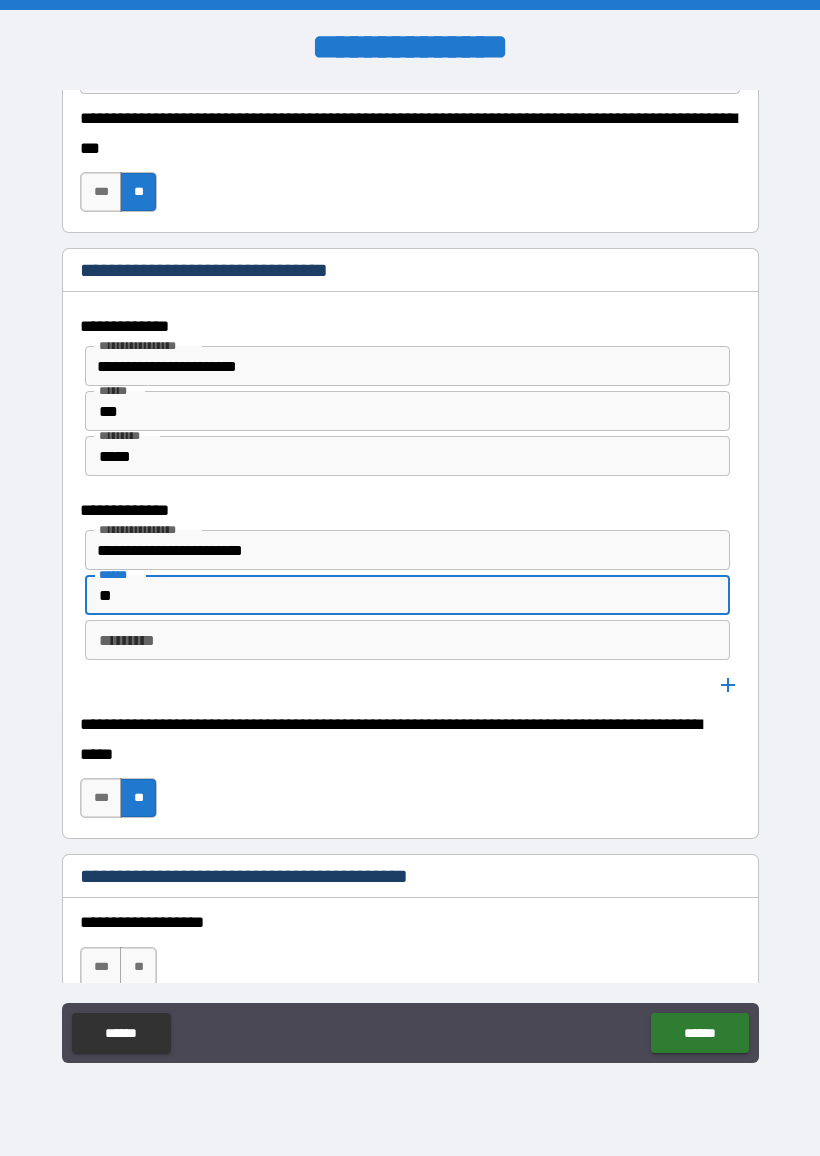 type on "**" 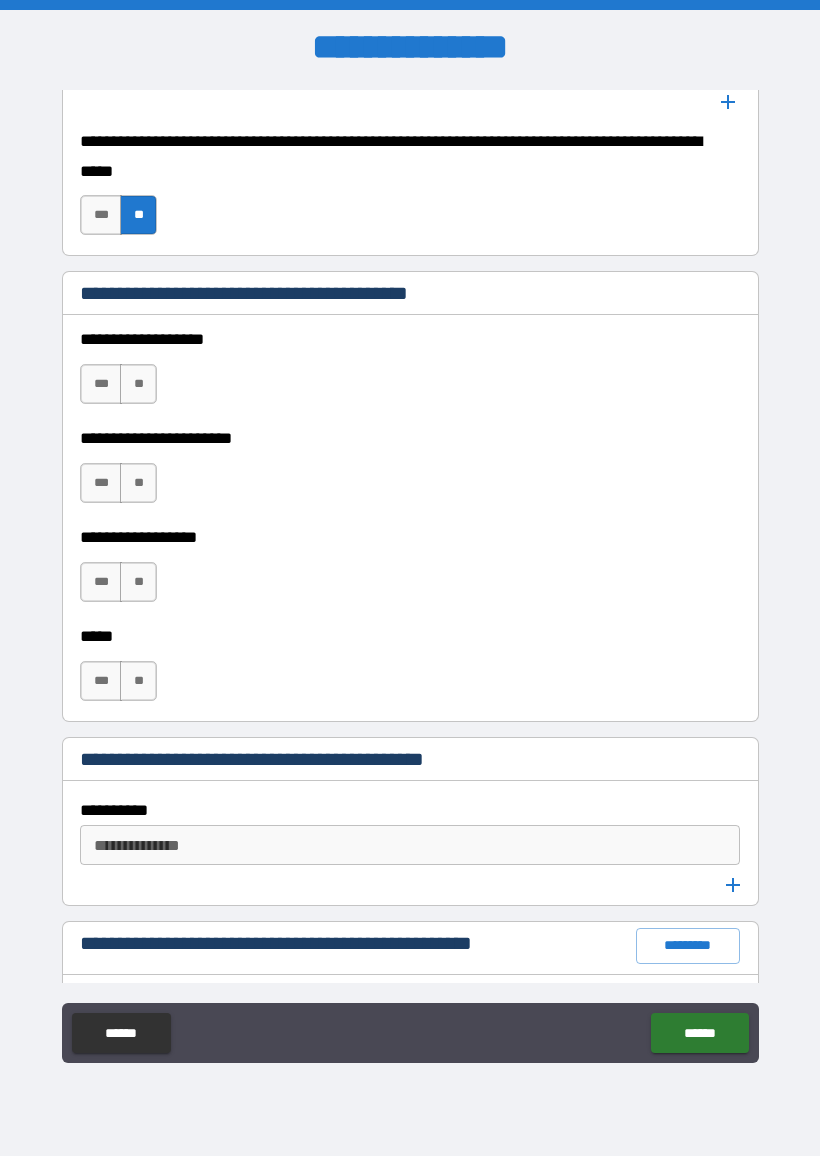 scroll, scrollTop: 2112, scrollLeft: 0, axis: vertical 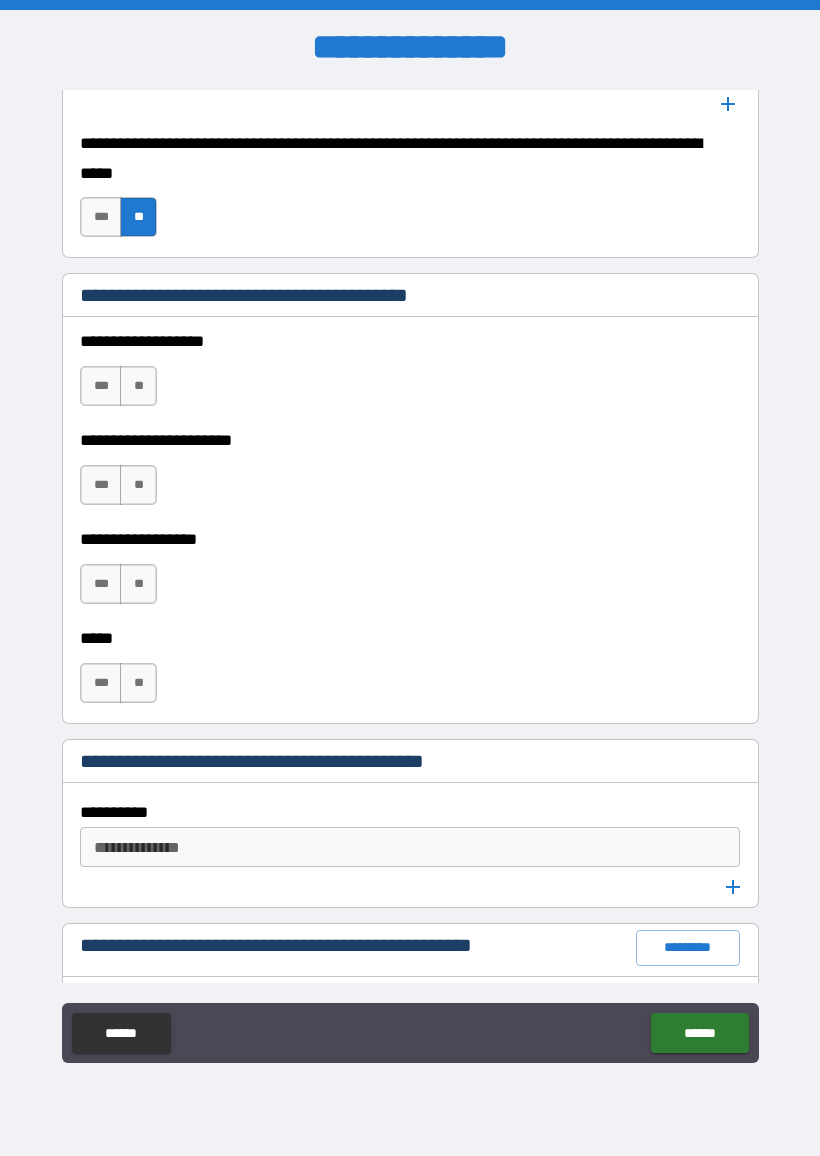 type on "*****" 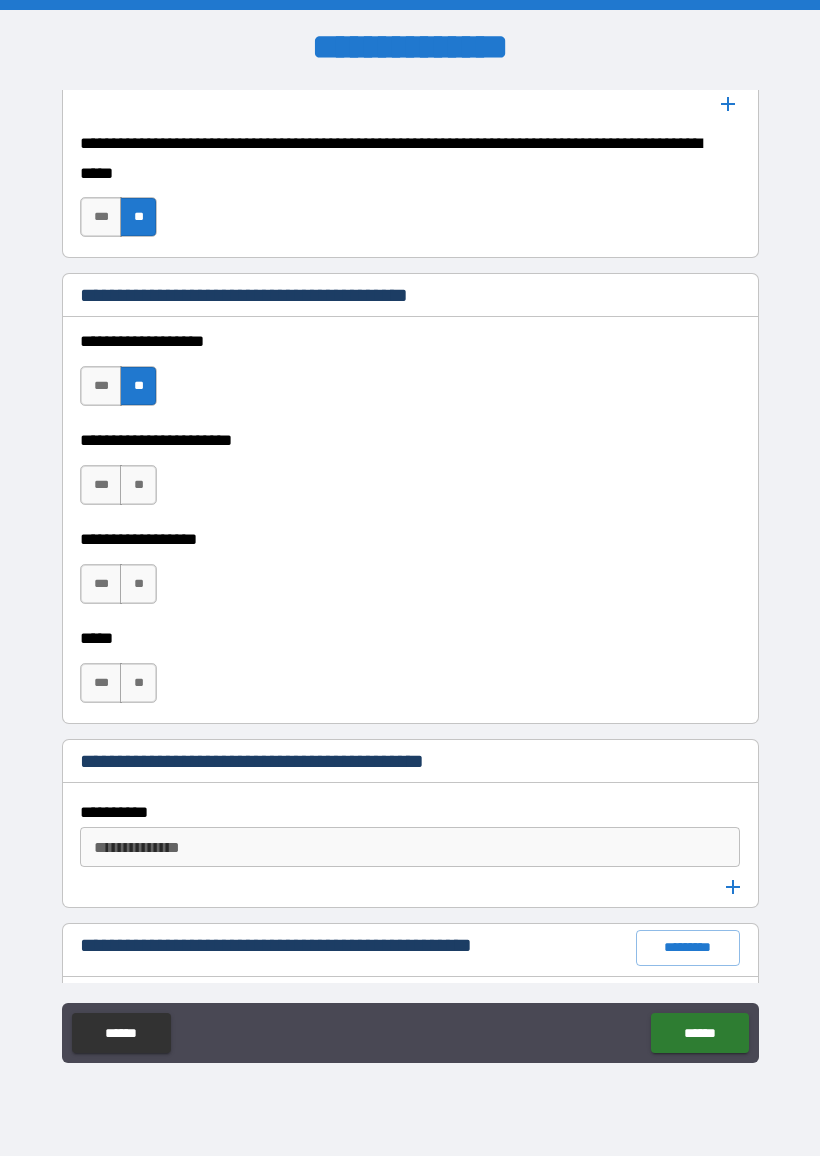 click on "**" at bounding box center (138, 485) 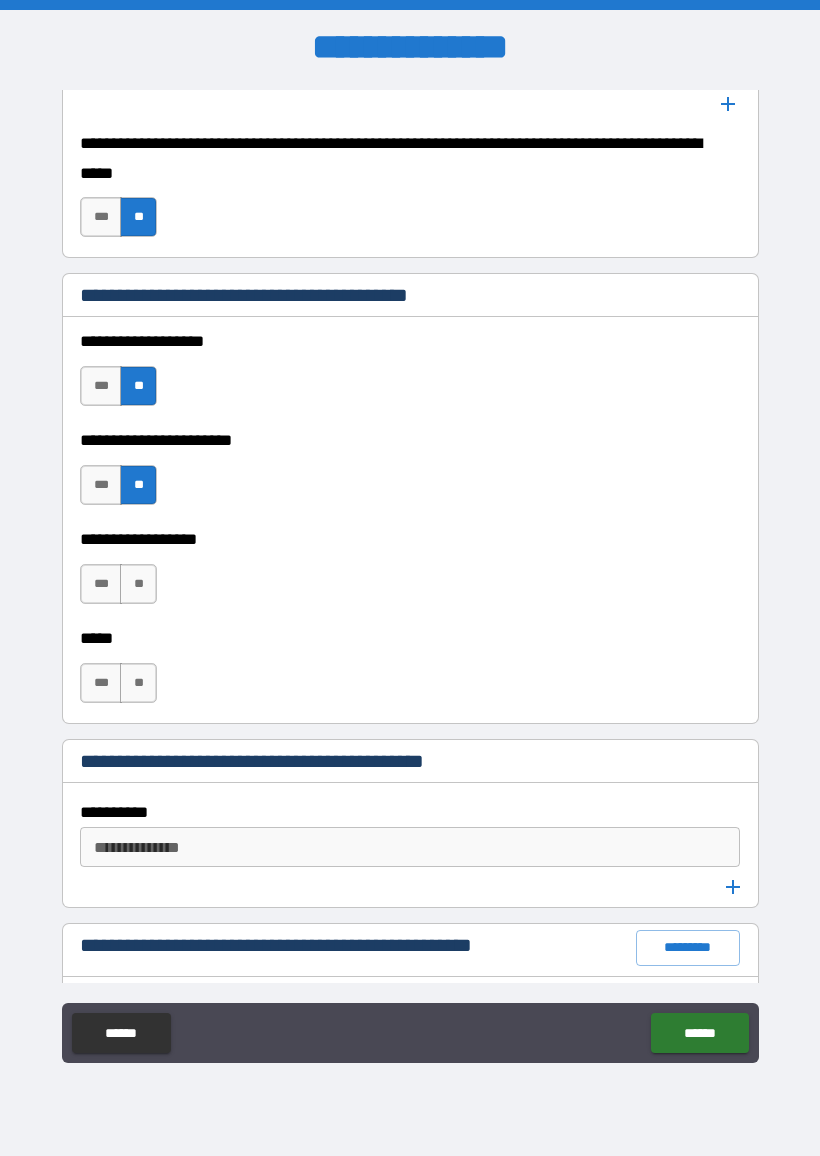 click on "**" at bounding box center (138, 584) 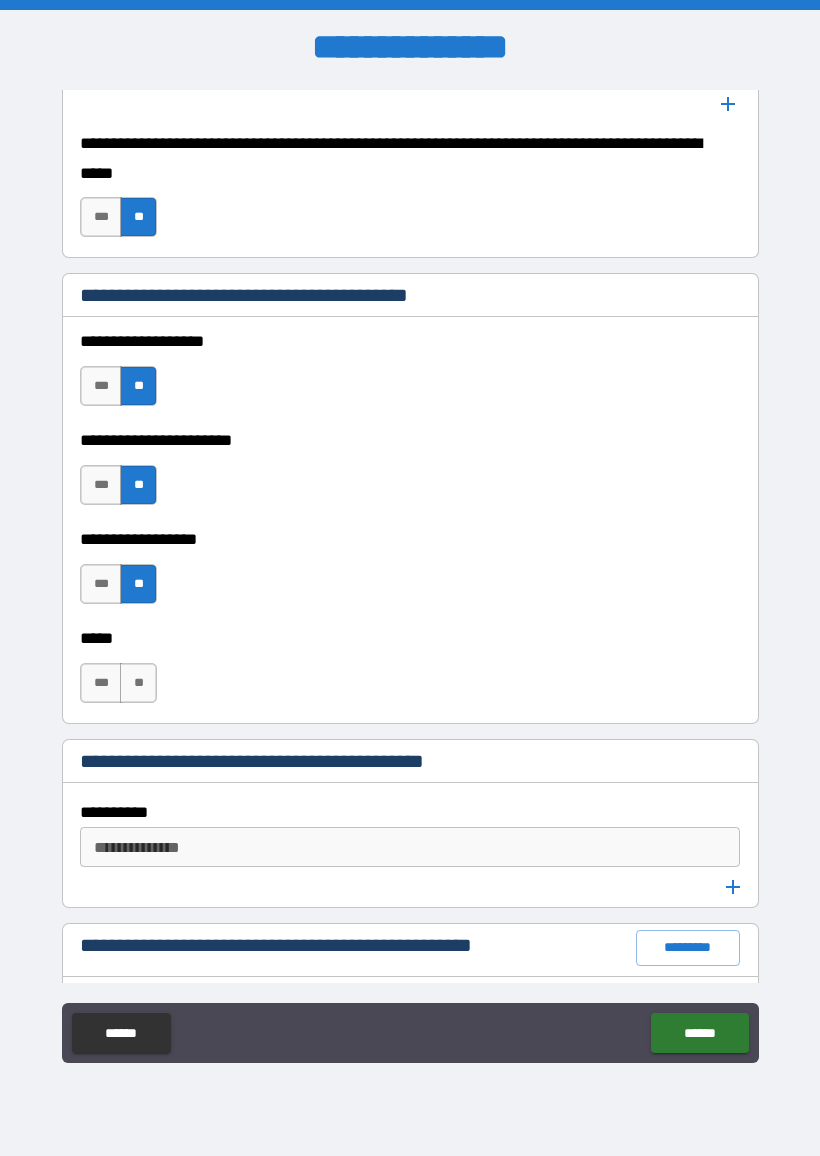 click on "**" at bounding box center (138, 683) 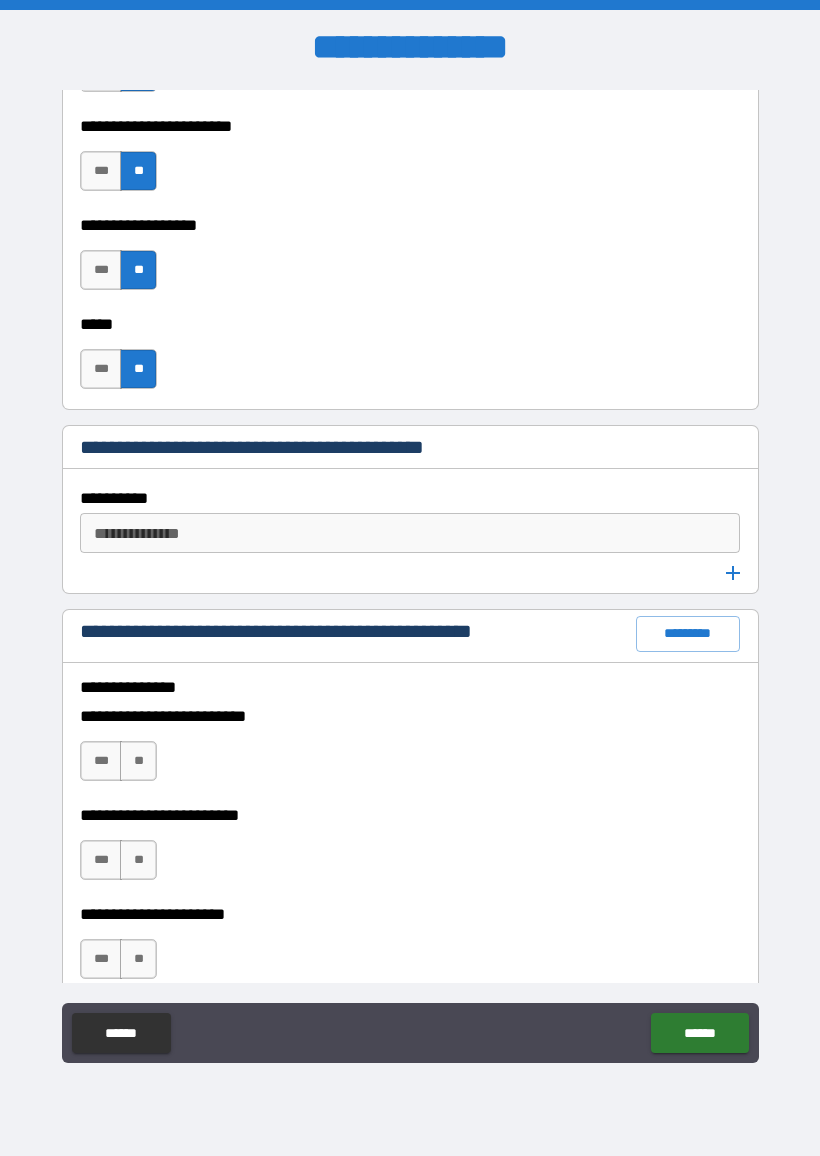 scroll, scrollTop: 2424, scrollLeft: 0, axis: vertical 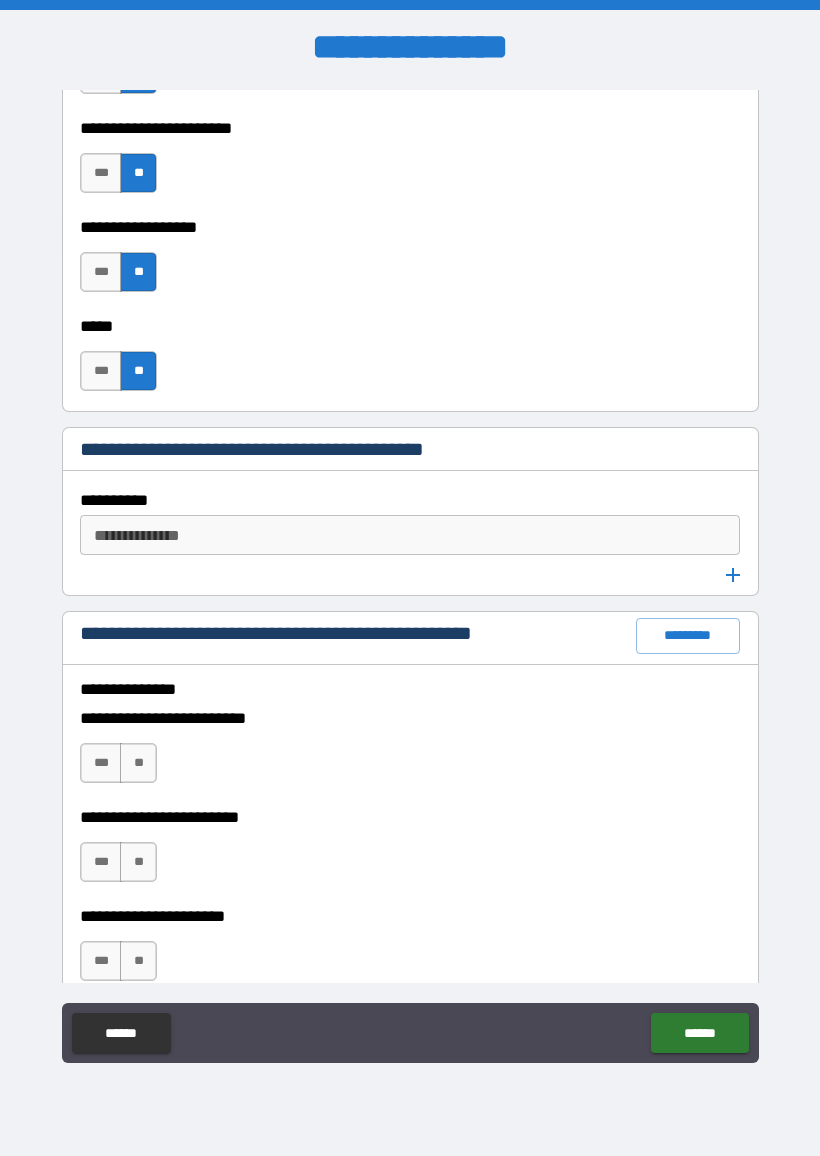 click on "**********" at bounding box center [408, 535] 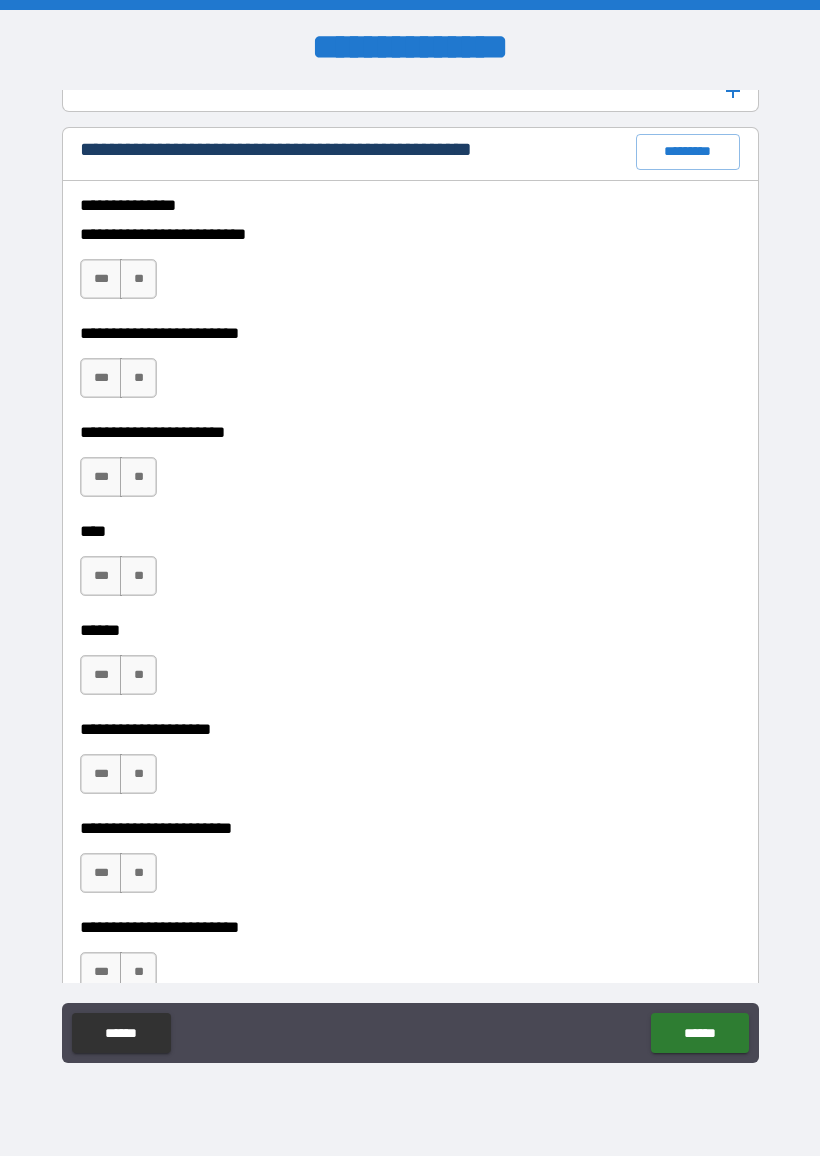 scroll, scrollTop: 2913, scrollLeft: 0, axis: vertical 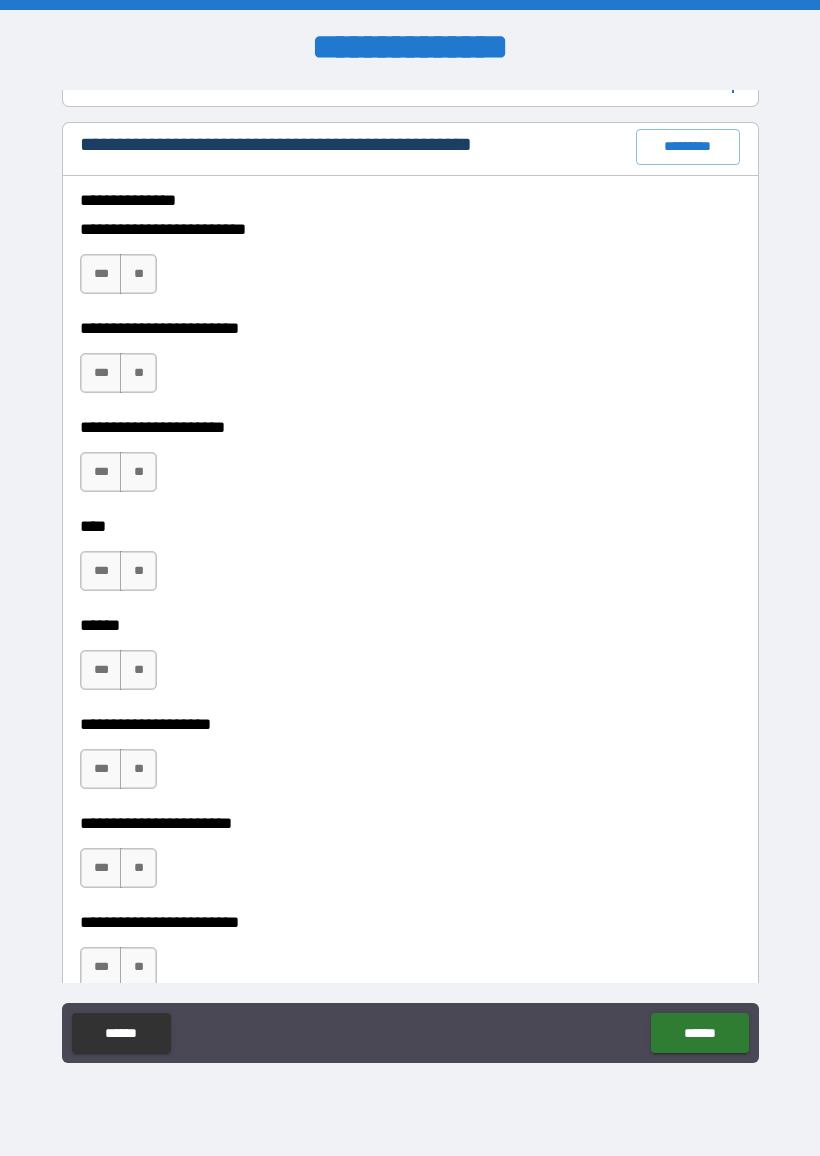 click on "**" at bounding box center (138, 274) 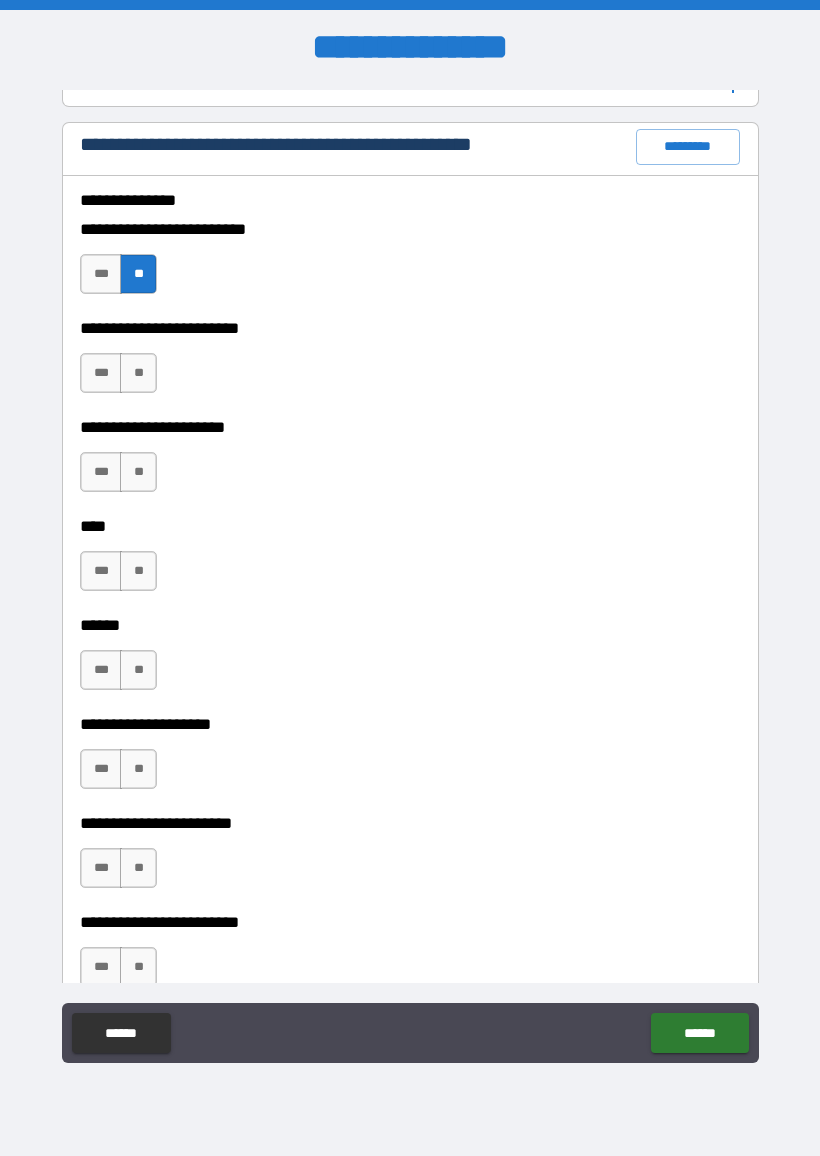 click on "**" at bounding box center [138, 373] 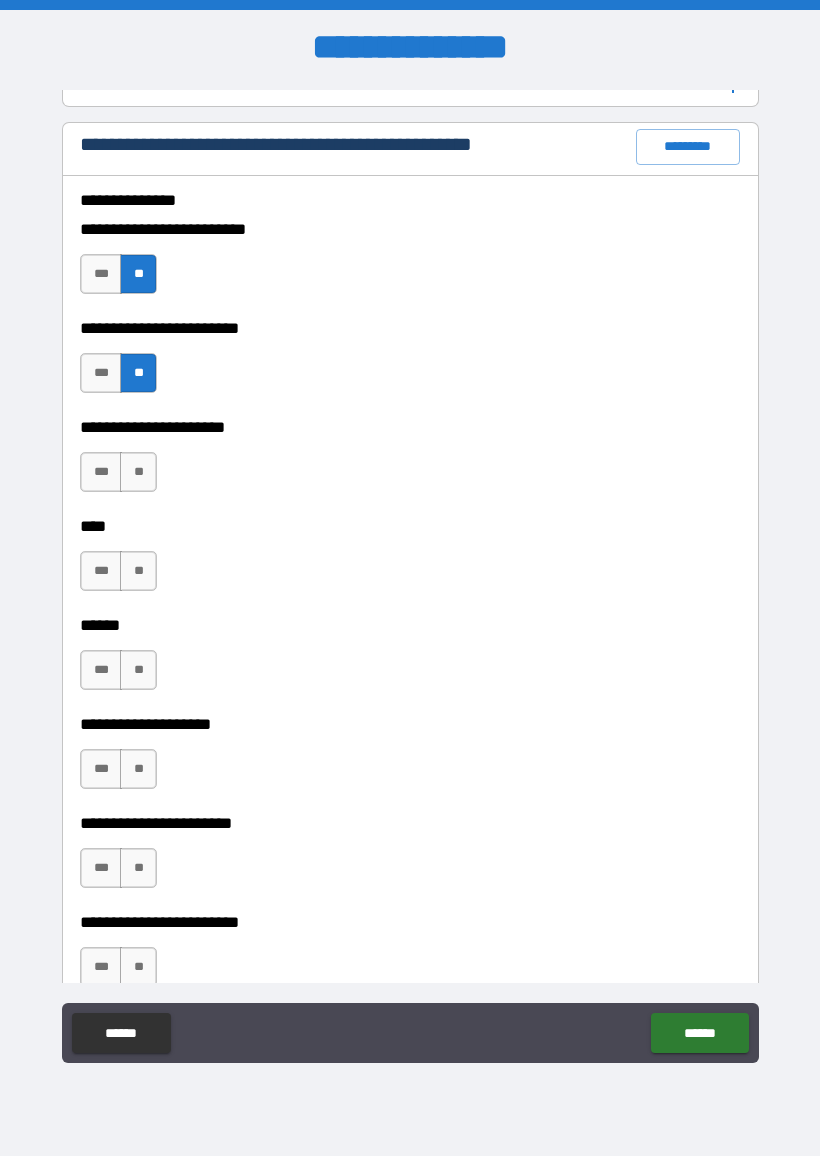 click on "**" at bounding box center [138, 472] 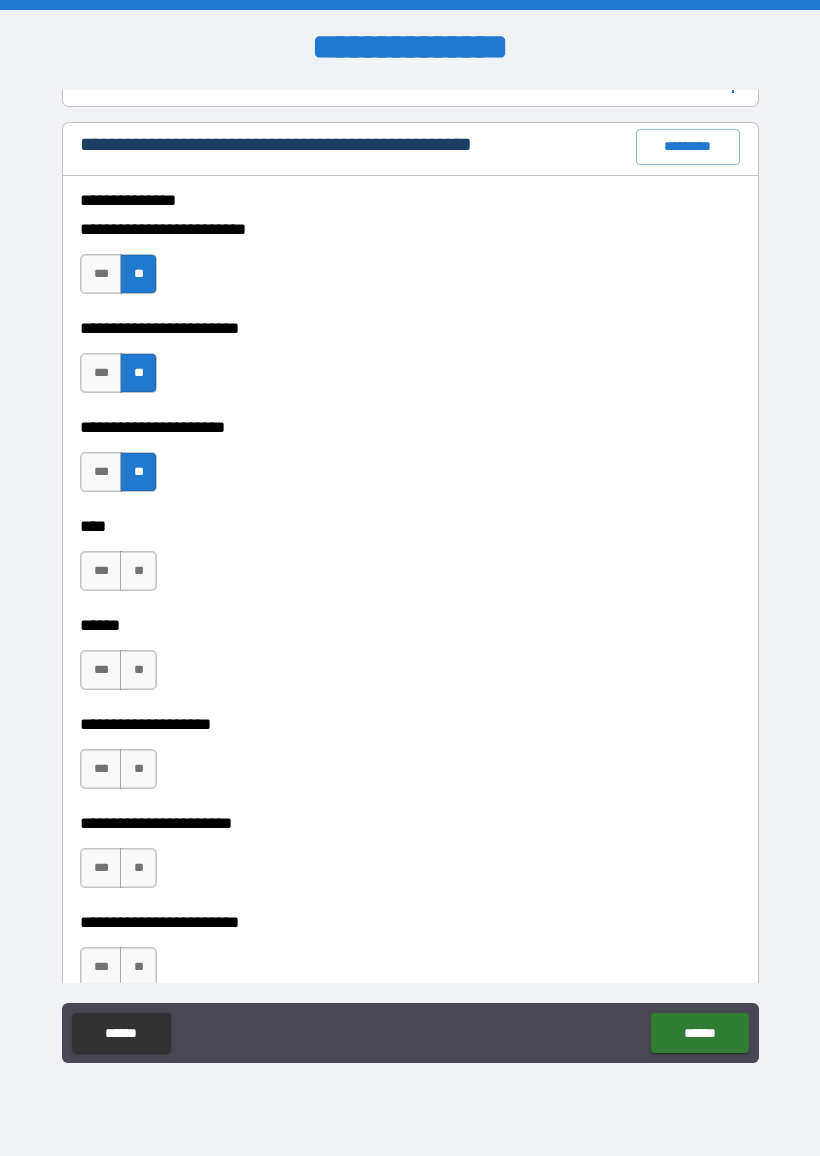 click on "**" at bounding box center (138, 571) 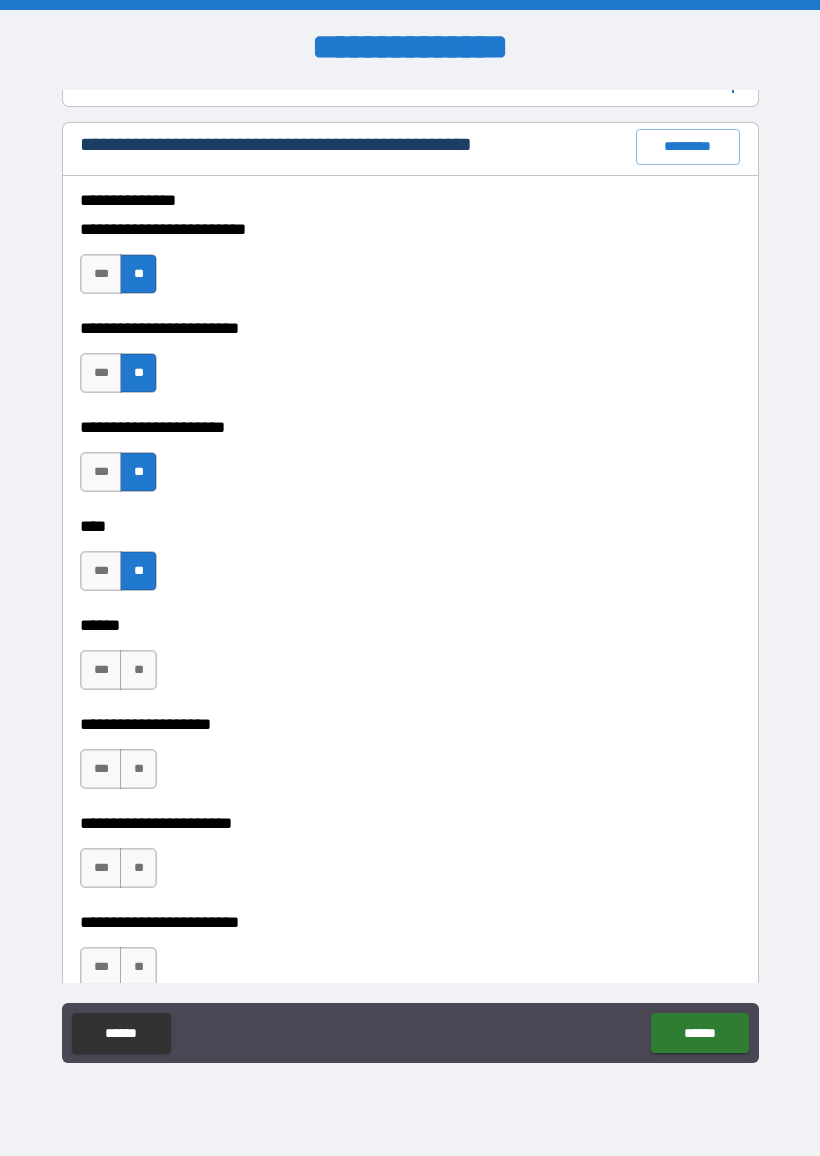 click on "**" at bounding box center [138, 670] 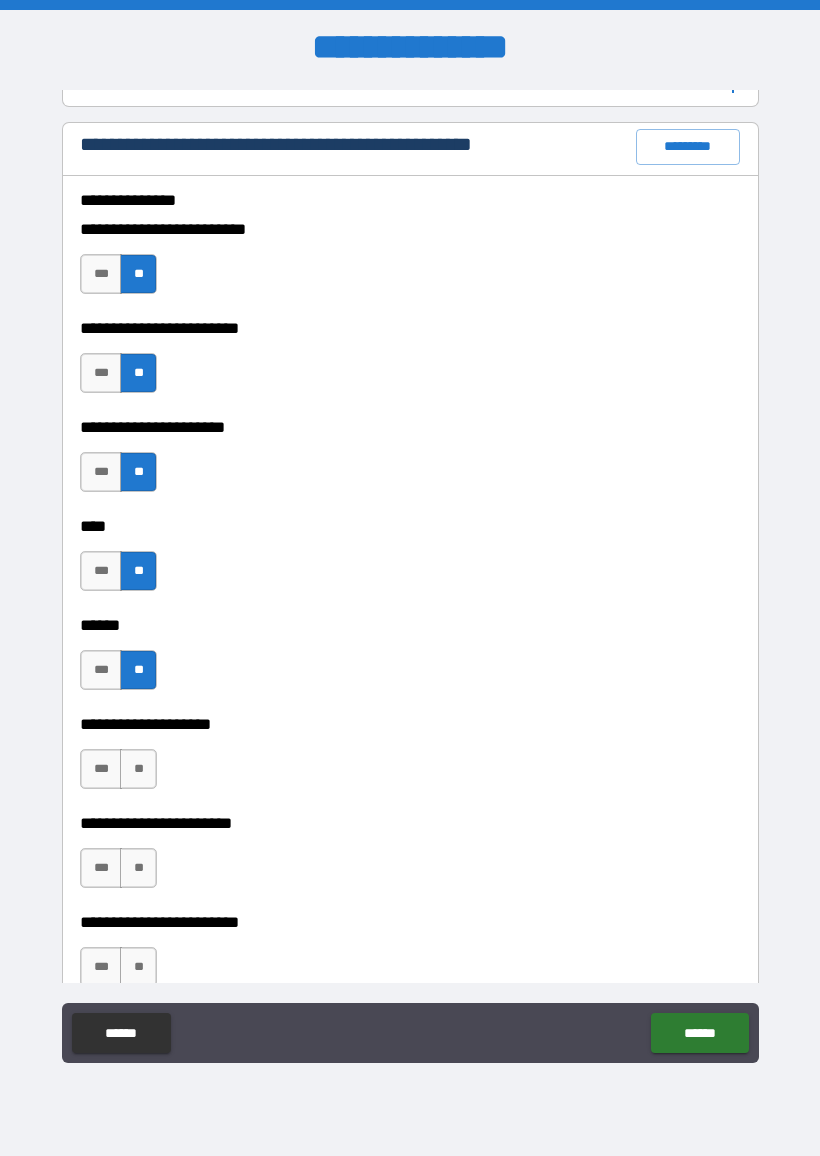 click on "**" at bounding box center [138, 769] 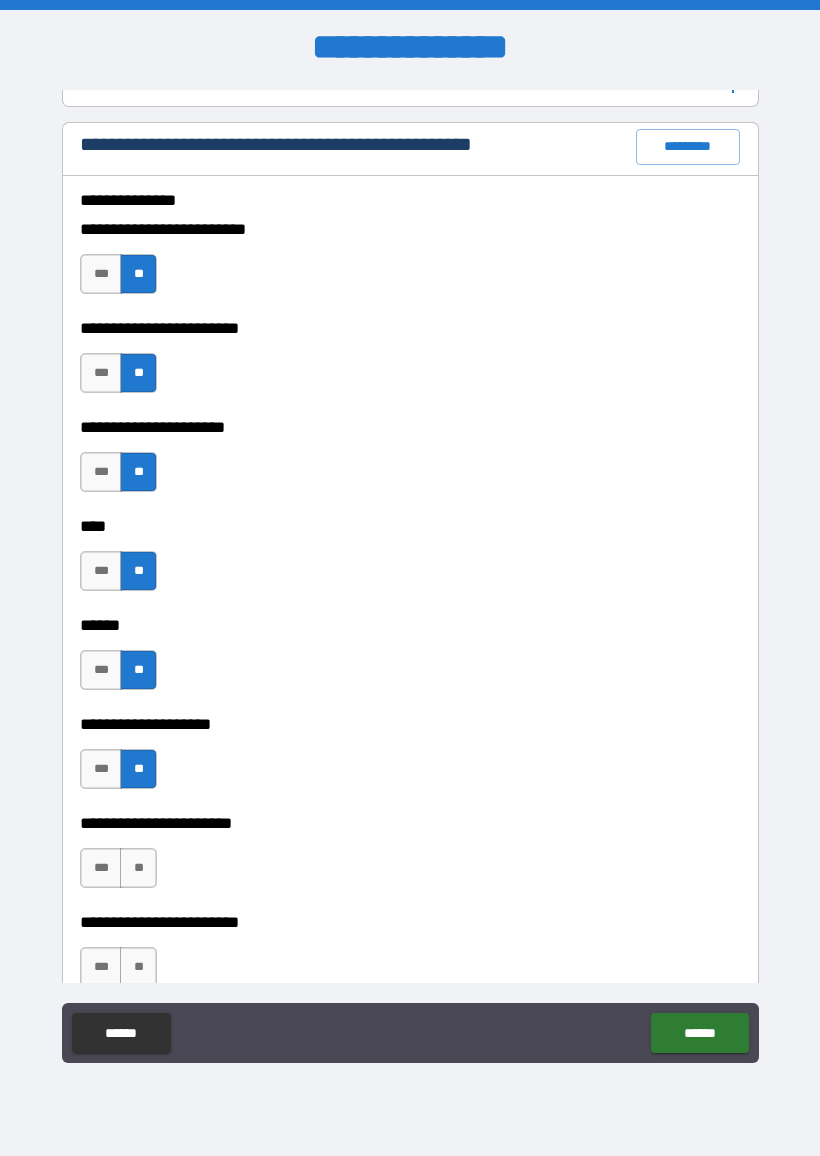 click on "**" at bounding box center [138, 868] 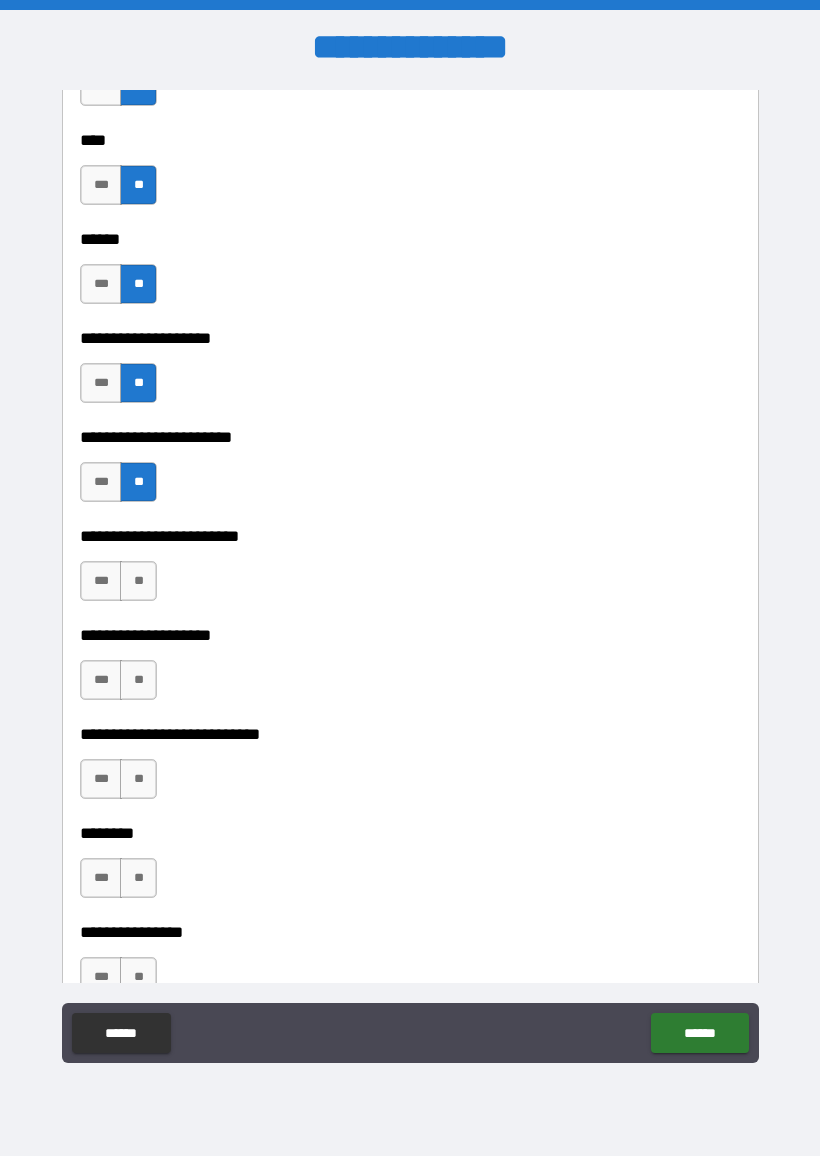 scroll, scrollTop: 3301, scrollLeft: 0, axis: vertical 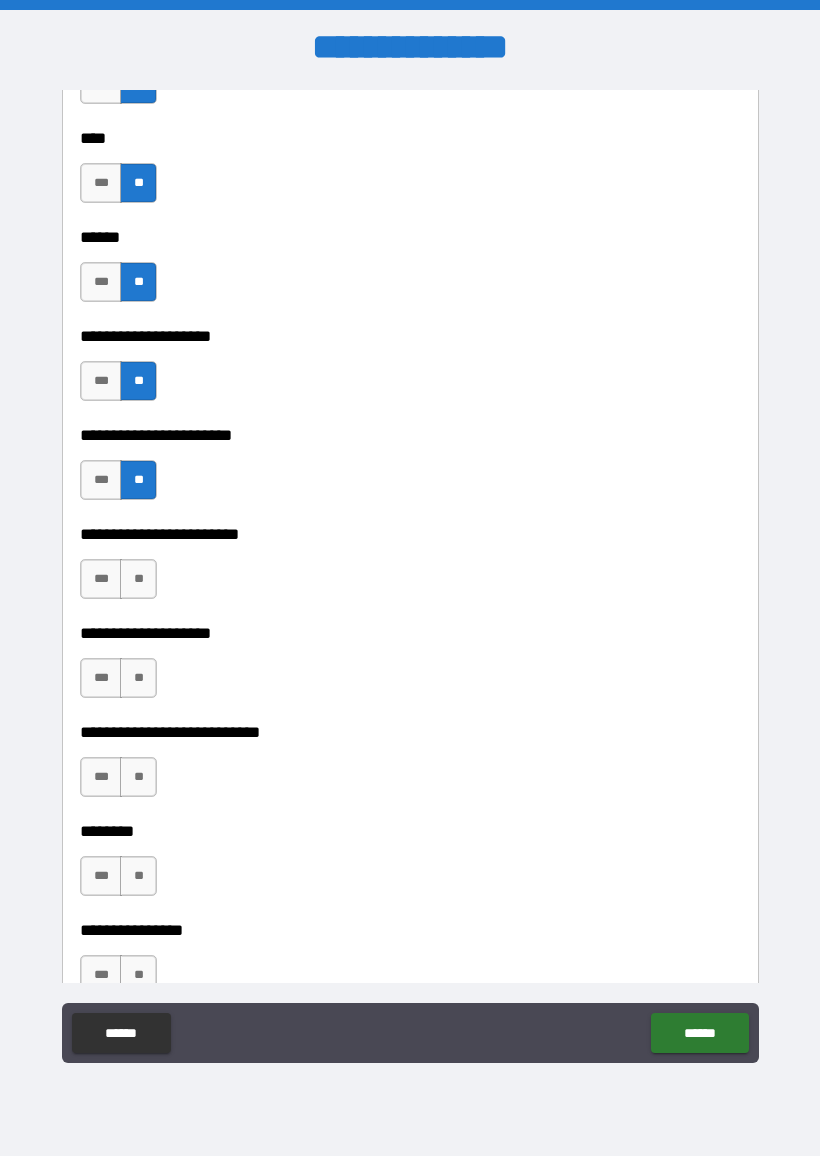 click on "**" at bounding box center [138, 579] 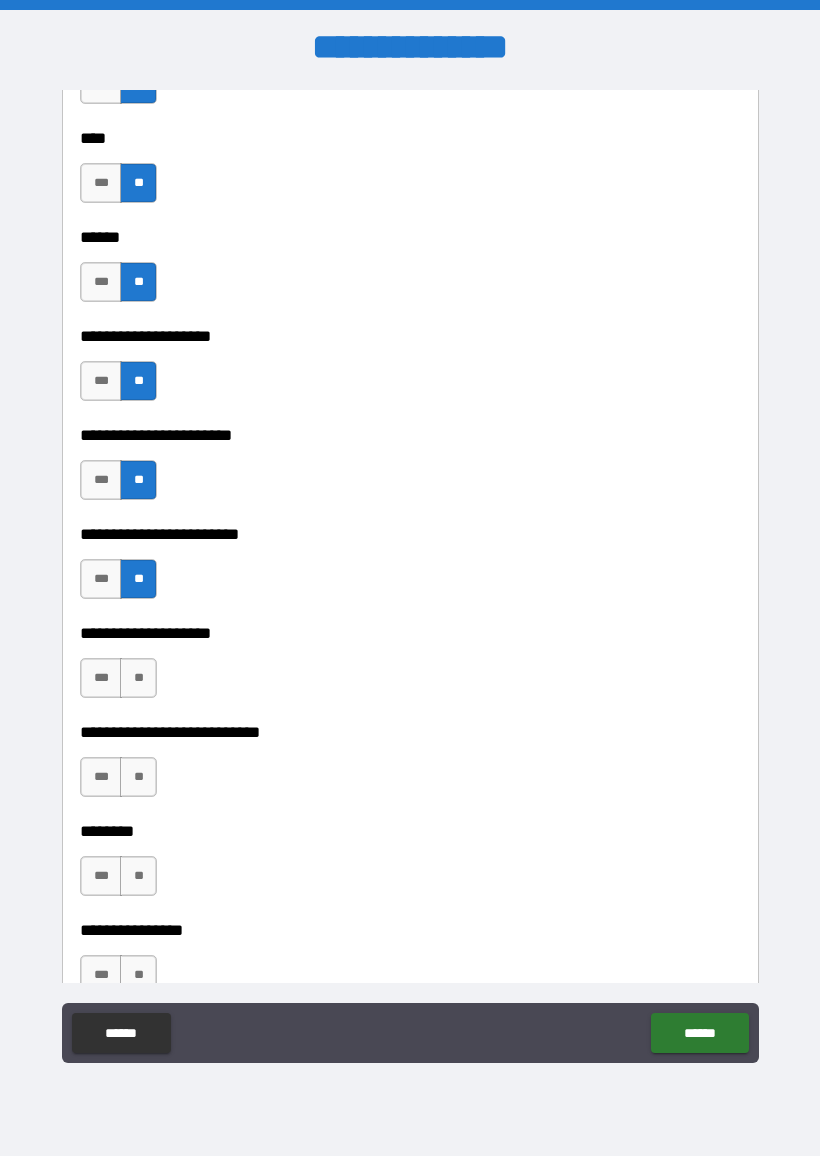 click on "**" at bounding box center (138, 678) 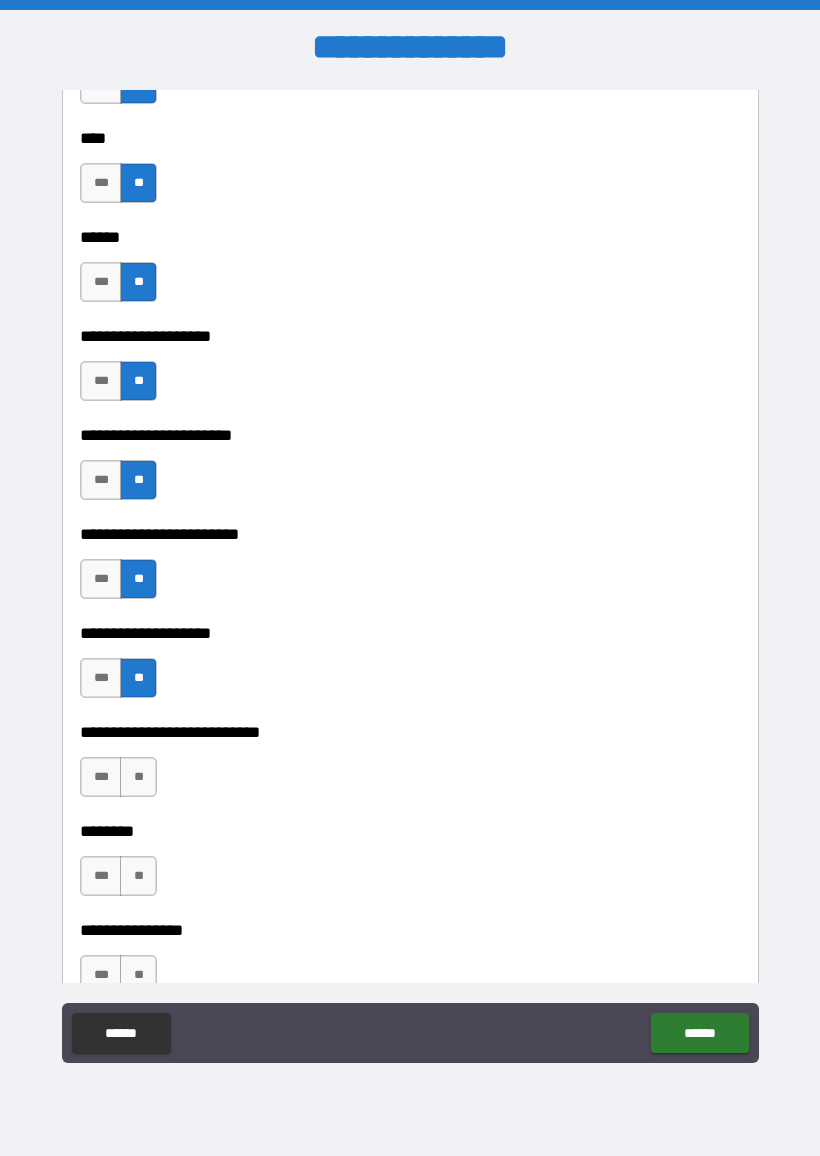 click on "**" at bounding box center (138, 777) 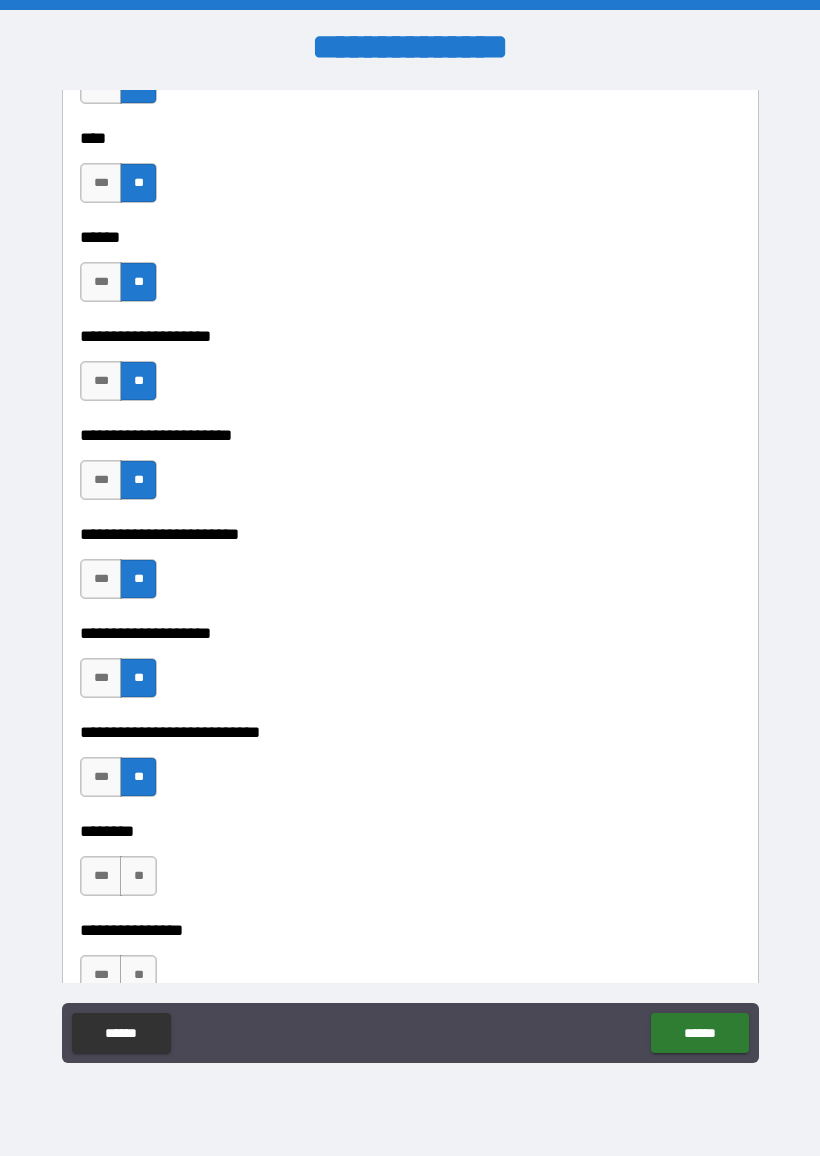 click on "**" at bounding box center [138, 876] 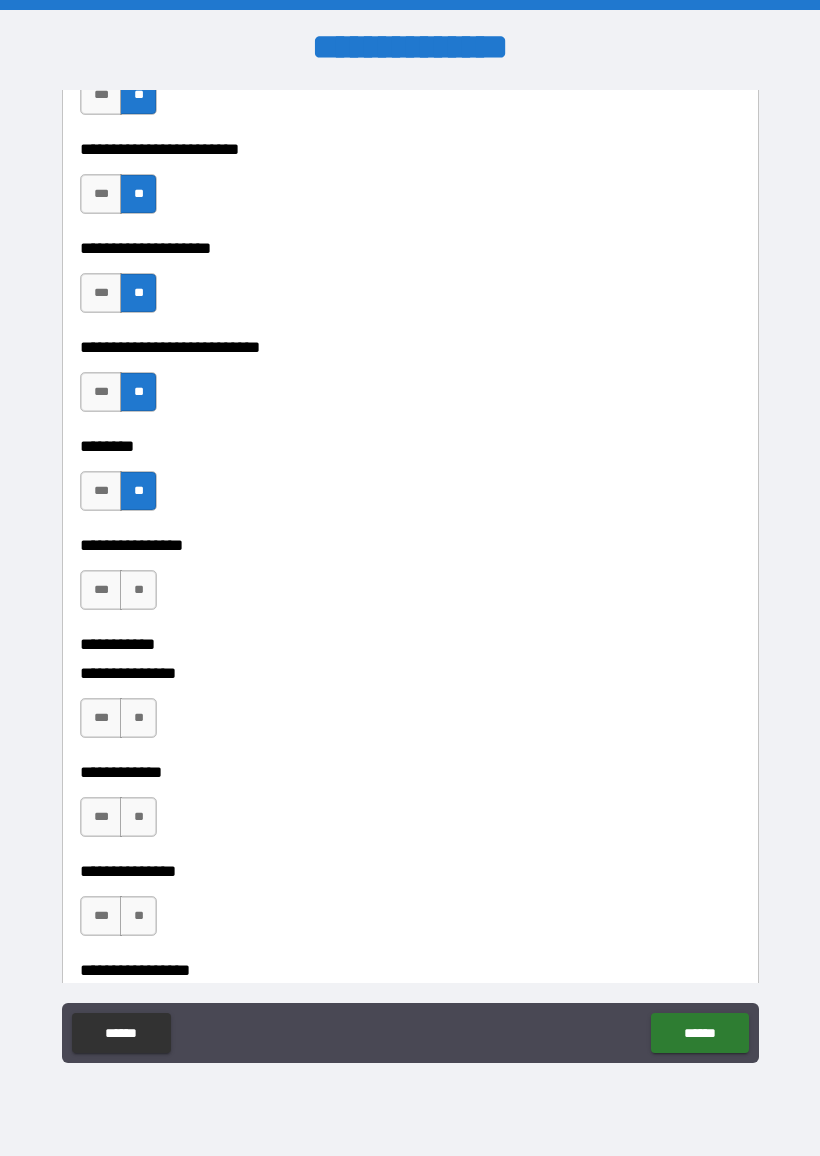 scroll, scrollTop: 3689, scrollLeft: 0, axis: vertical 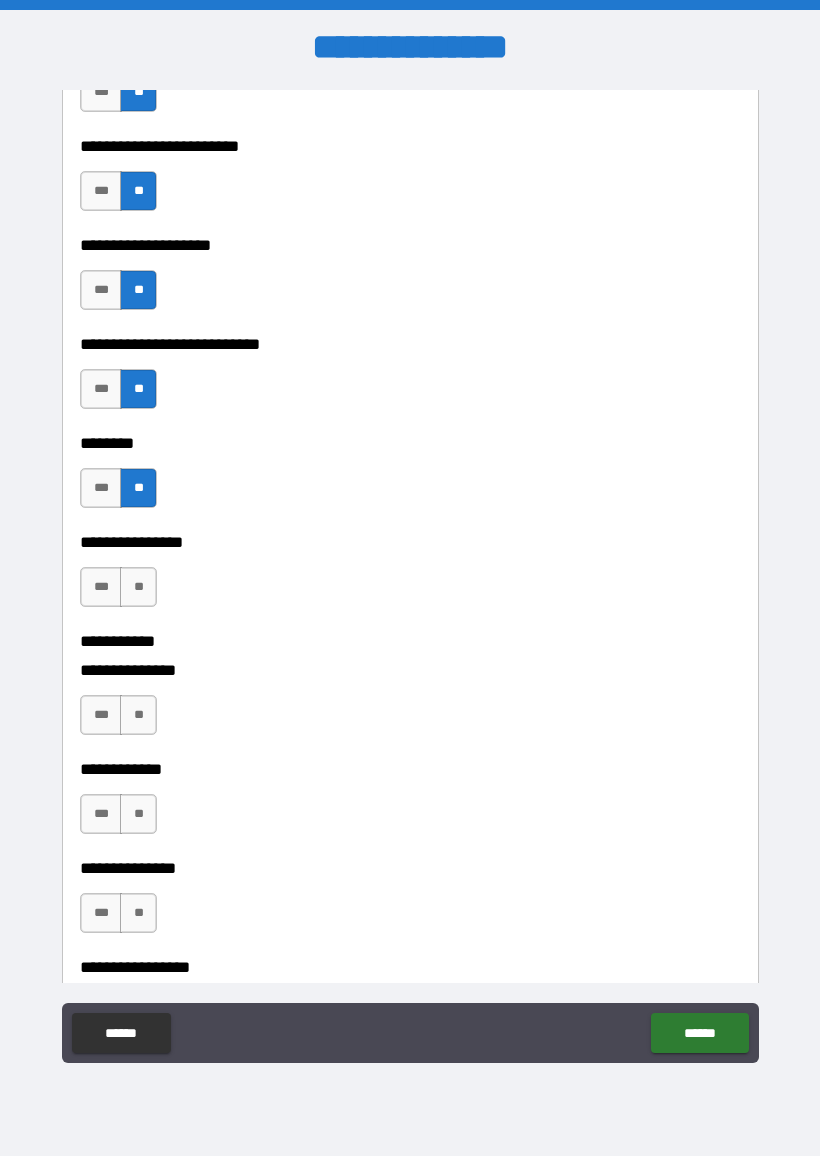 click on "**" at bounding box center (138, 587) 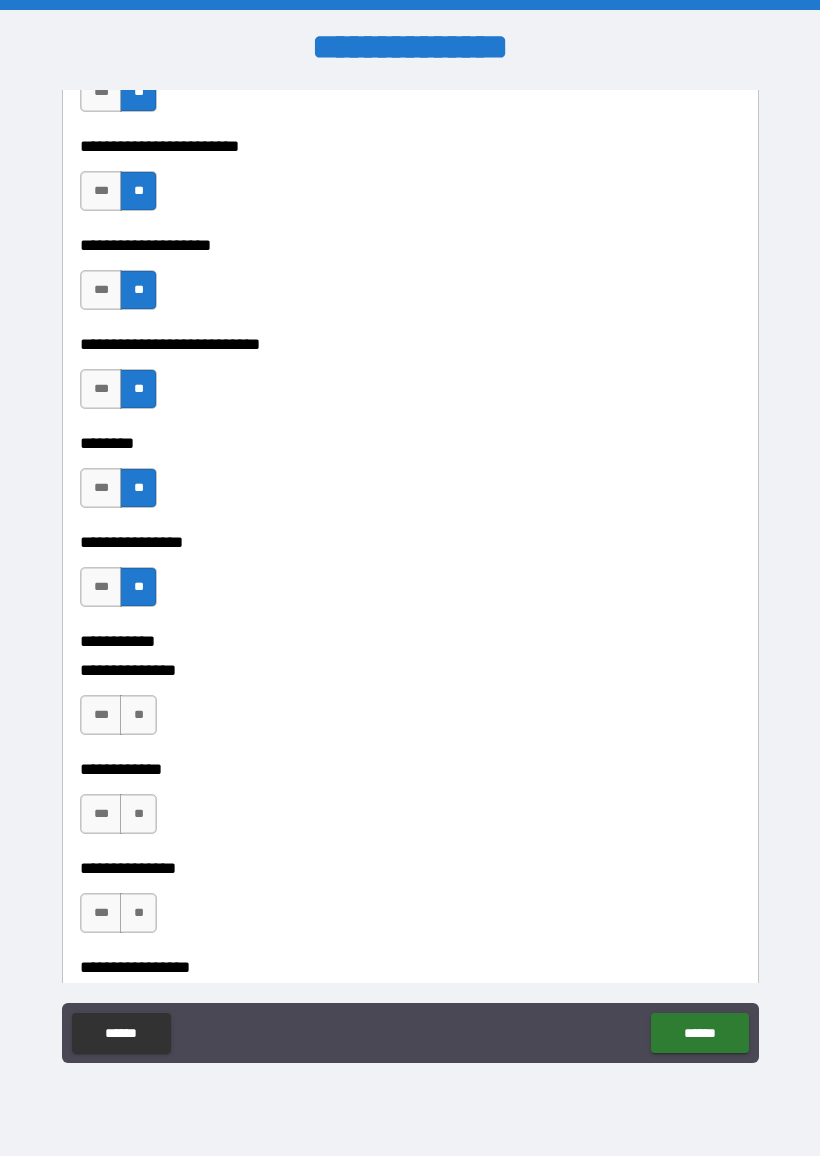 click on "**" at bounding box center [138, 715] 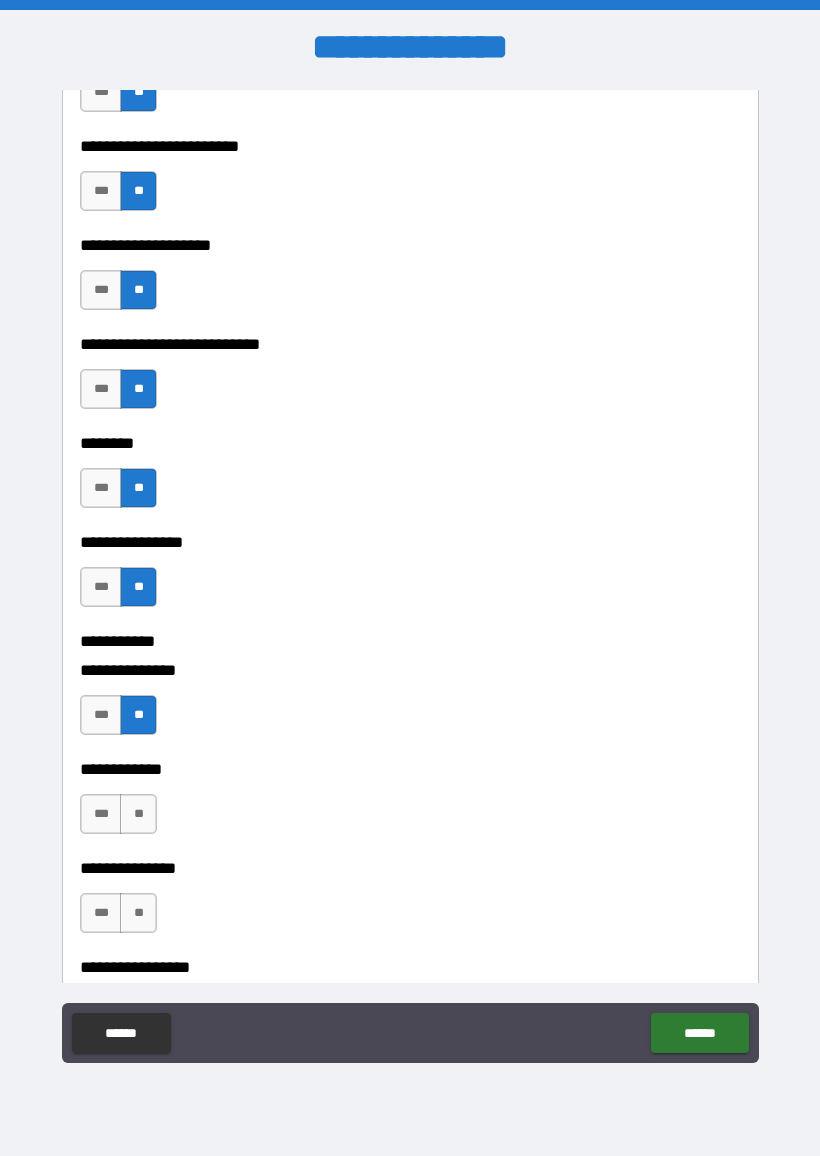 click on "**" at bounding box center (138, 814) 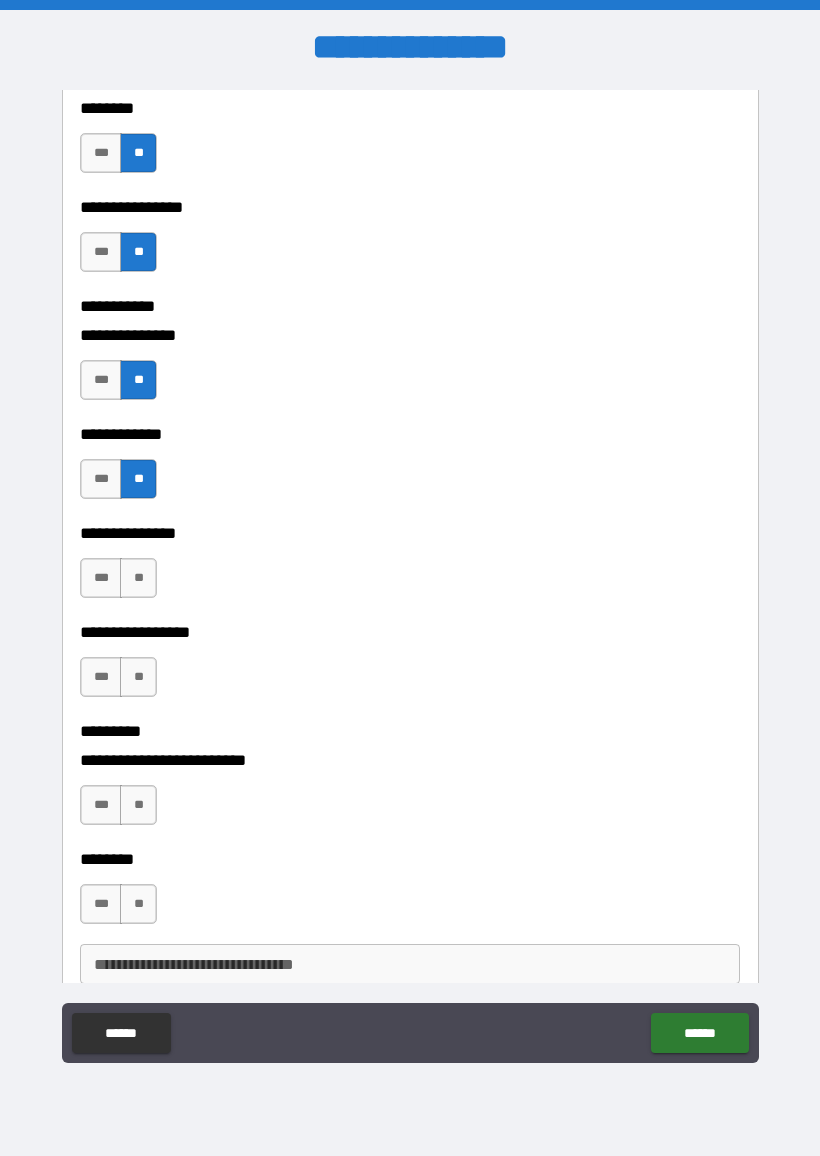 scroll, scrollTop: 4028, scrollLeft: 0, axis: vertical 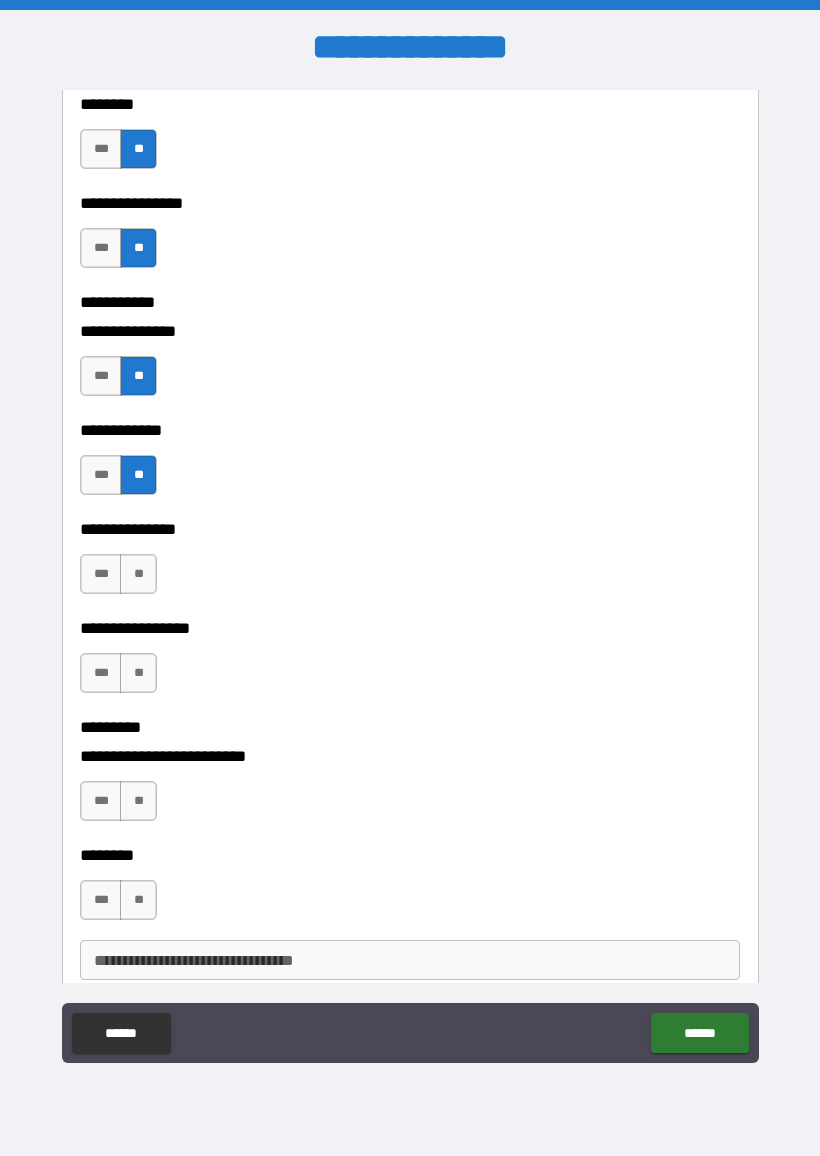 click on "**" at bounding box center [138, 574] 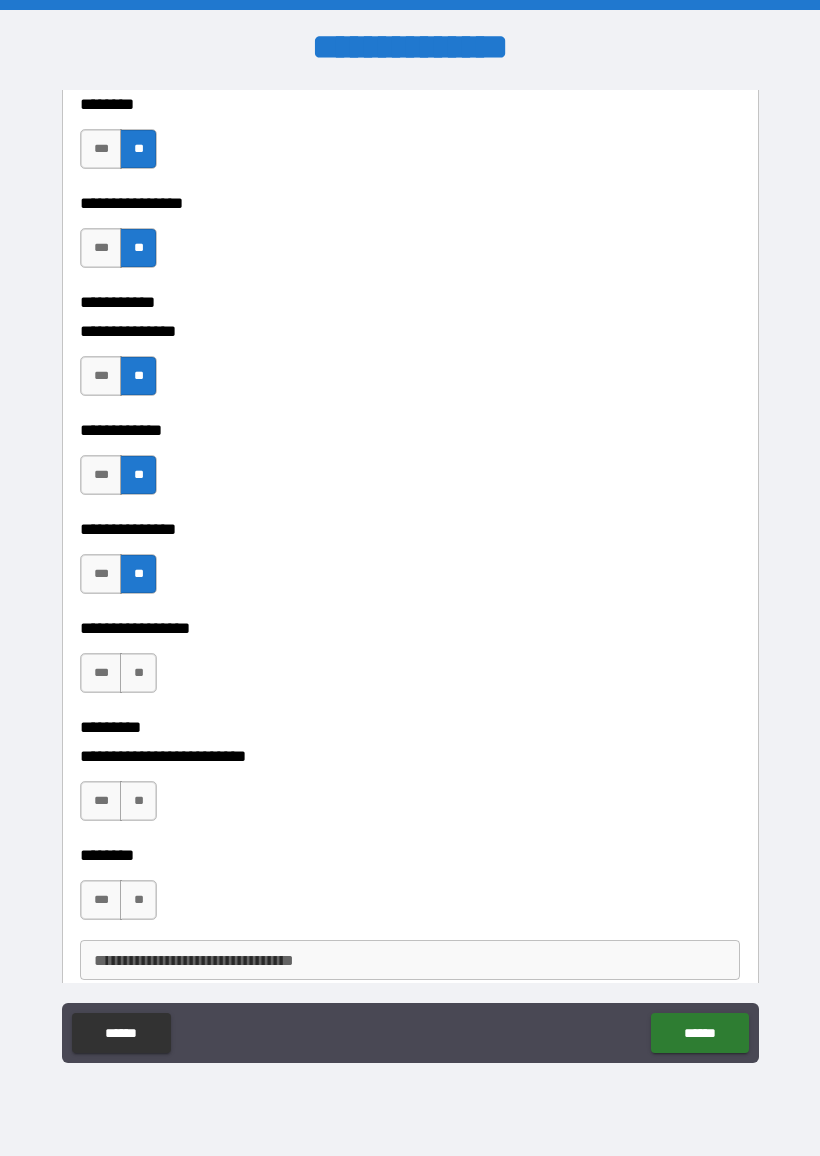 click on "**" at bounding box center [138, 673] 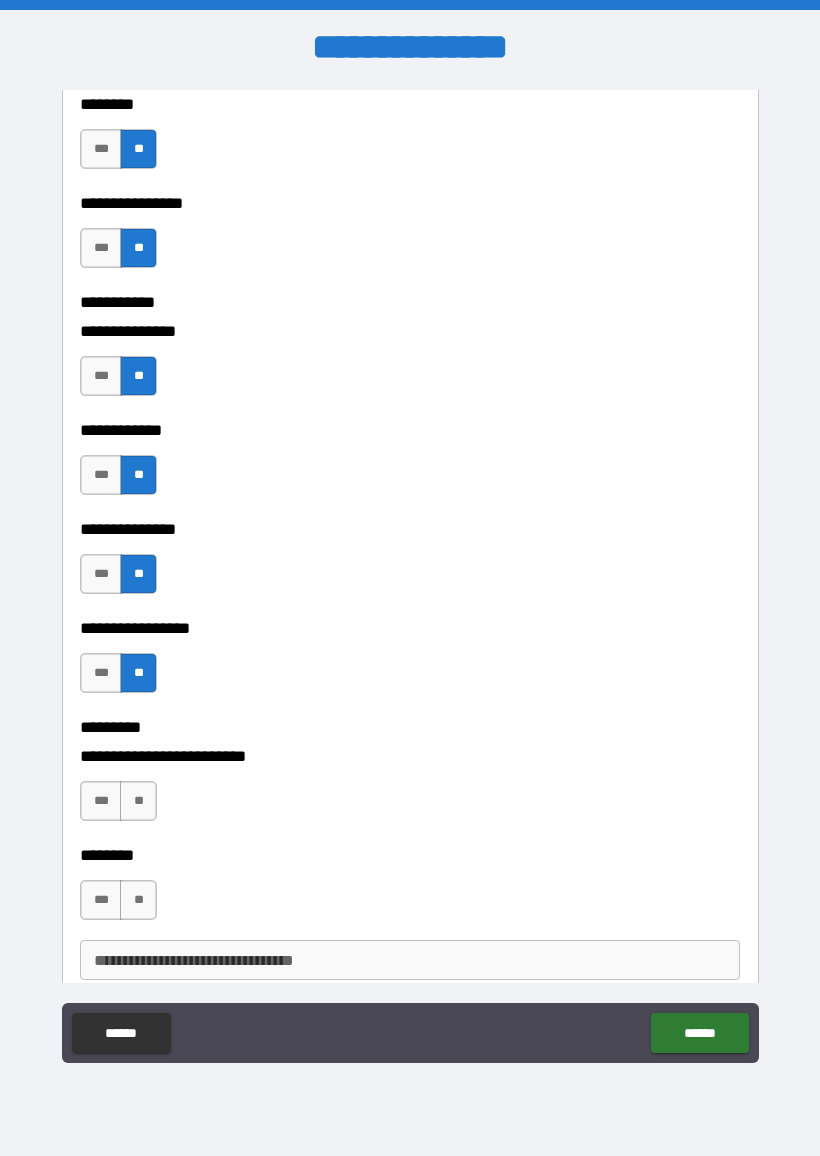 click on "**" at bounding box center (138, 801) 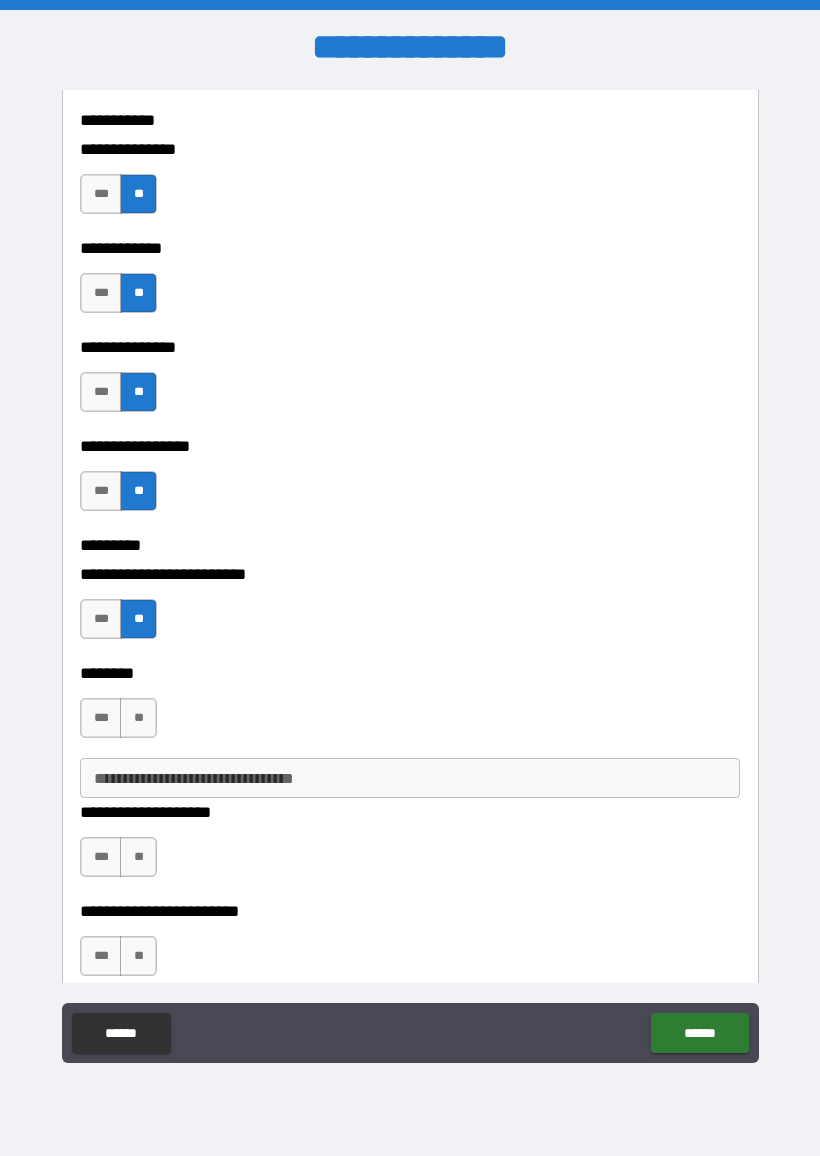 scroll, scrollTop: 4209, scrollLeft: 0, axis: vertical 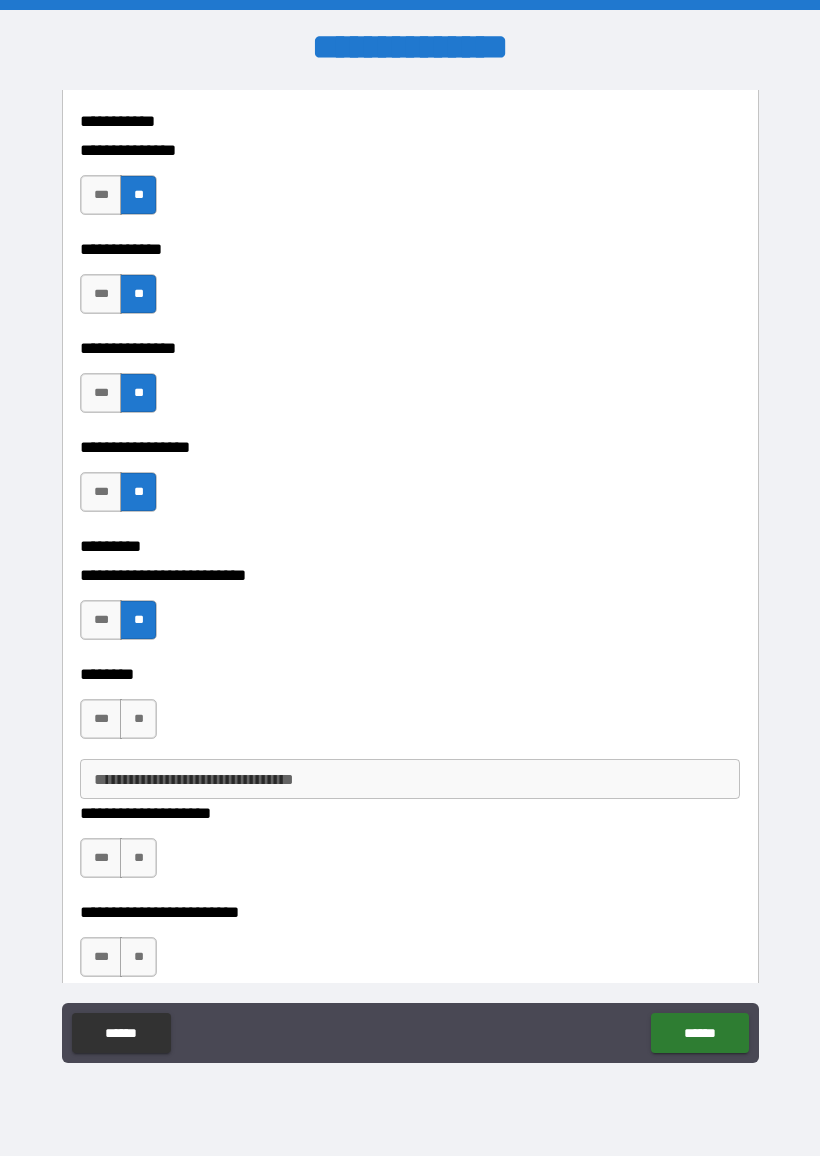 click on "***" at bounding box center [101, 620] 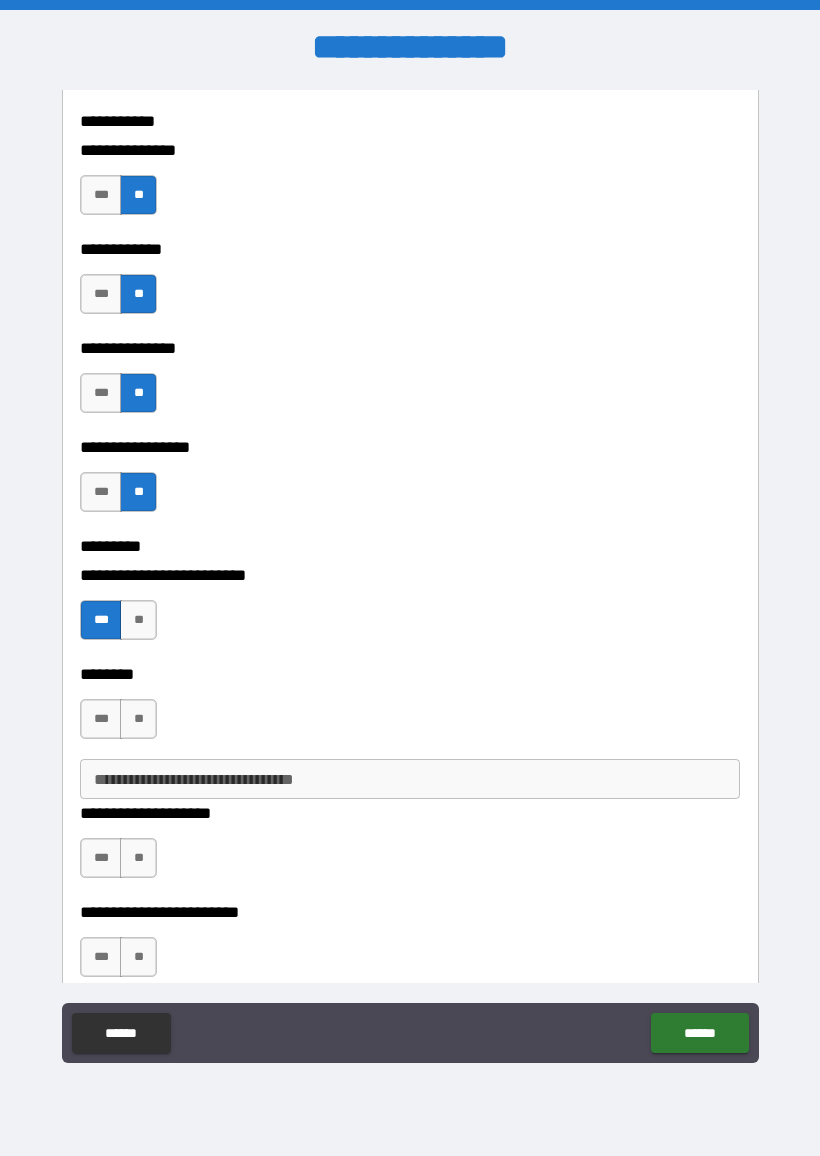 click on "**" at bounding box center (138, 719) 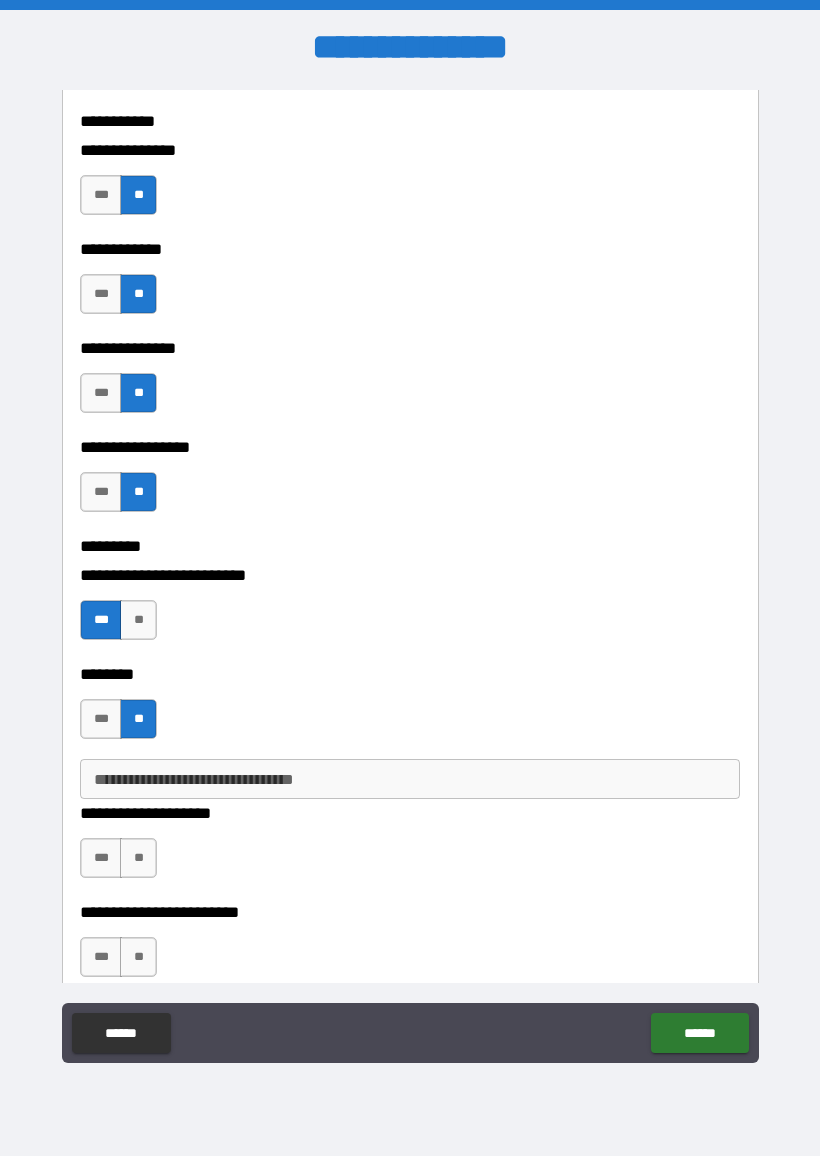 click on "**" at bounding box center [138, 858] 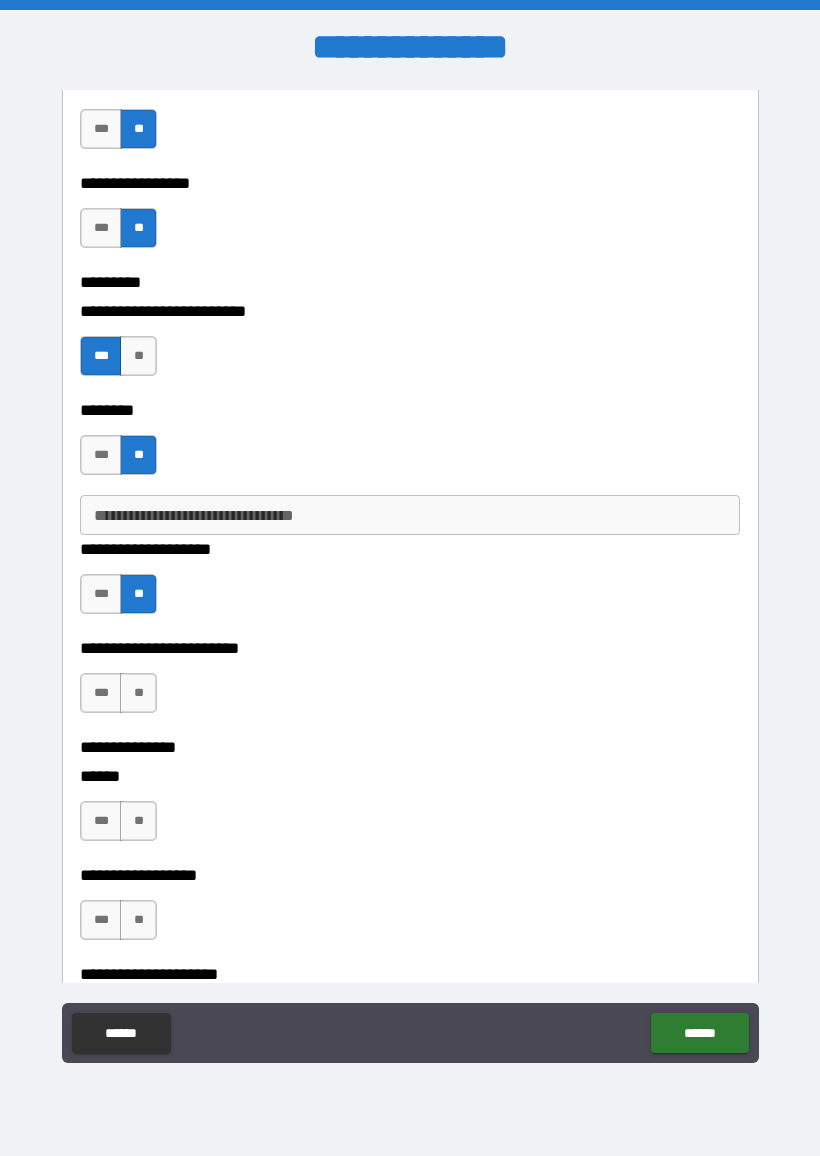 scroll, scrollTop: 4480, scrollLeft: 0, axis: vertical 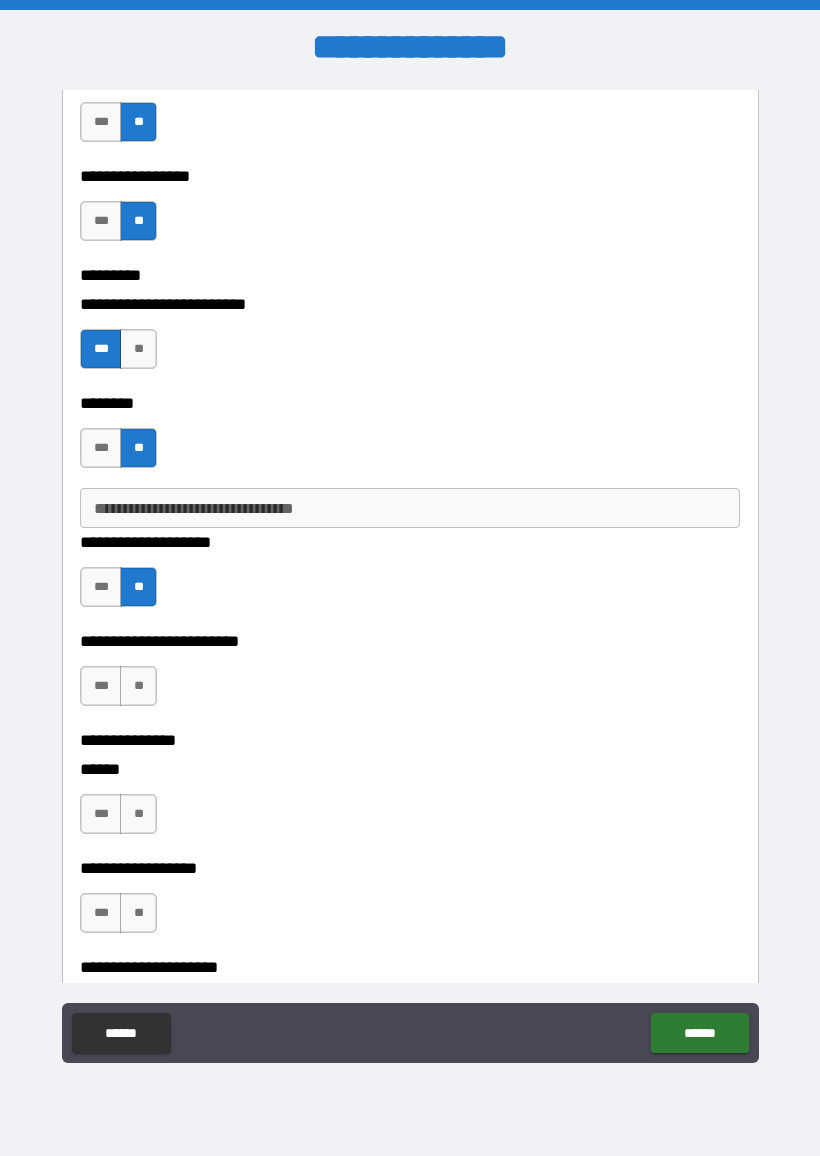 click on "**" at bounding box center (138, 686) 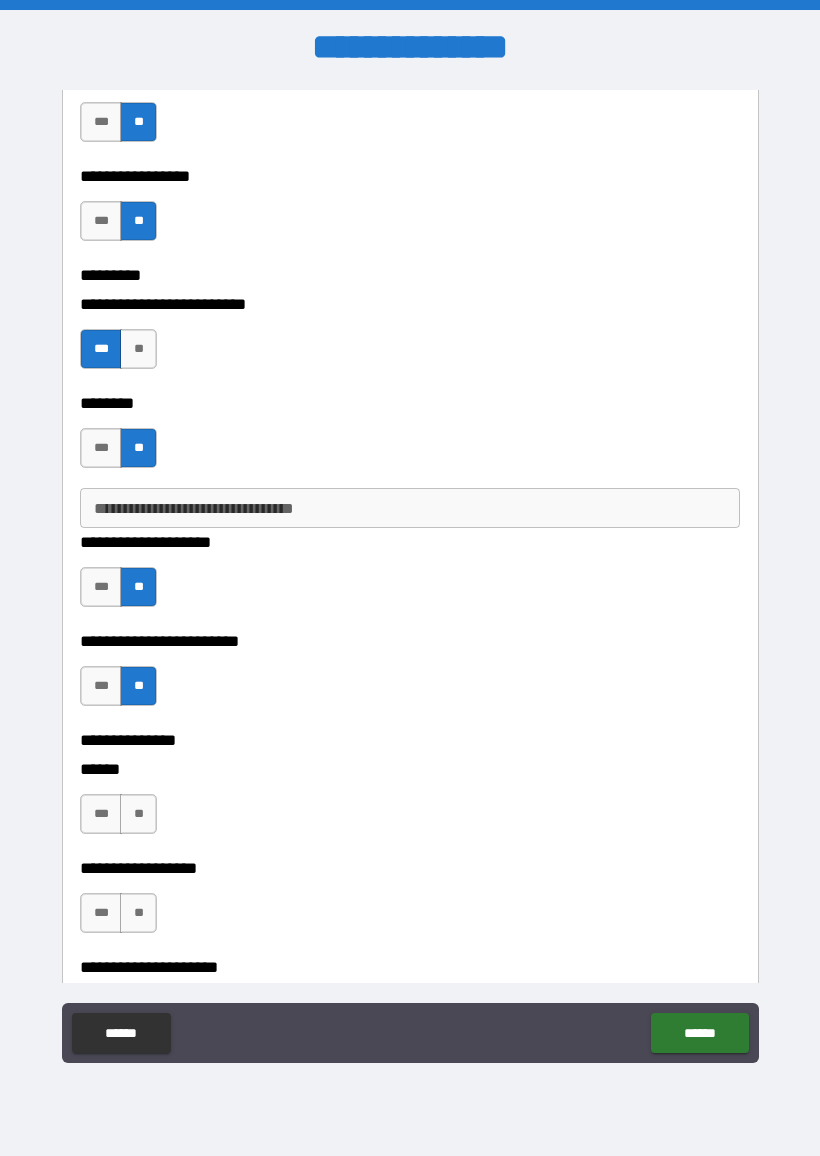click on "**" at bounding box center [138, 814] 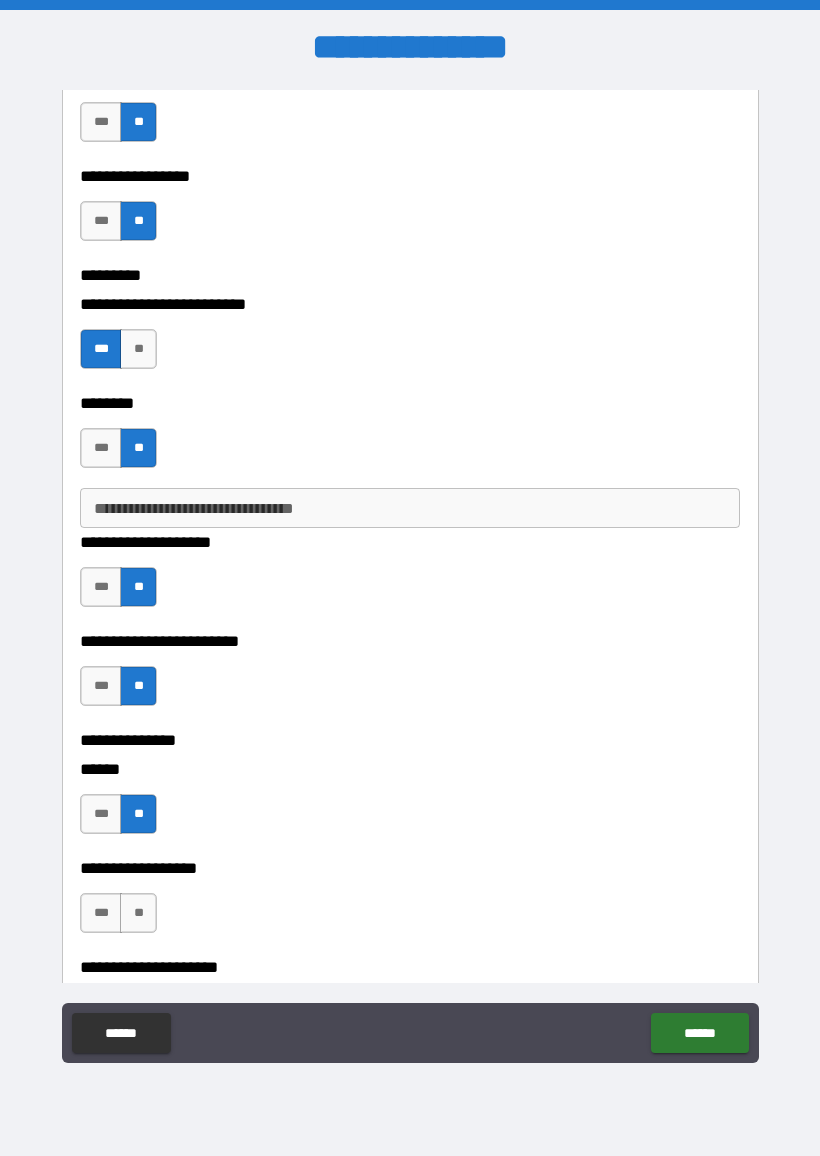 click on "**" at bounding box center (138, 913) 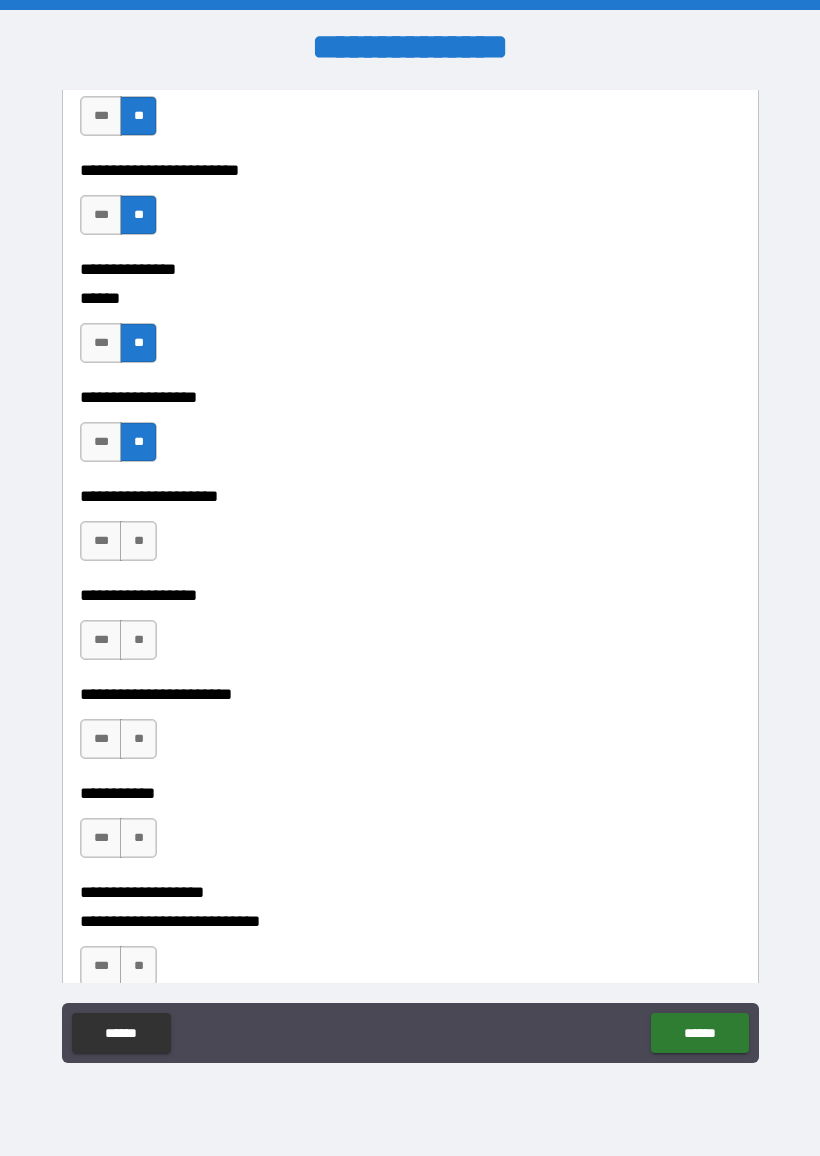 scroll, scrollTop: 4967, scrollLeft: 0, axis: vertical 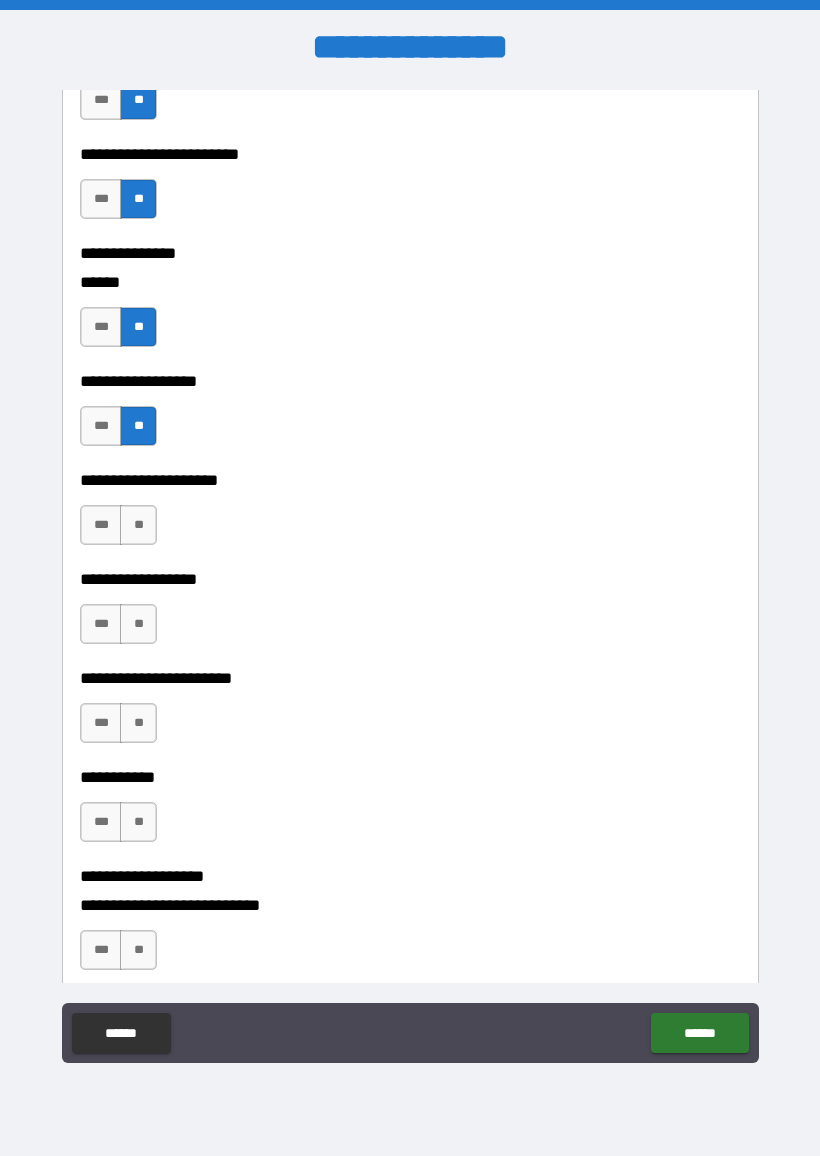 click on "**" at bounding box center (138, 525) 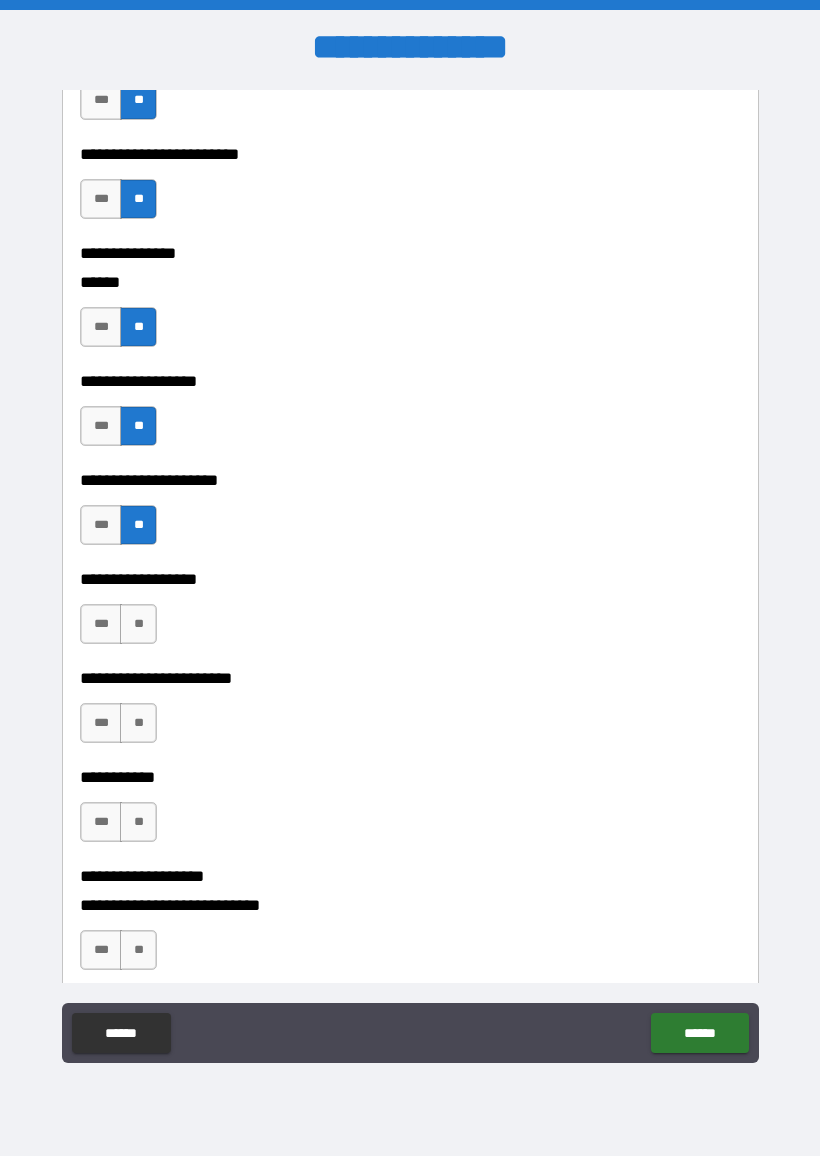 click on "**" at bounding box center (138, 624) 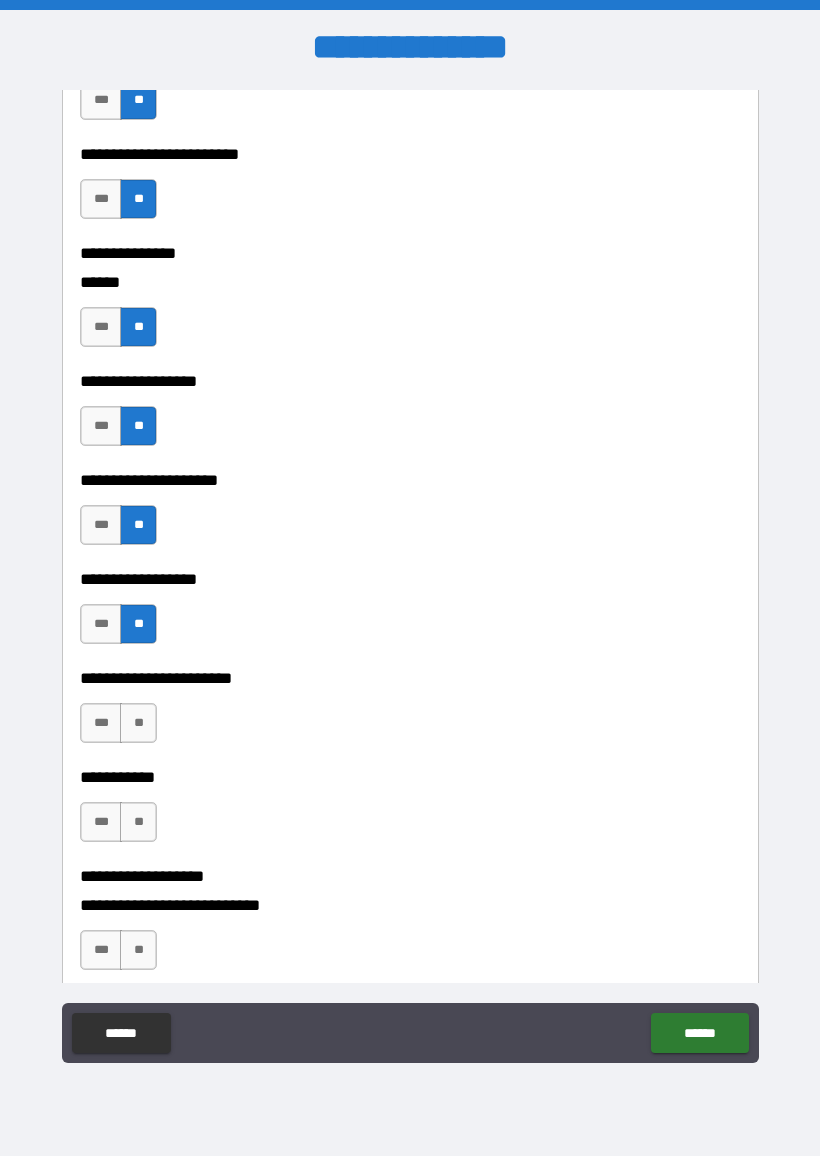 click on "**" at bounding box center (138, 723) 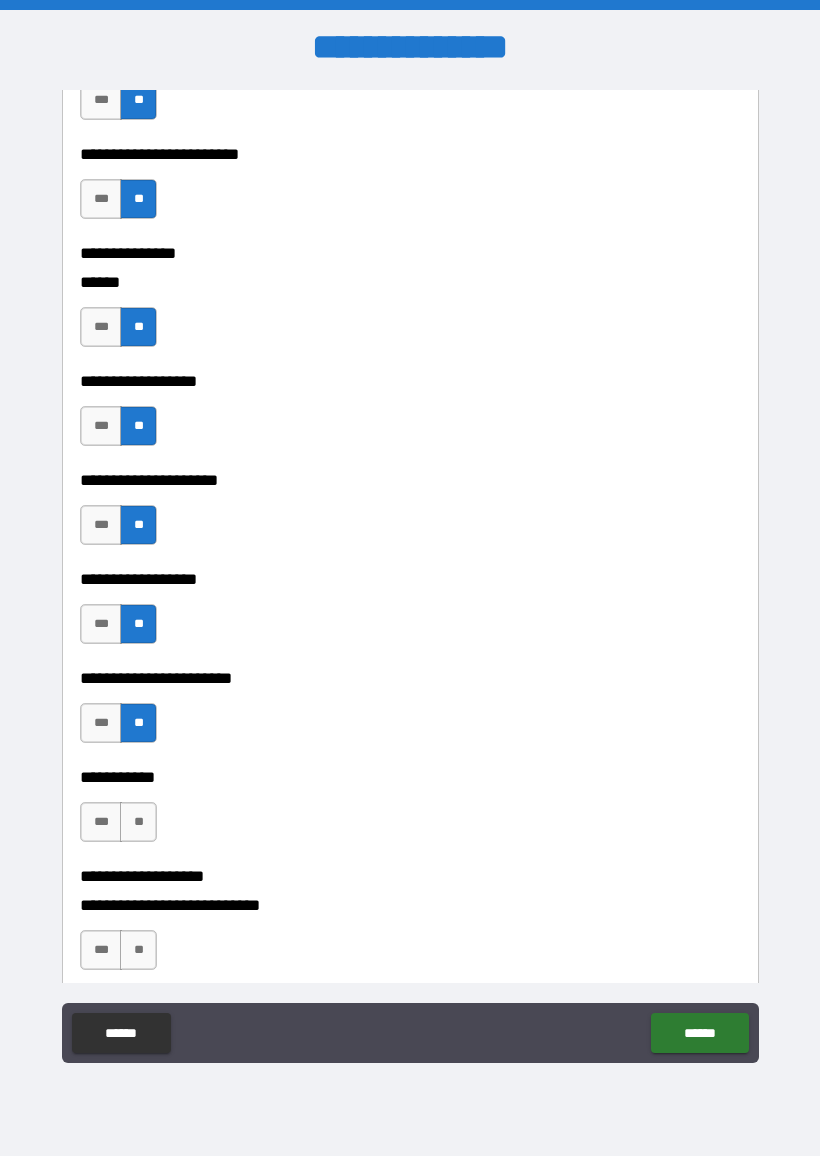 click on "**" at bounding box center (138, 822) 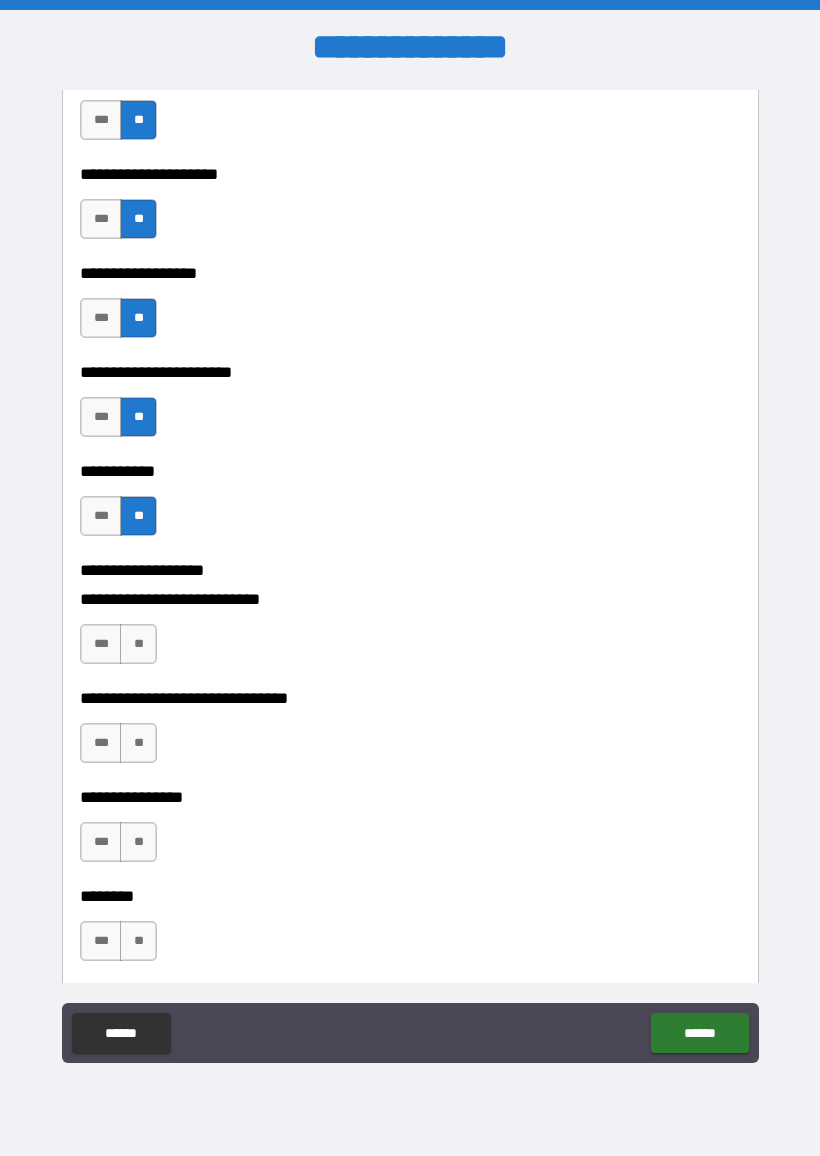 scroll, scrollTop: 5290, scrollLeft: 0, axis: vertical 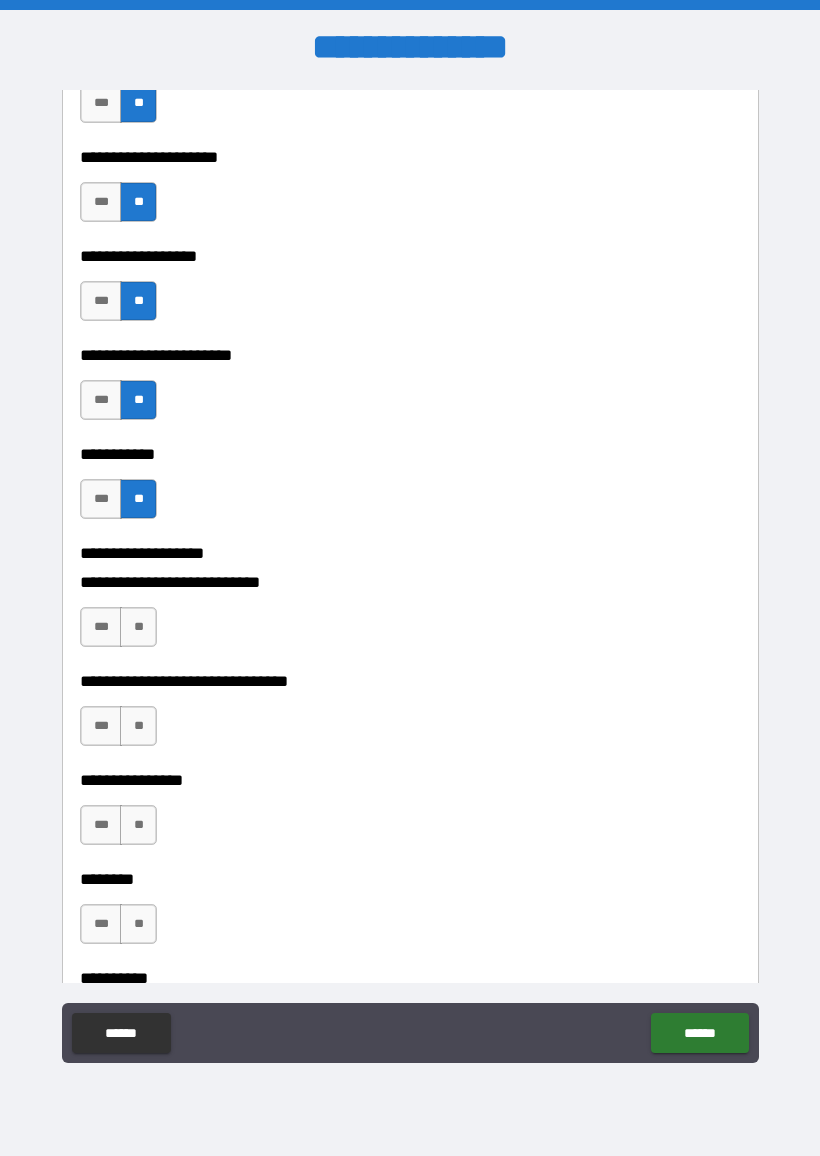 click on "**" at bounding box center [138, 627] 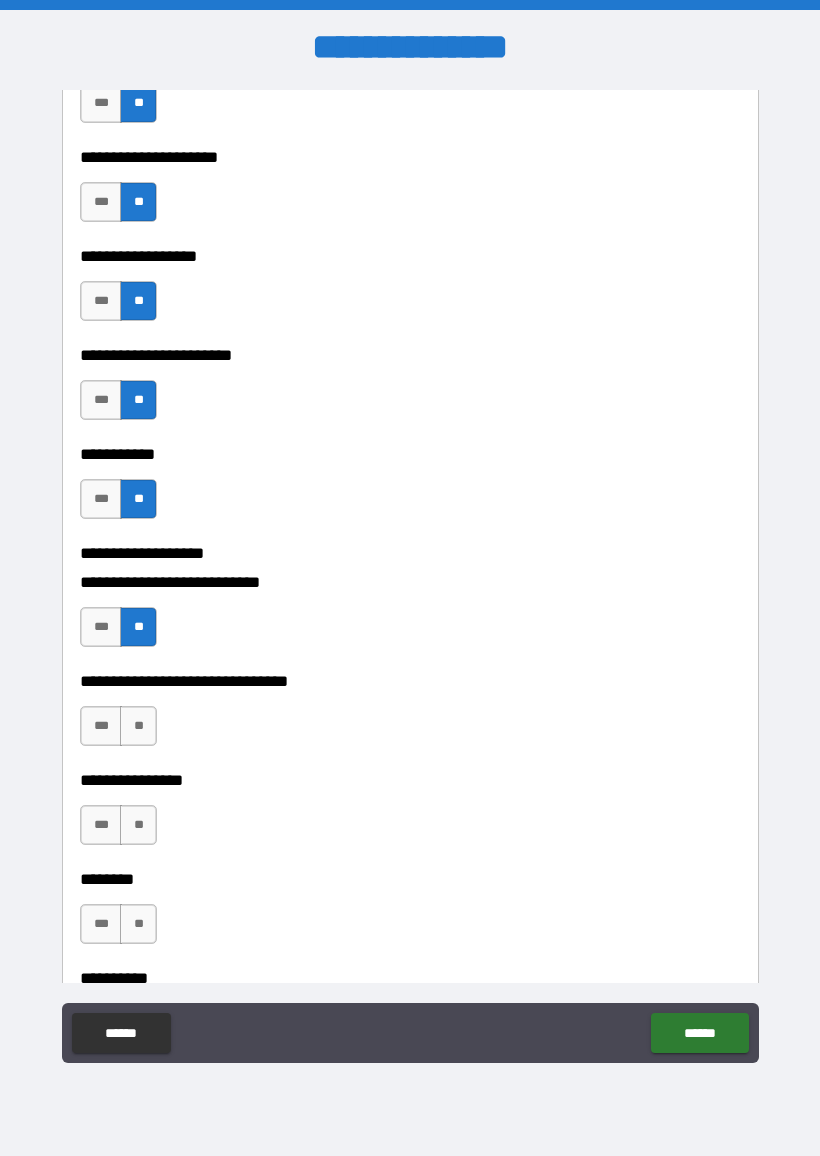 click on "**" at bounding box center (138, 726) 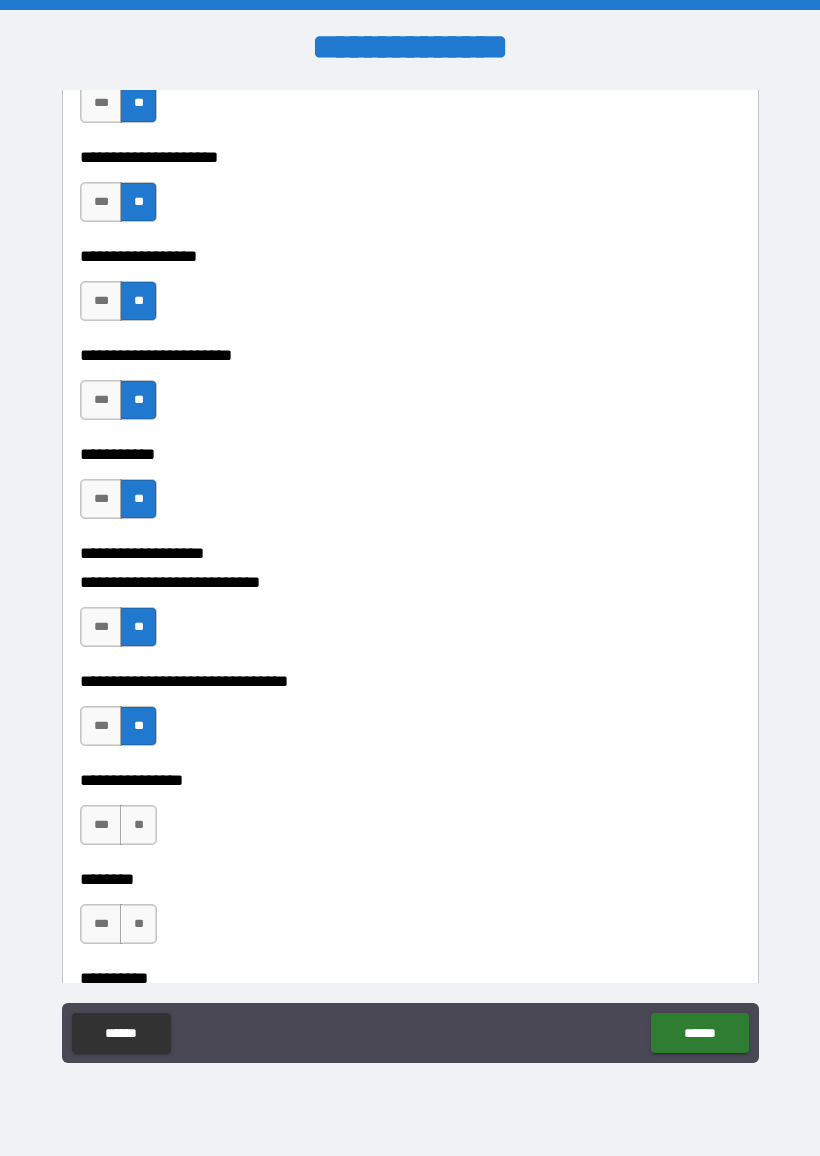 click on "**" at bounding box center [138, 825] 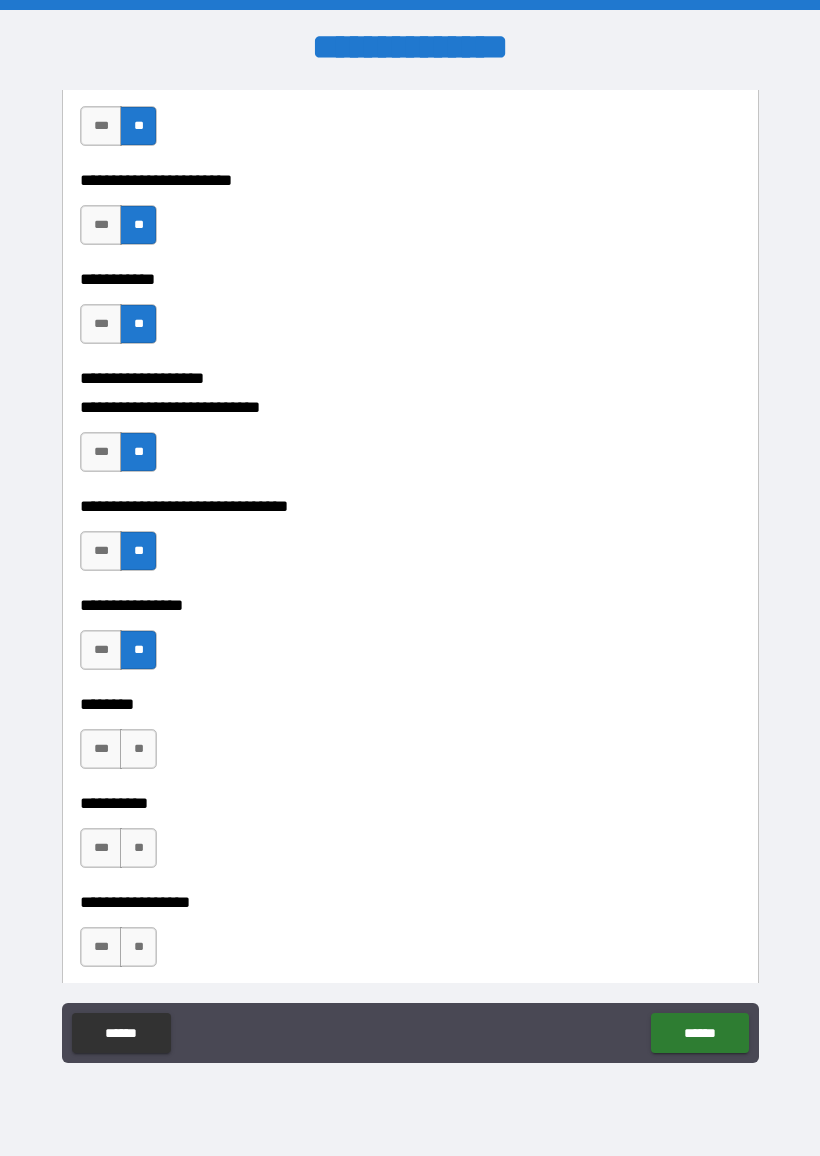 scroll, scrollTop: 5469, scrollLeft: 0, axis: vertical 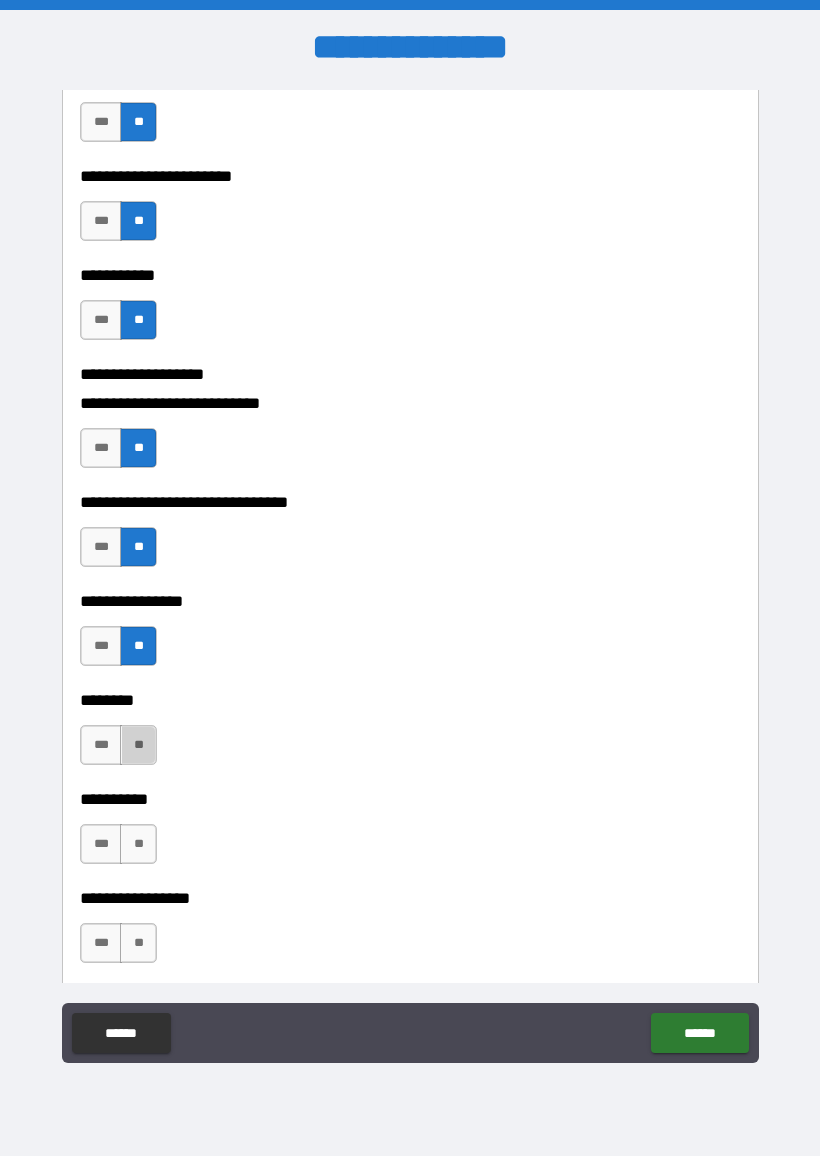 click on "**" at bounding box center [138, 745] 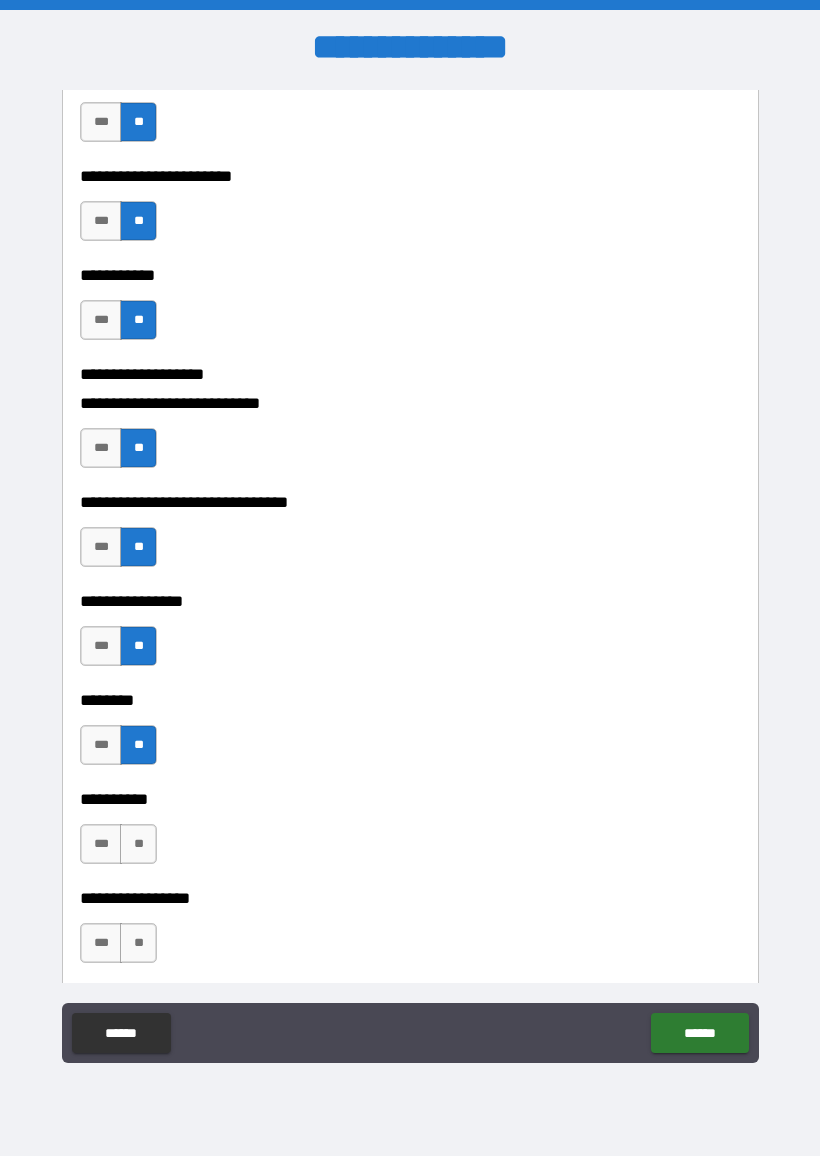 click on "**" at bounding box center [138, 844] 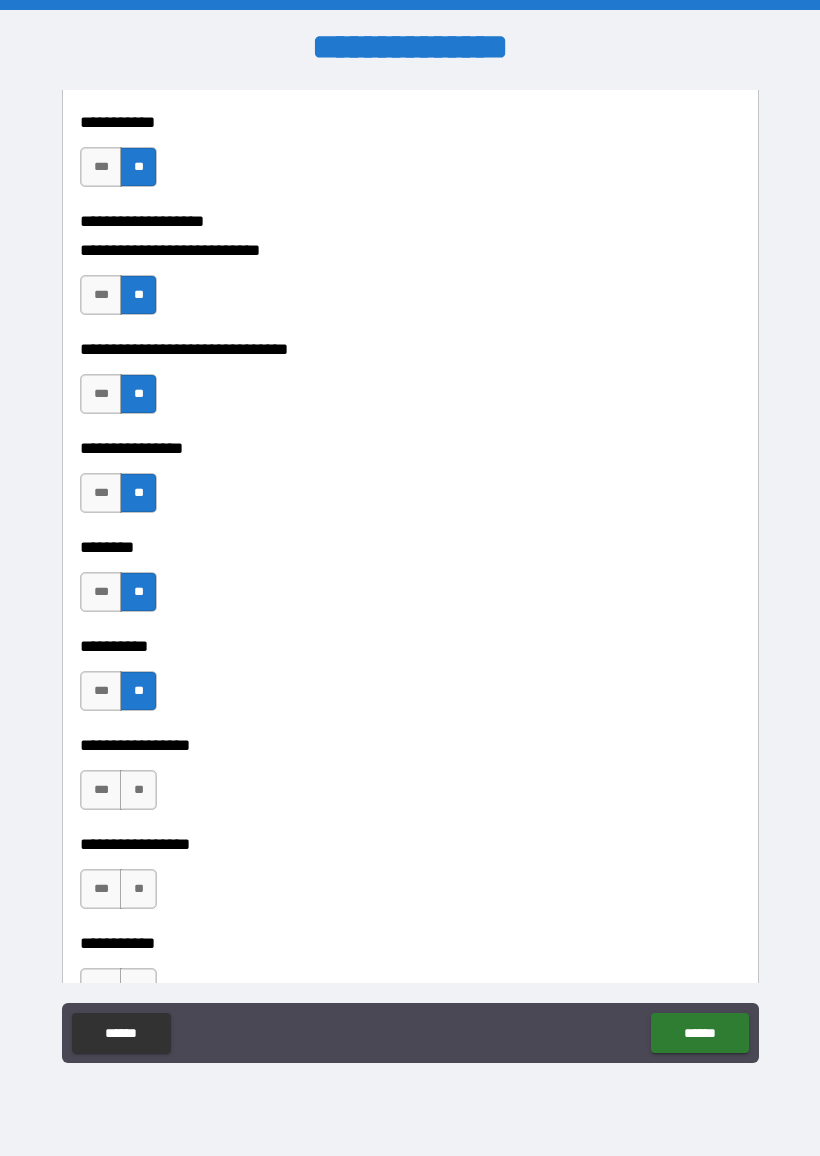 scroll, scrollTop: 5639, scrollLeft: 0, axis: vertical 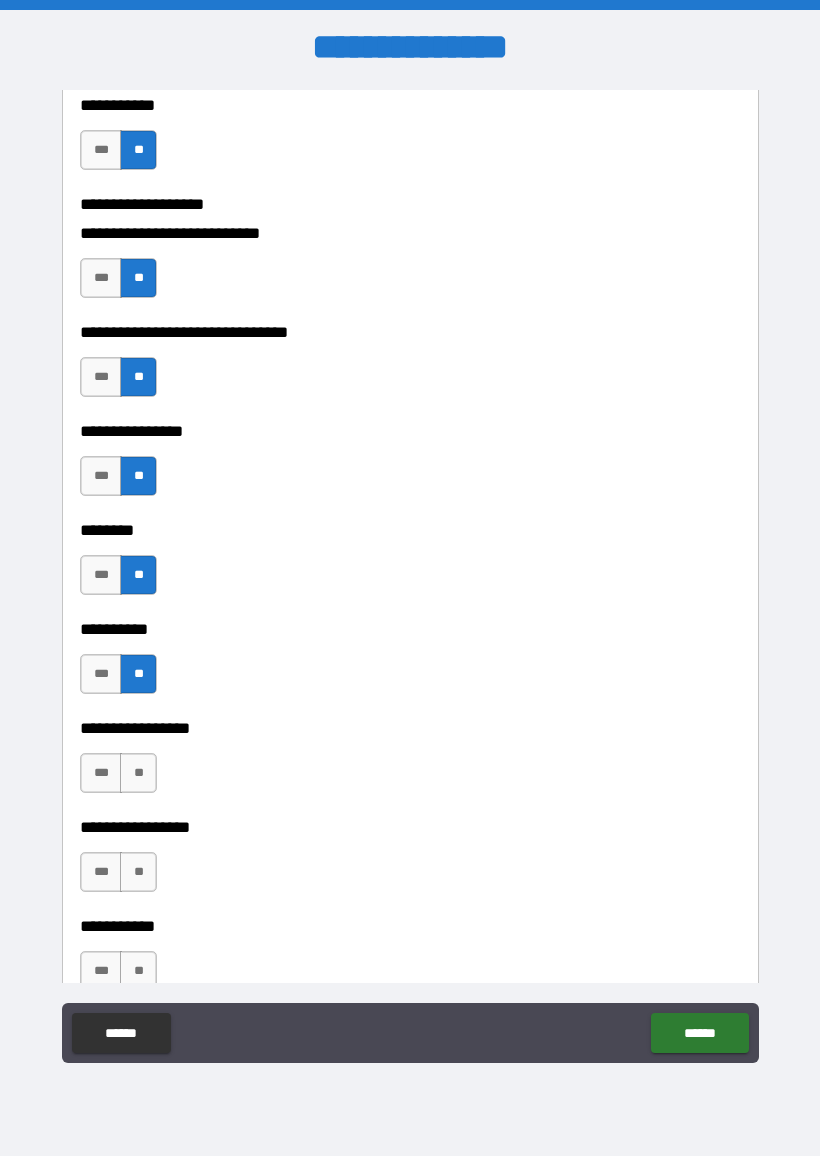click on "*** **" at bounding box center [121, 778] 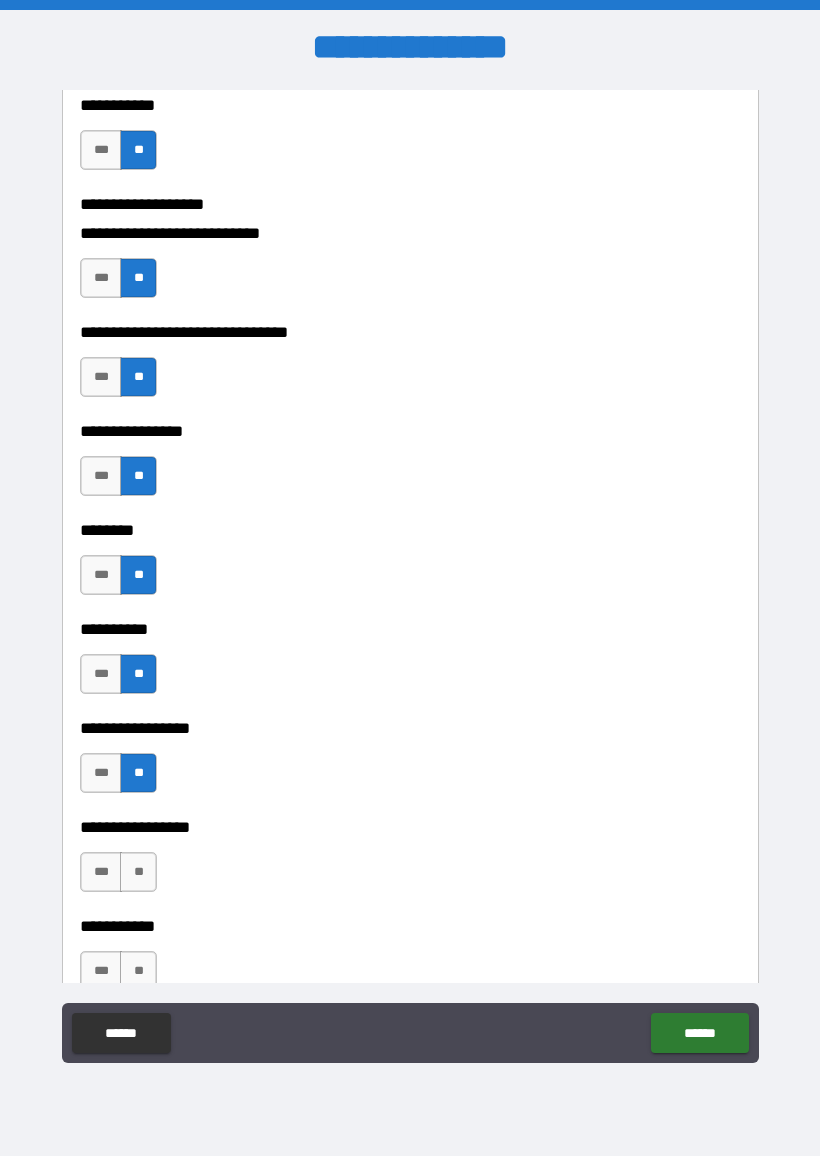 click on "**" at bounding box center [138, 872] 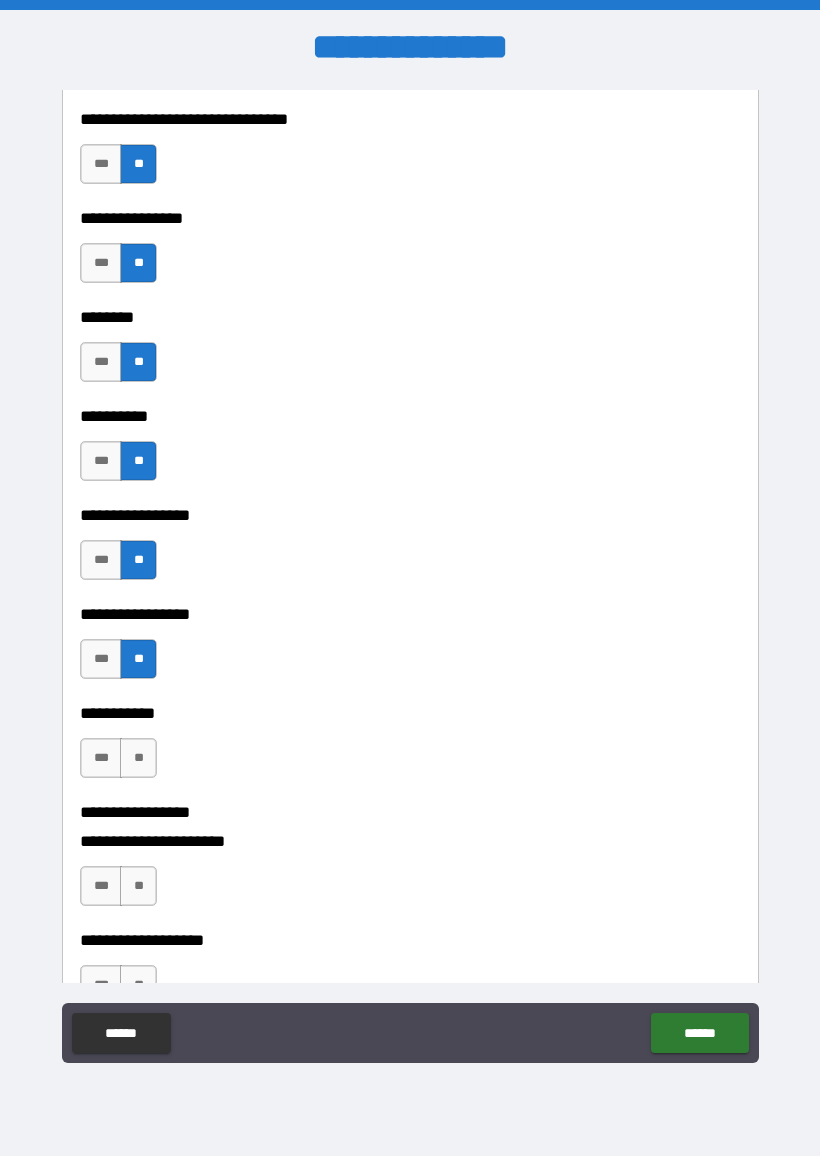 scroll, scrollTop: 5926, scrollLeft: 0, axis: vertical 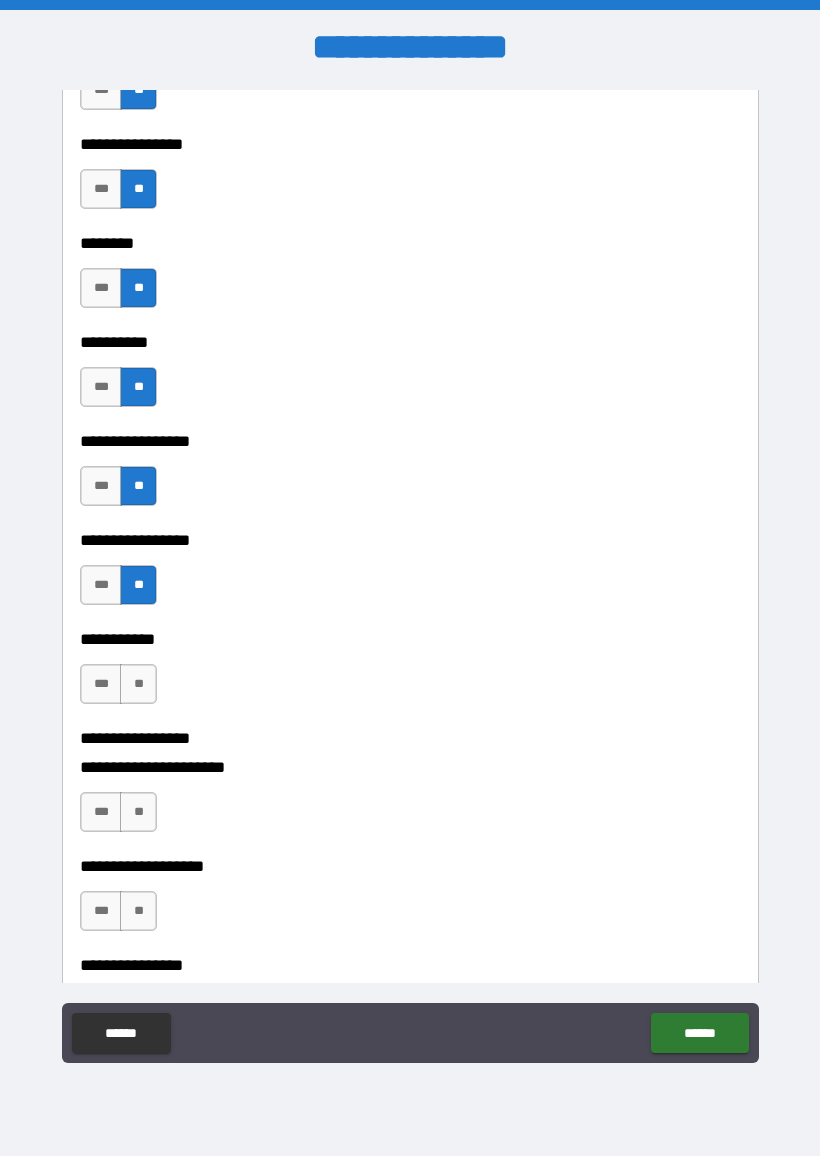 click on "**" at bounding box center (138, 684) 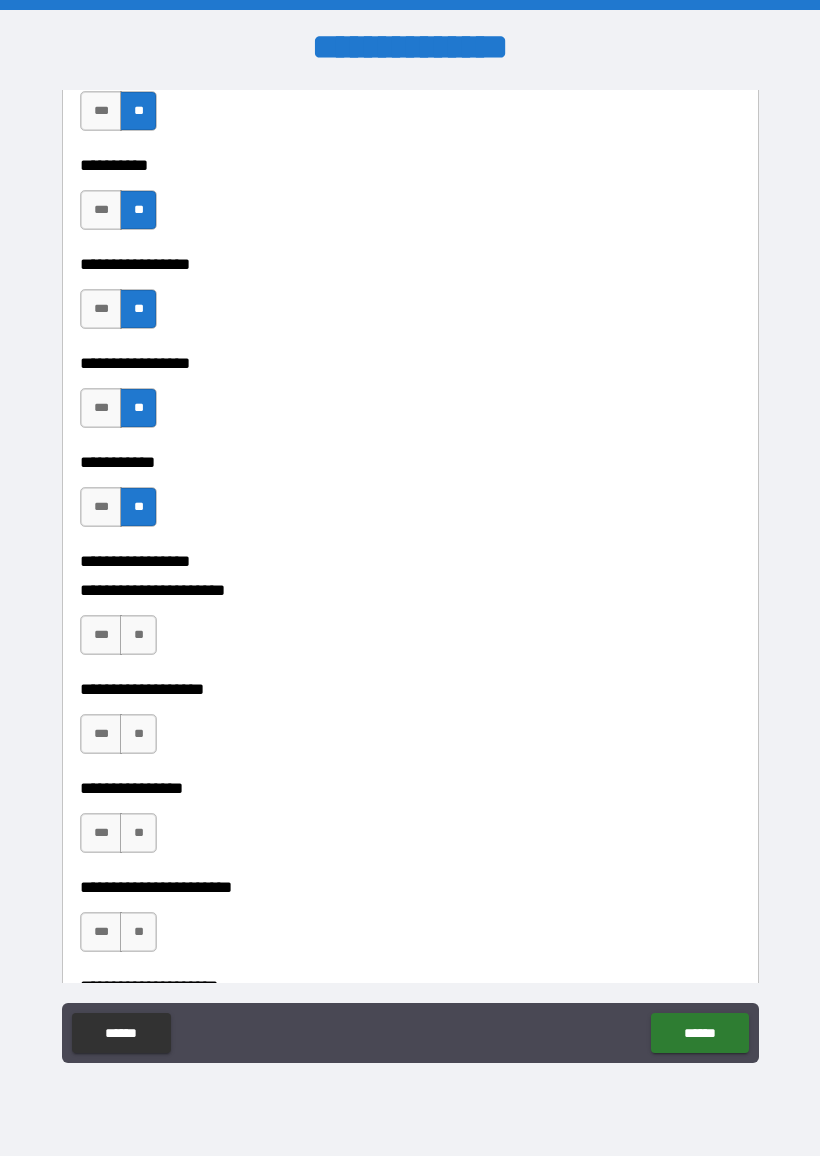 scroll, scrollTop: 6120, scrollLeft: 0, axis: vertical 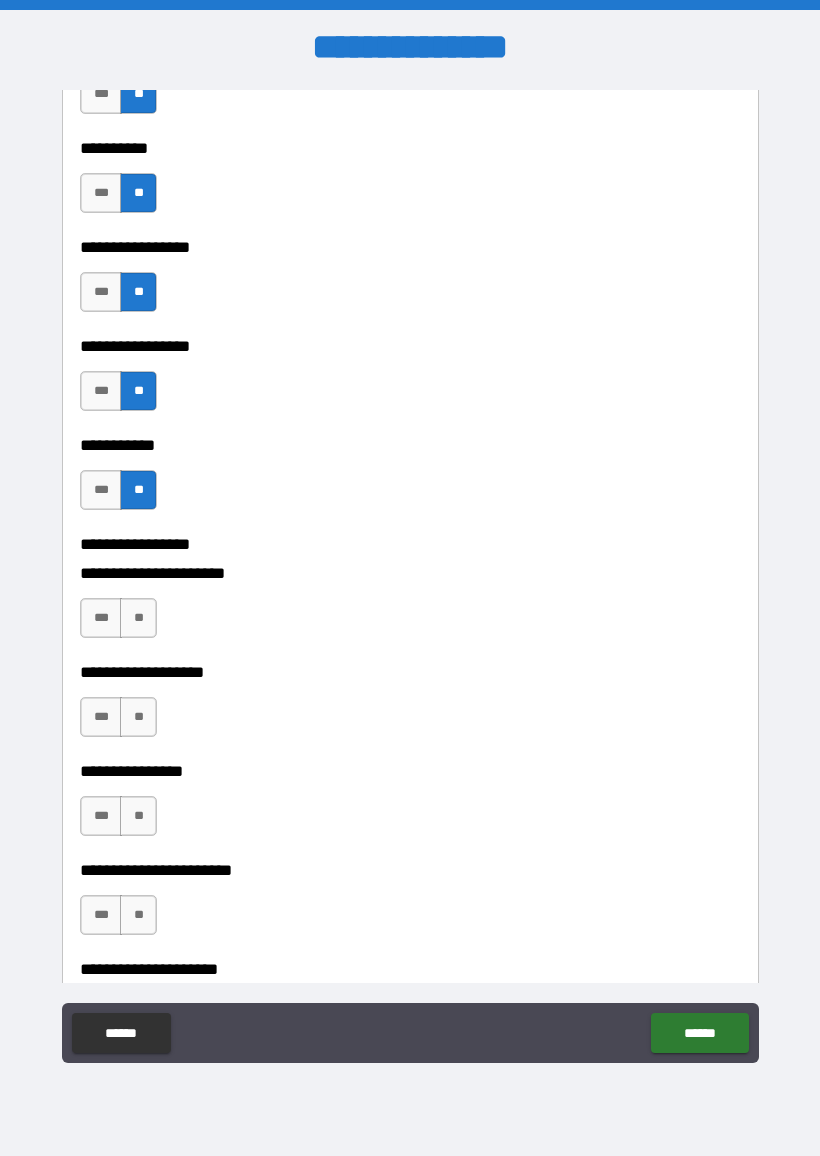 click on "**" at bounding box center [138, 618] 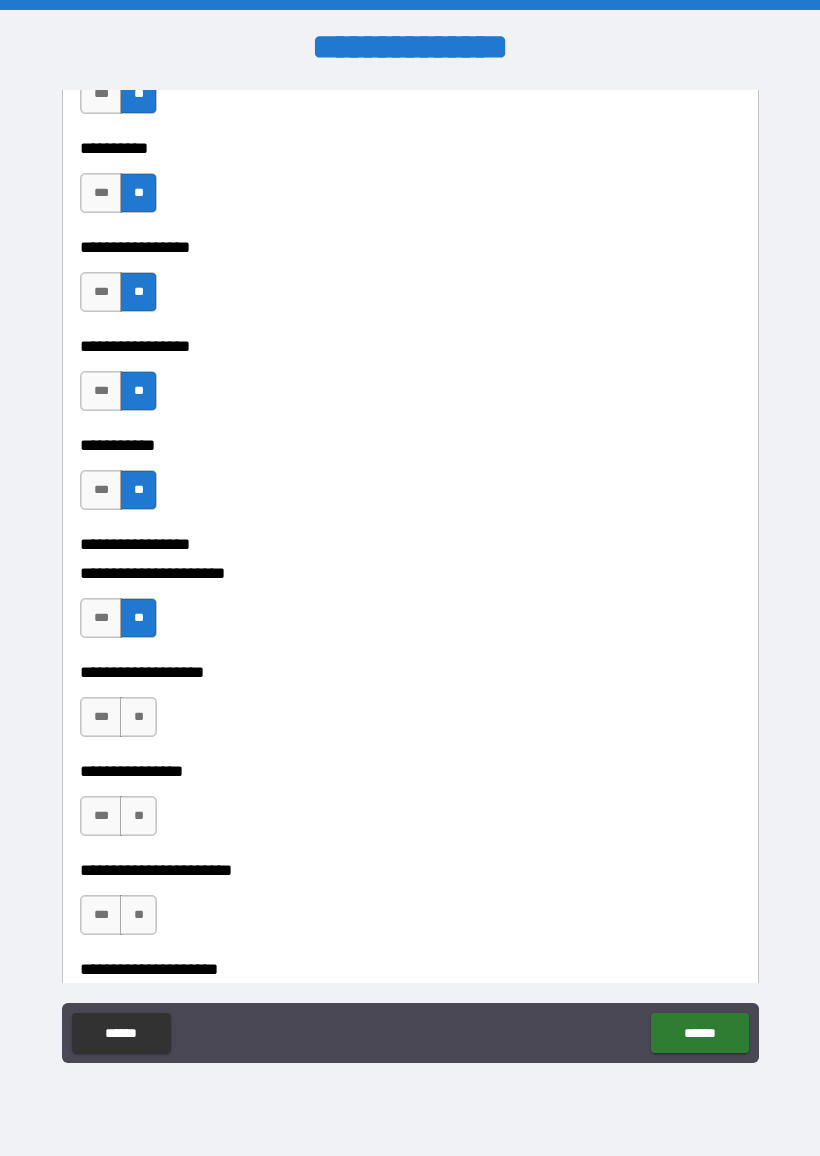 click on "**" at bounding box center (138, 717) 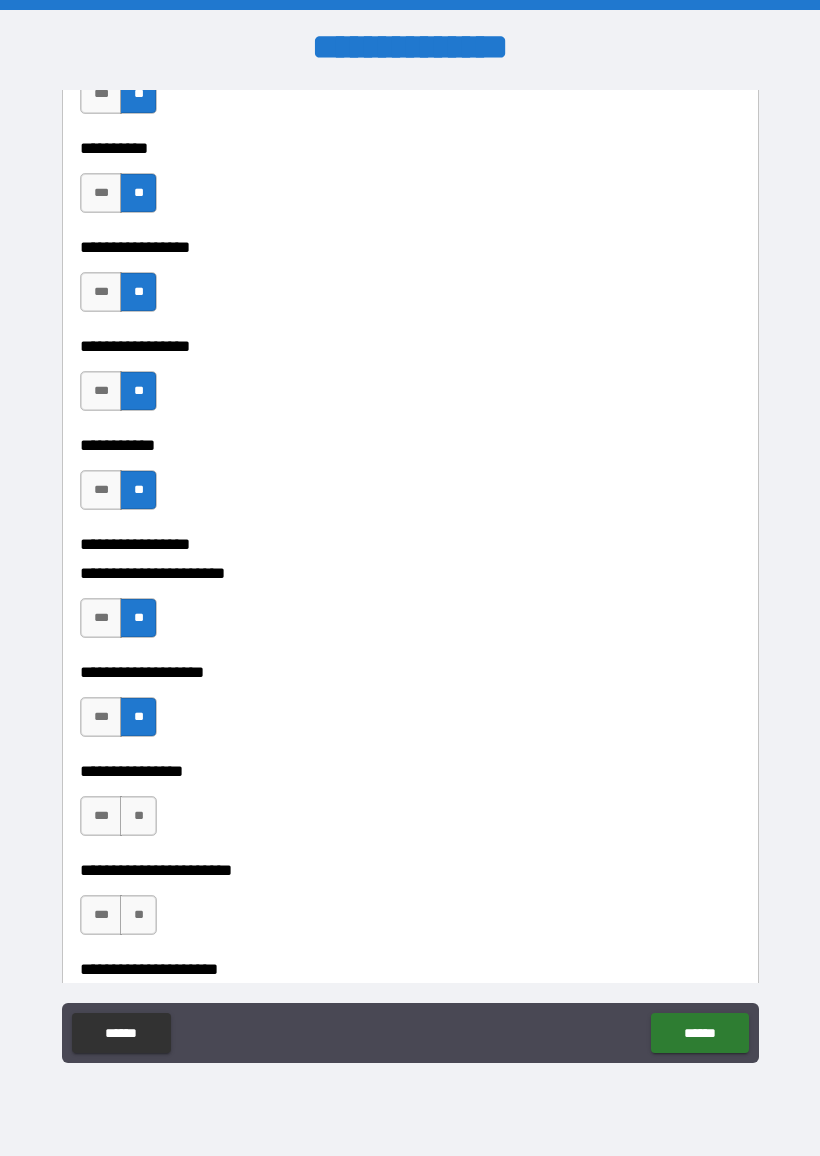 click on "**" at bounding box center (138, 816) 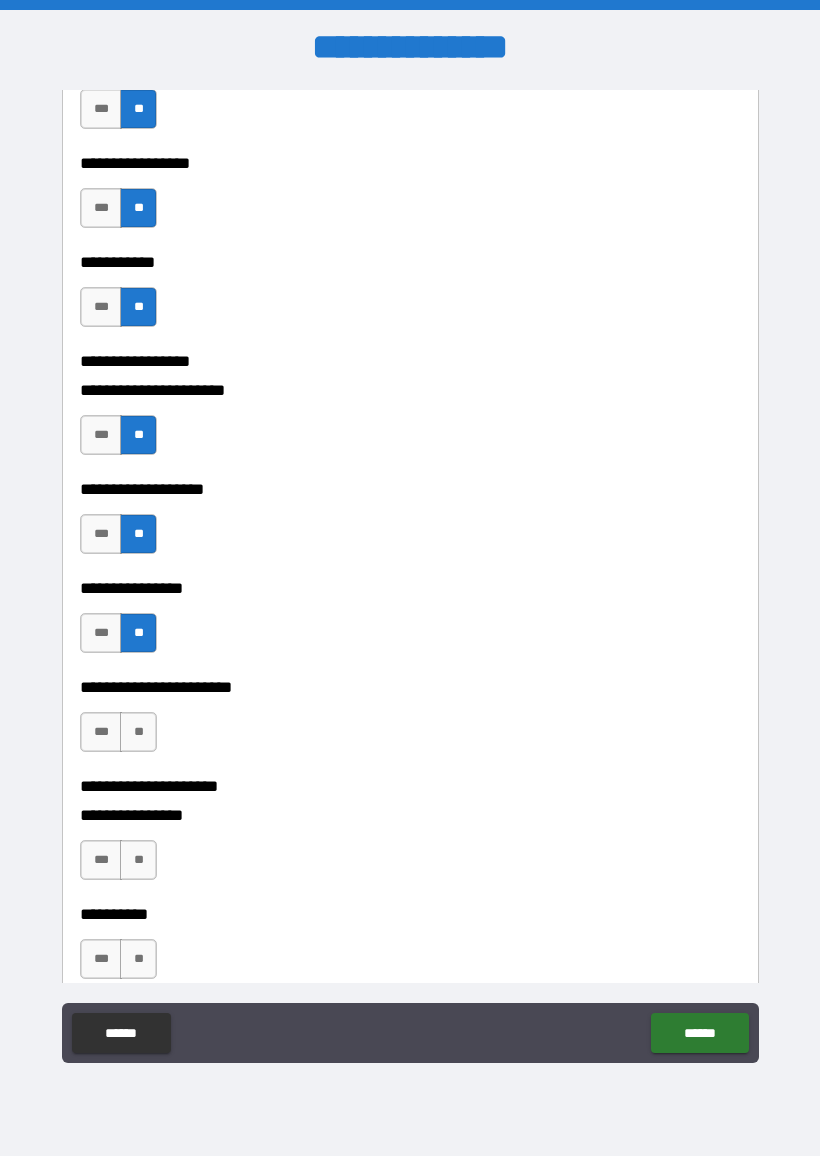 scroll, scrollTop: 6306, scrollLeft: 0, axis: vertical 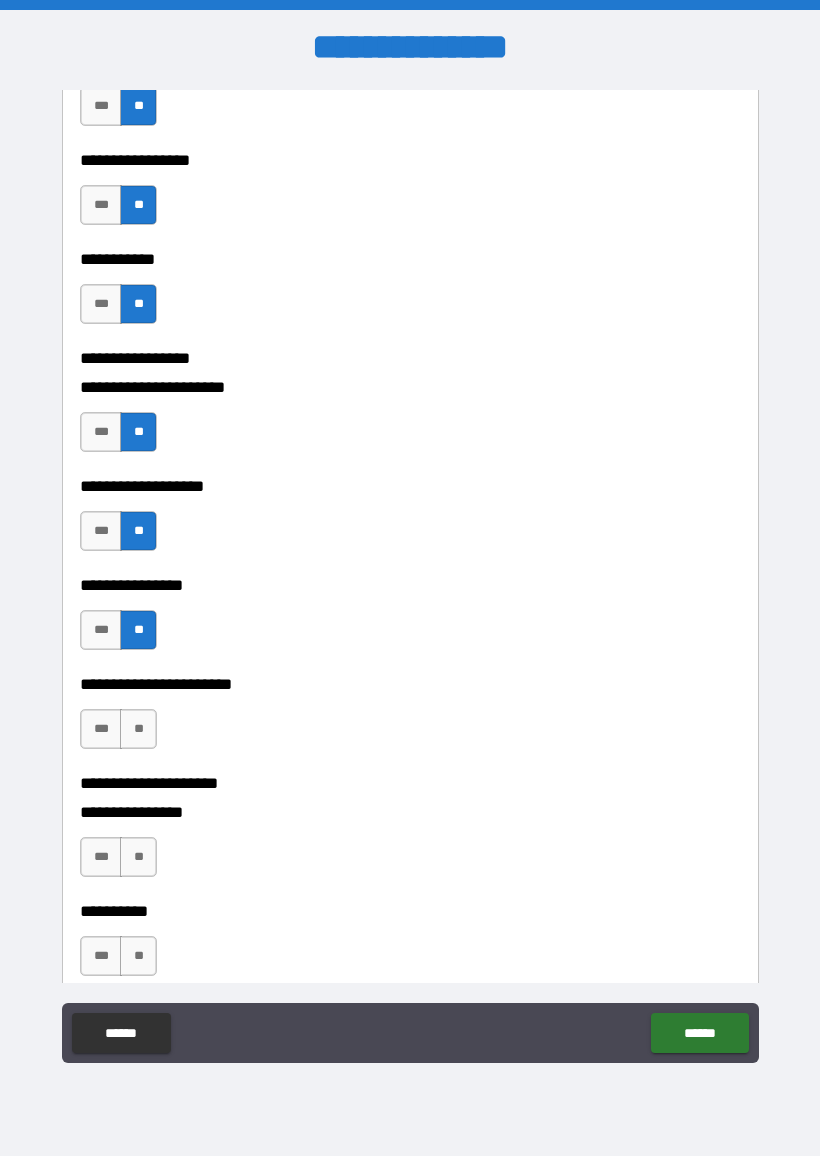 click on "**" at bounding box center [138, 729] 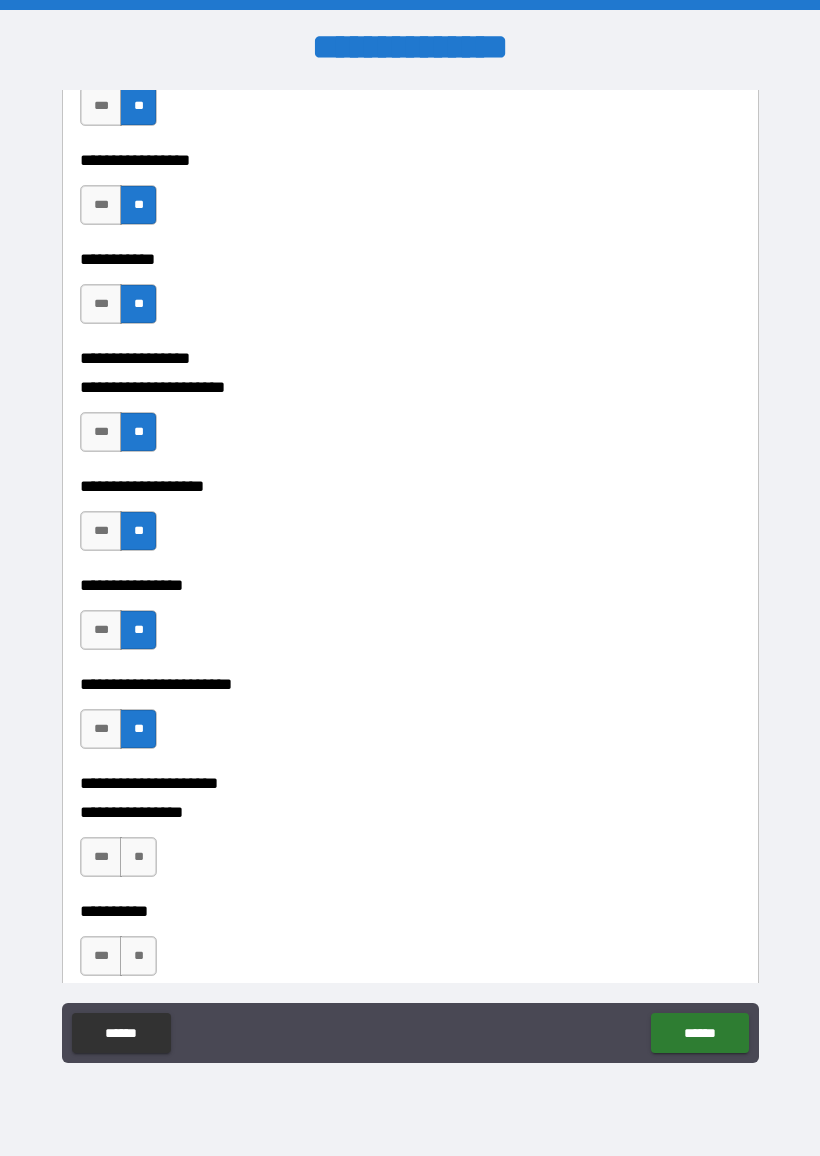 click on "**" at bounding box center (138, 857) 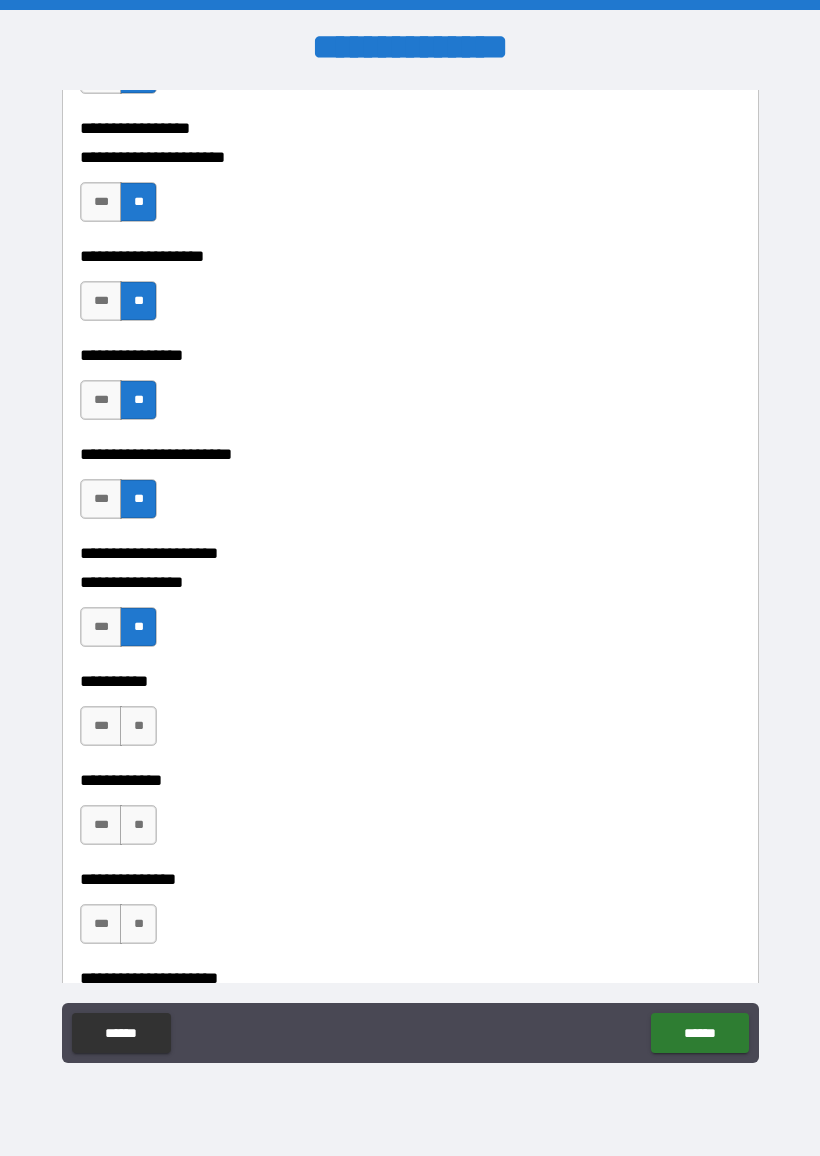 scroll, scrollTop: 6537, scrollLeft: 0, axis: vertical 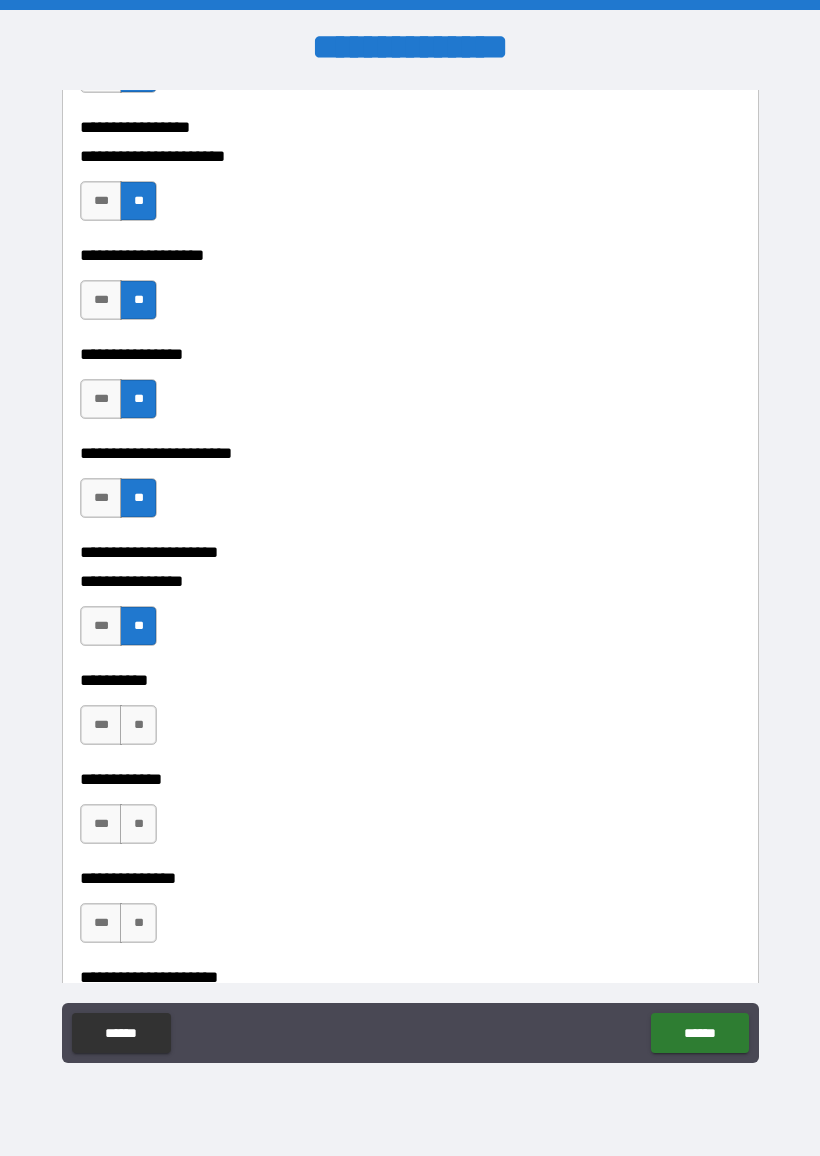 click on "**" at bounding box center [138, 725] 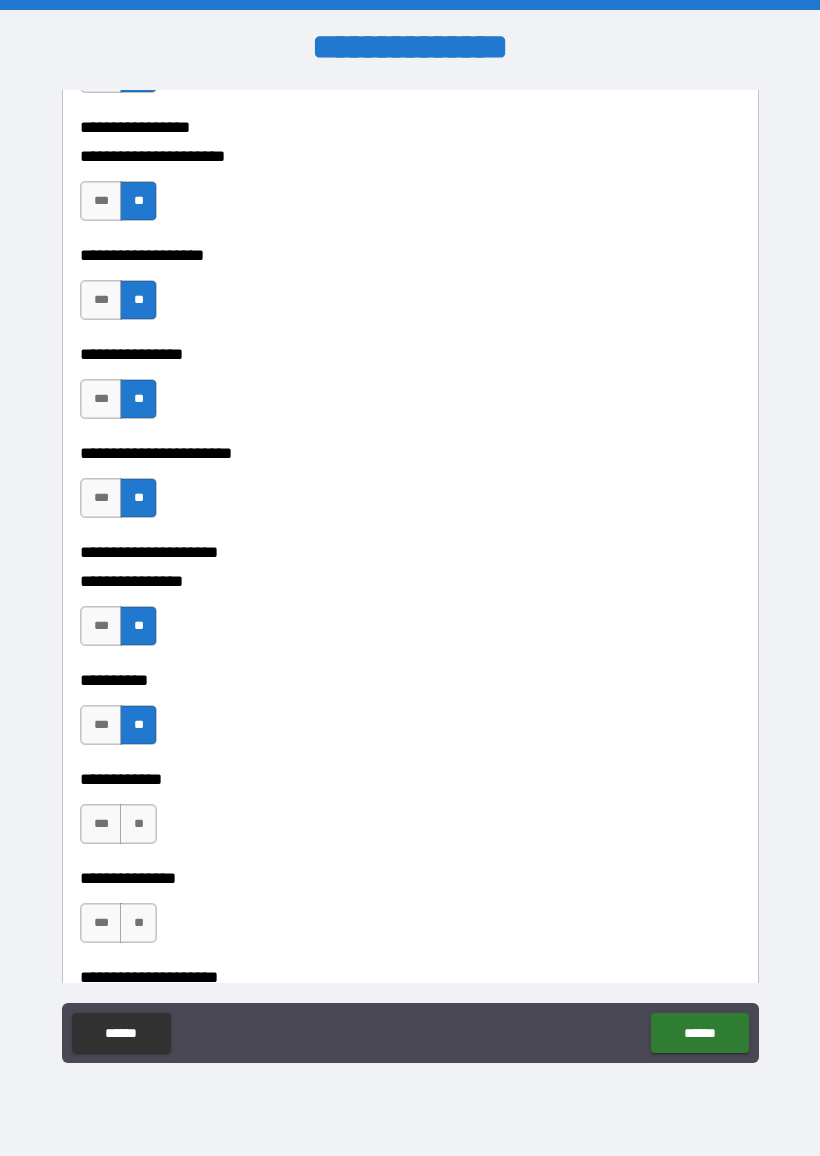 click on "**" at bounding box center [138, 824] 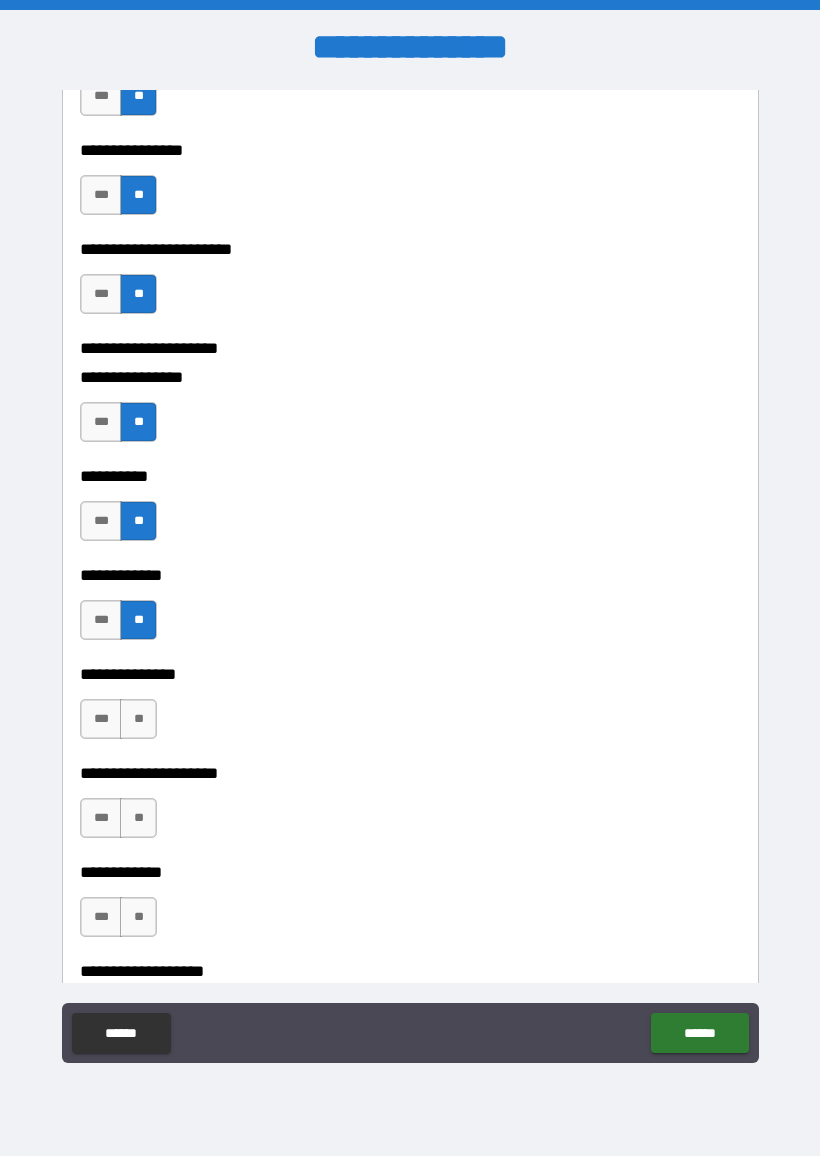 scroll, scrollTop: 6758, scrollLeft: 0, axis: vertical 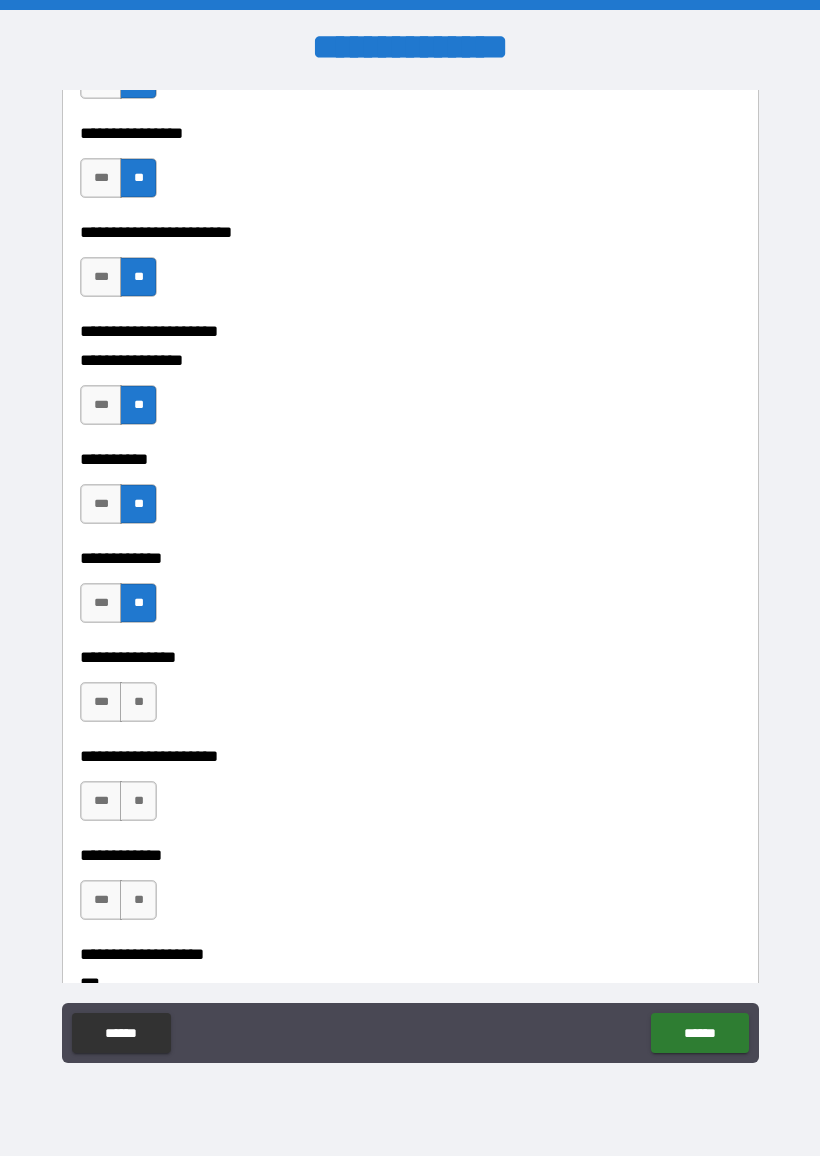 click on "**" at bounding box center [138, 702] 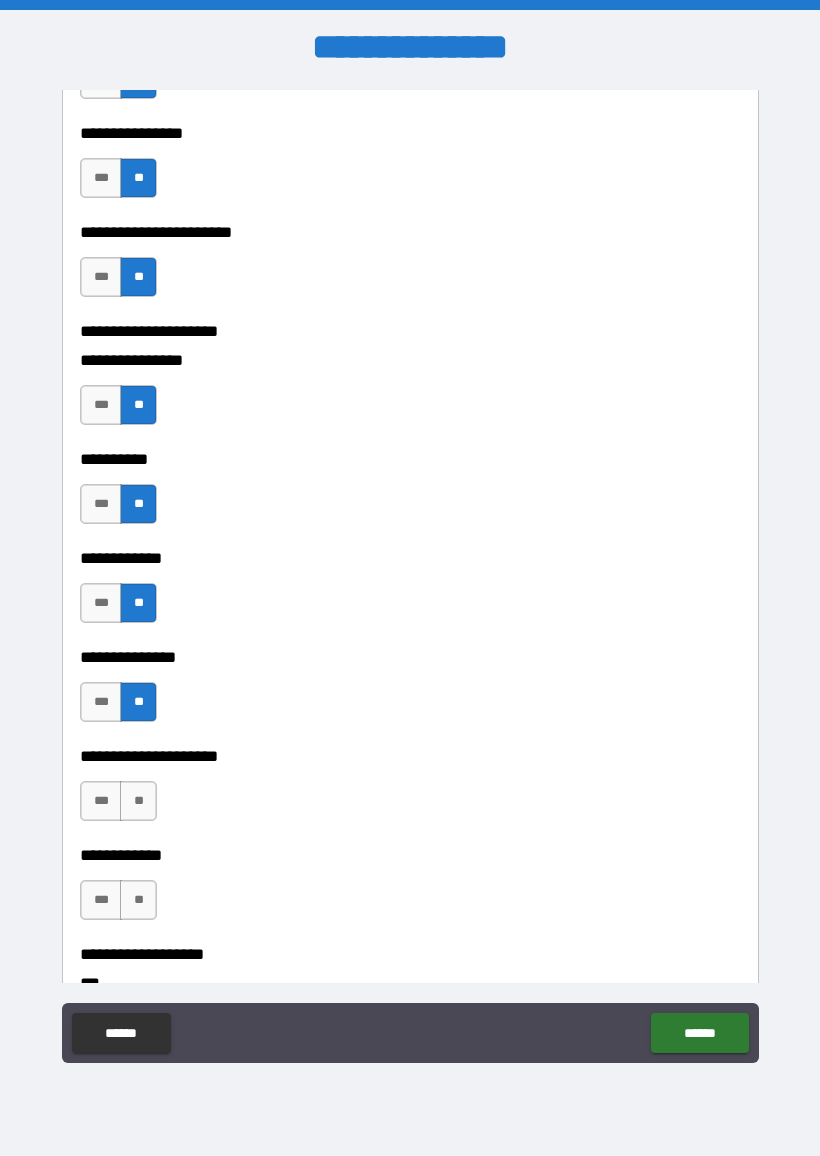 click on "**" at bounding box center (138, 801) 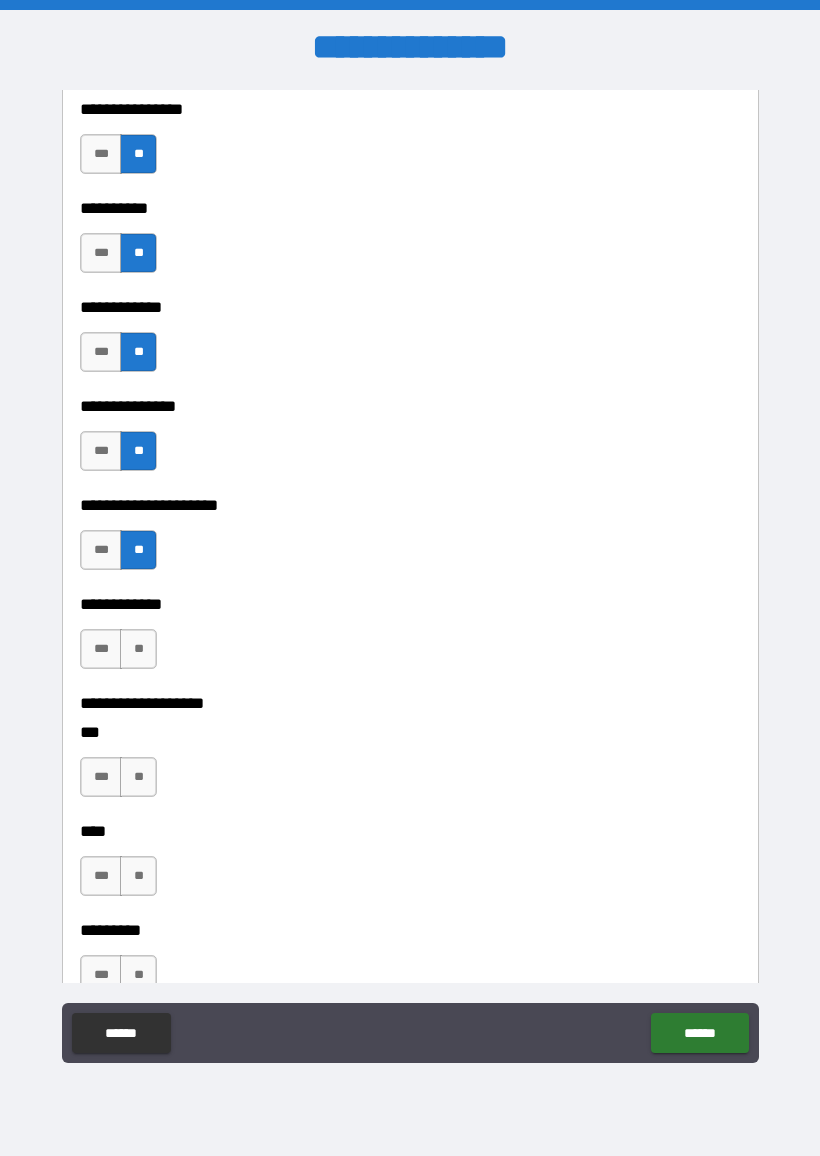 scroll, scrollTop: 7015, scrollLeft: 0, axis: vertical 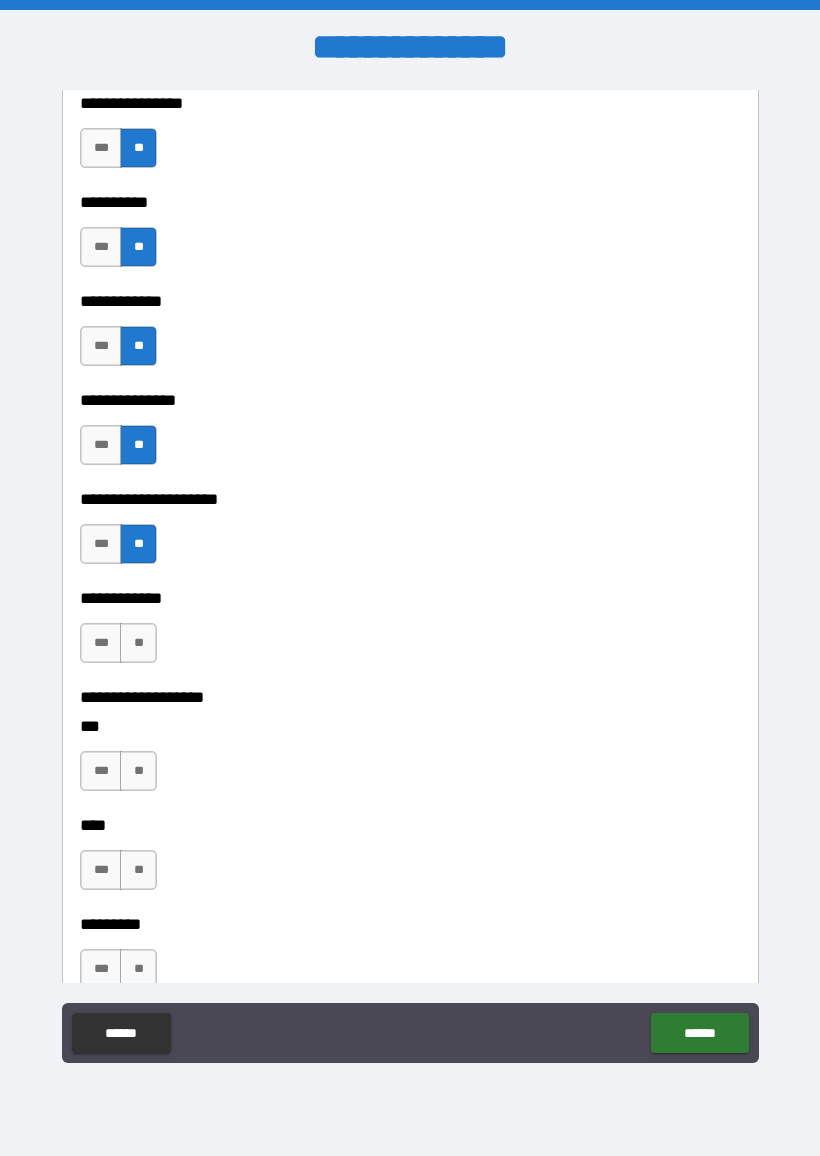 click on "**" at bounding box center (138, 643) 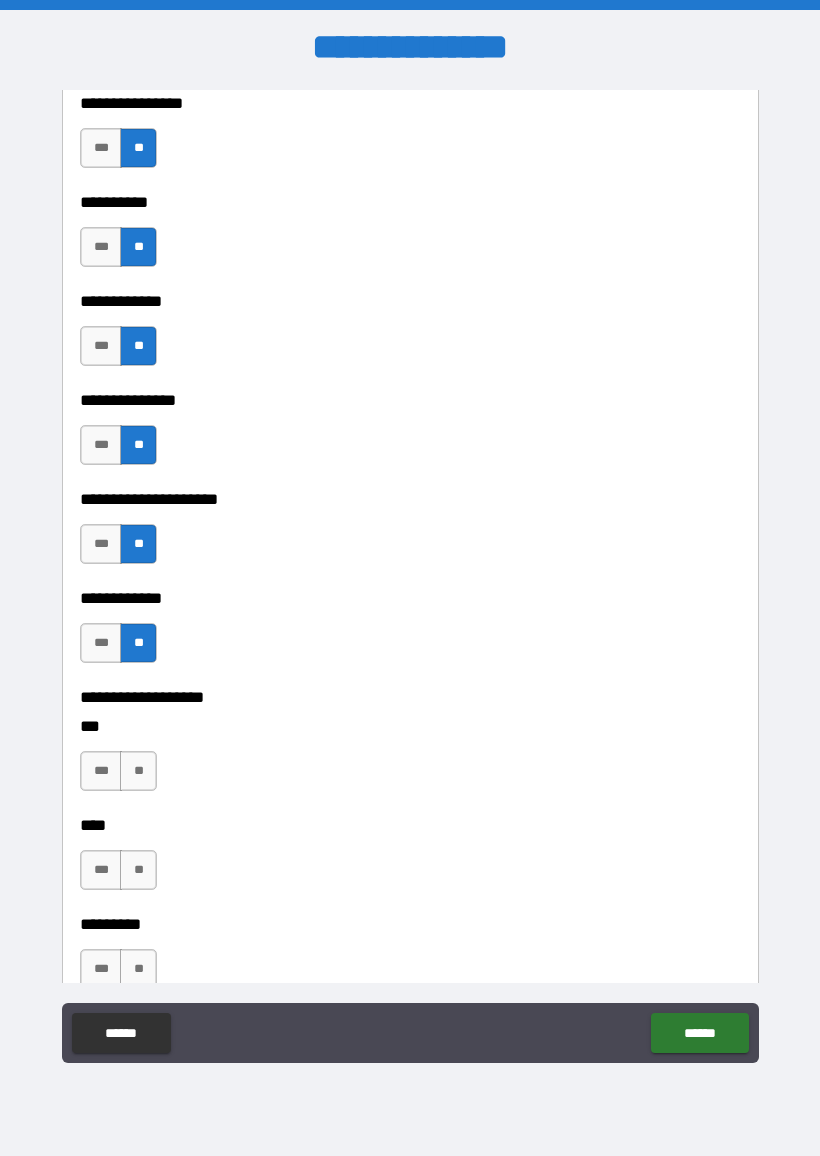 click on "**" at bounding box center (138, 771) 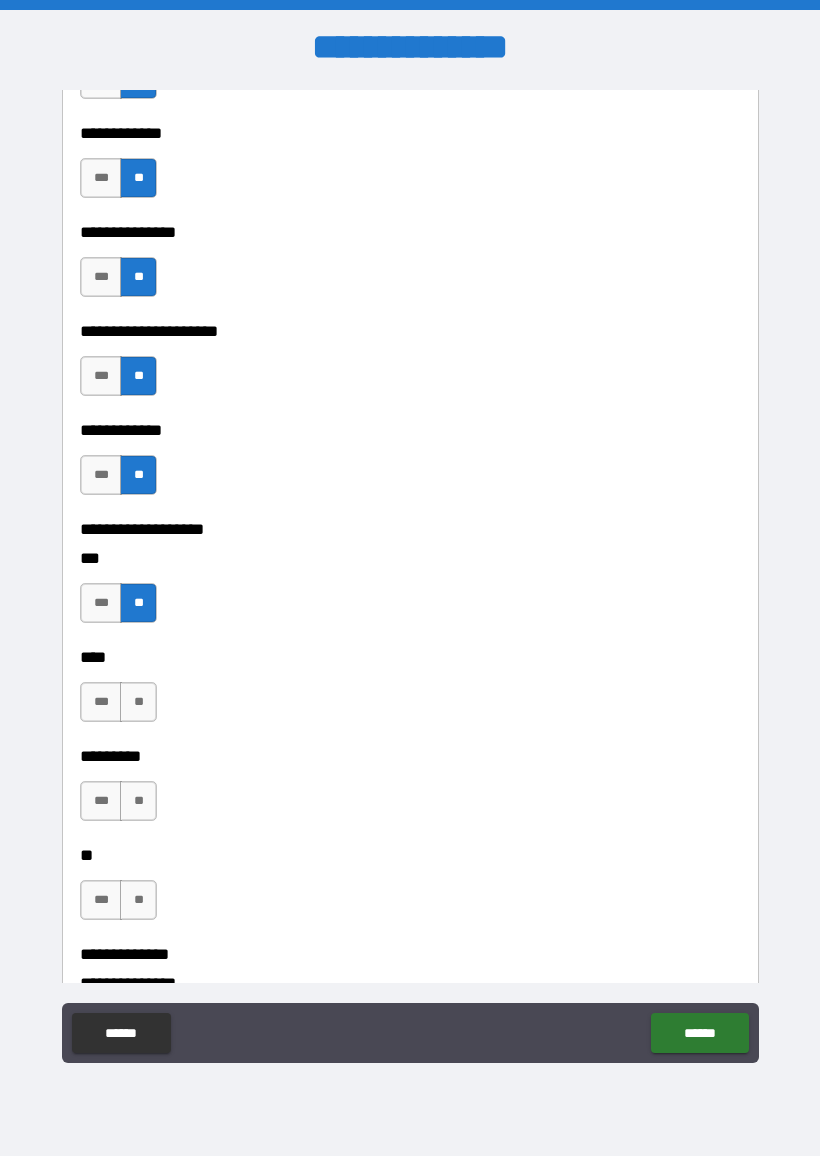scroll, scrollTop: 7184, scrollLeft: 0, axis: vertical 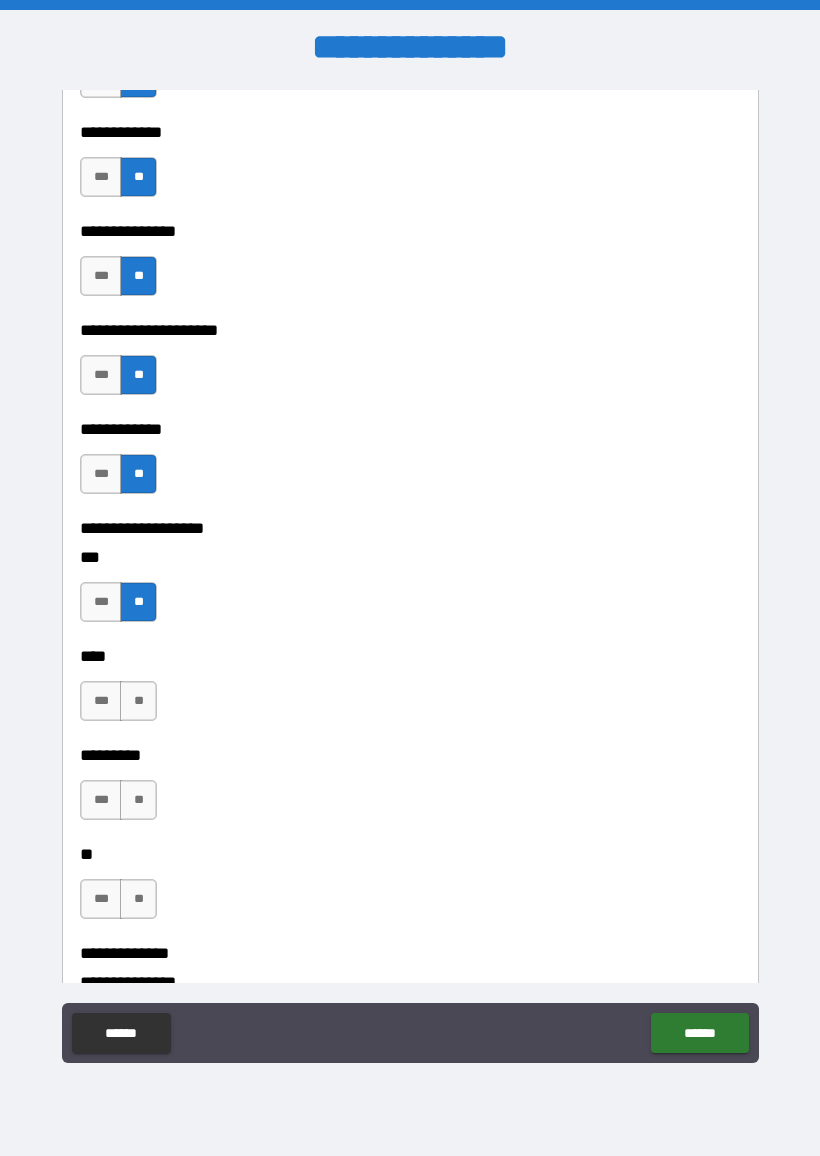 click on "**" at bounding box center [138, 701] 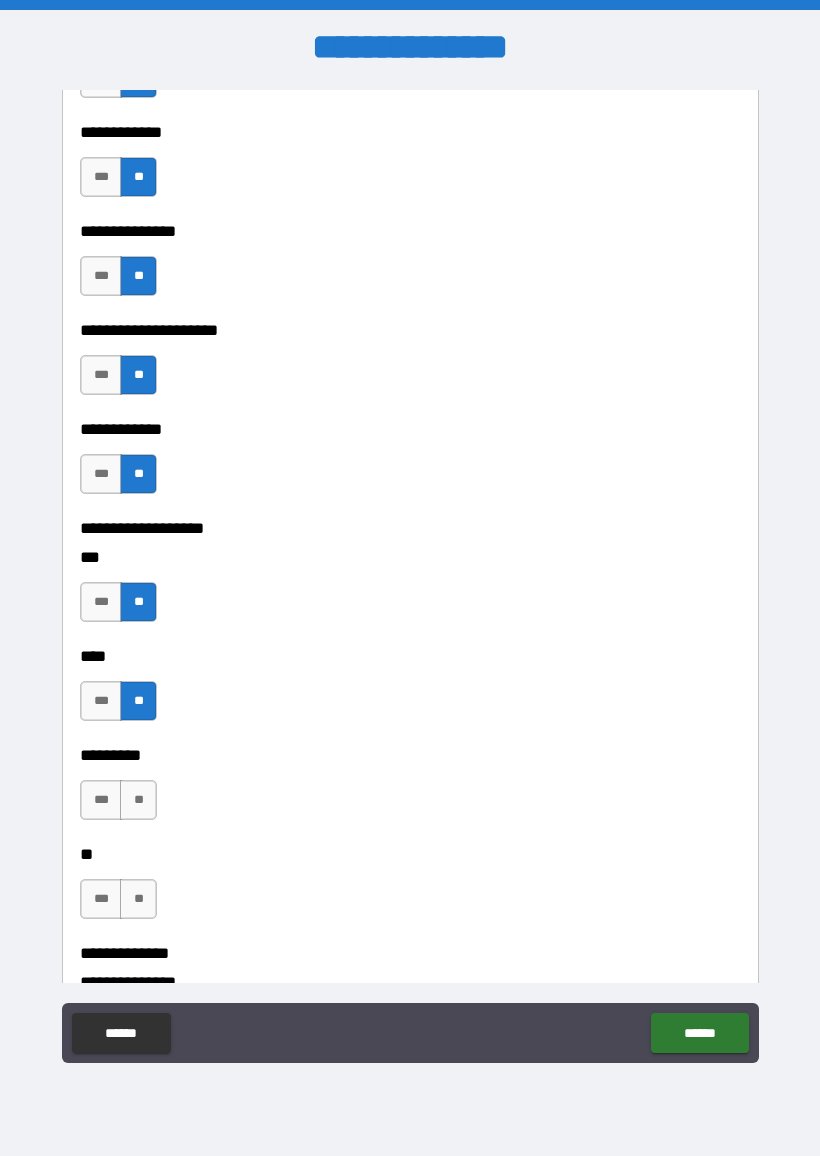 click on "**" at bounding box center [138, 800] 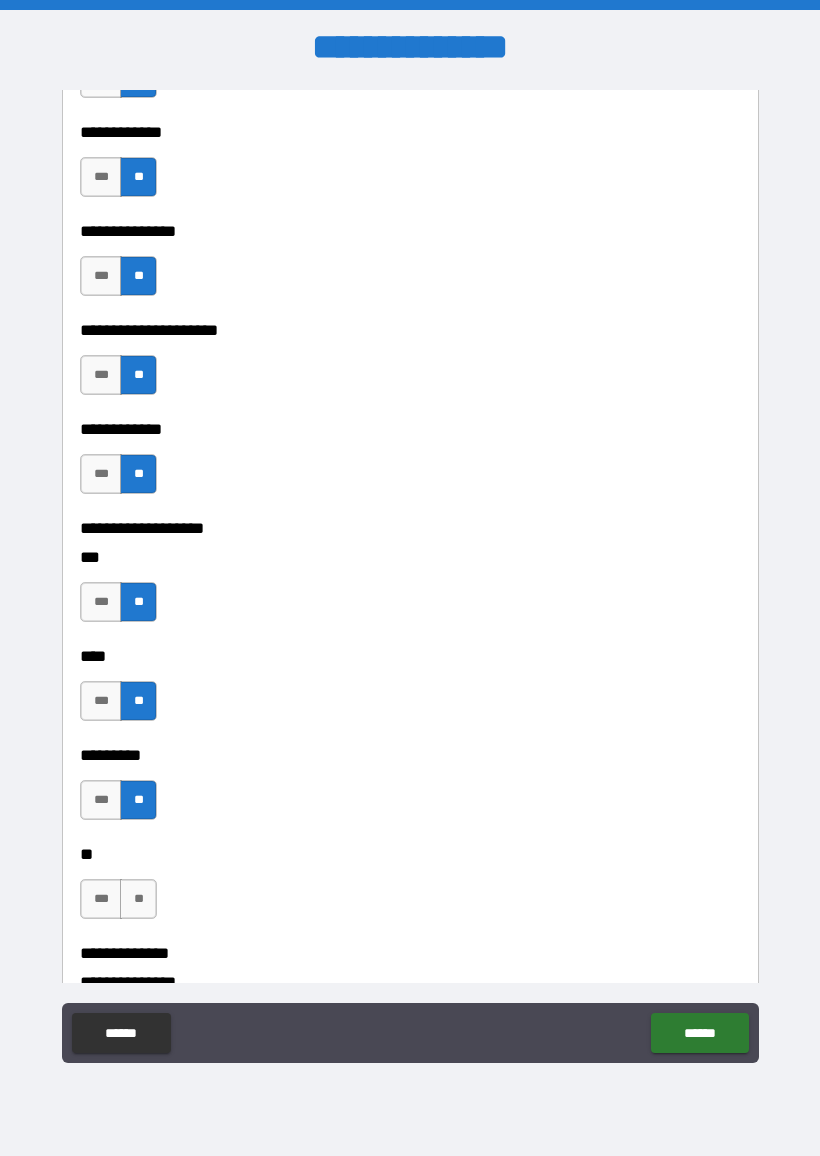click on "**" at bounding box center [138, 899] 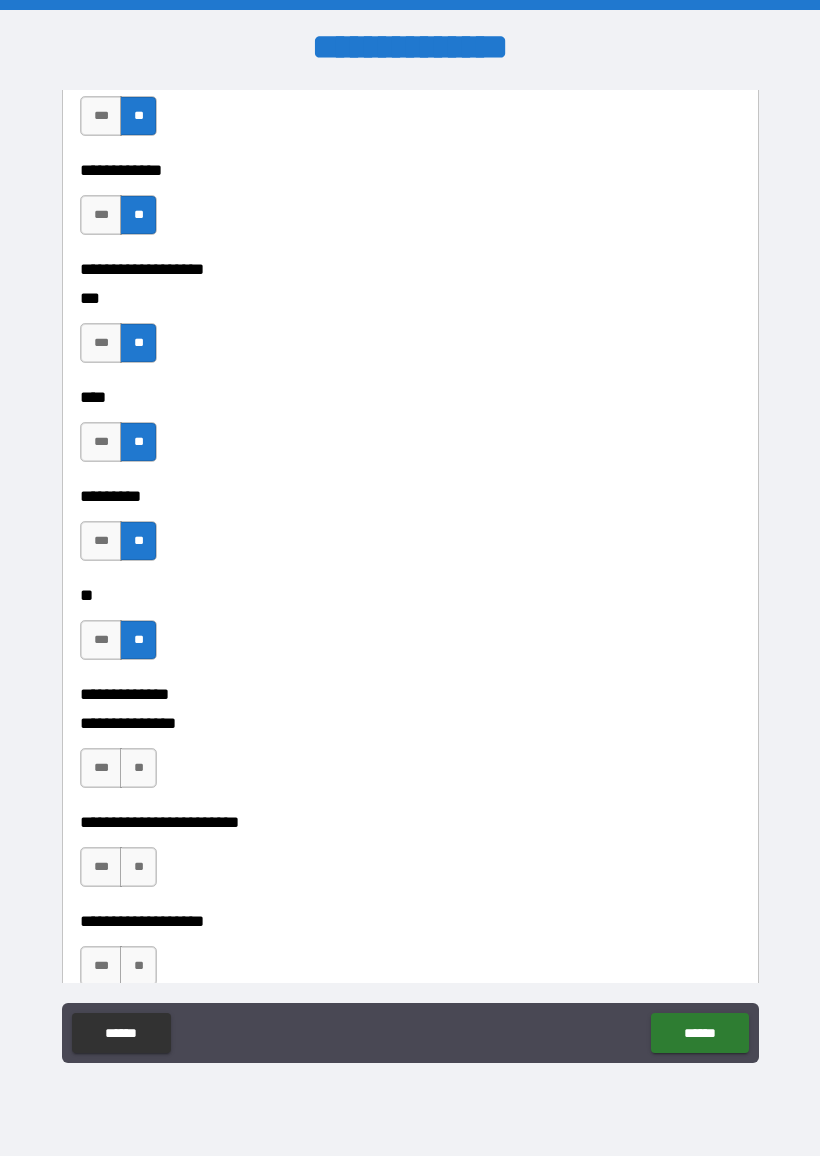 scroll, scrollTop: 7460, scrollLeft: 0, axis: vertical 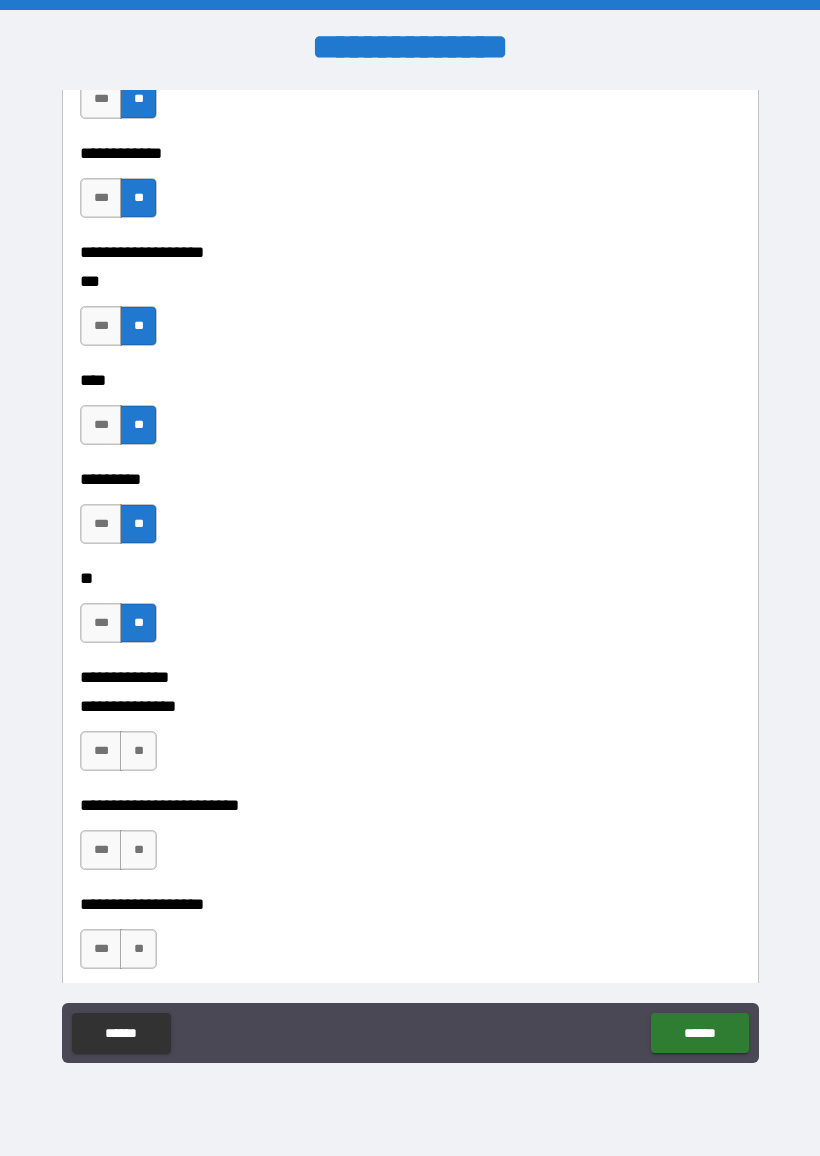 click on "**" at bounding box center (138, 751) 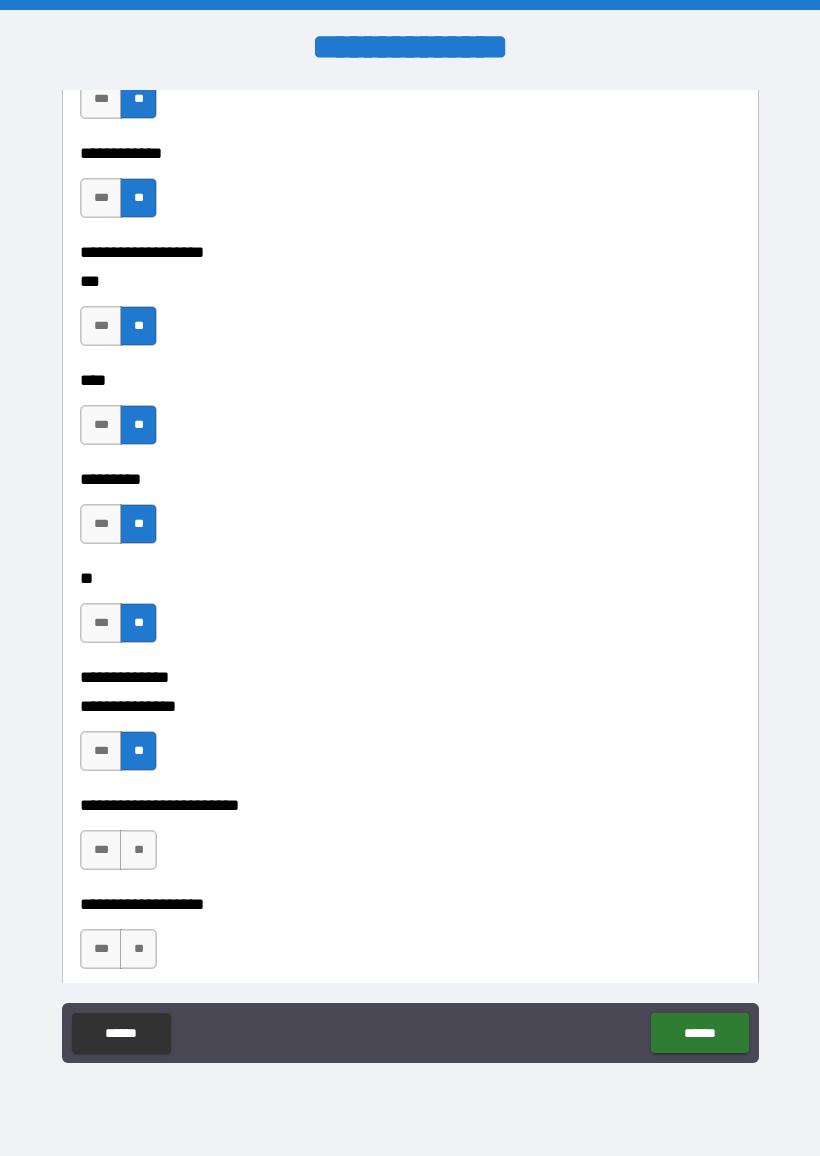 click on "**" at bounding box center [138, 850] 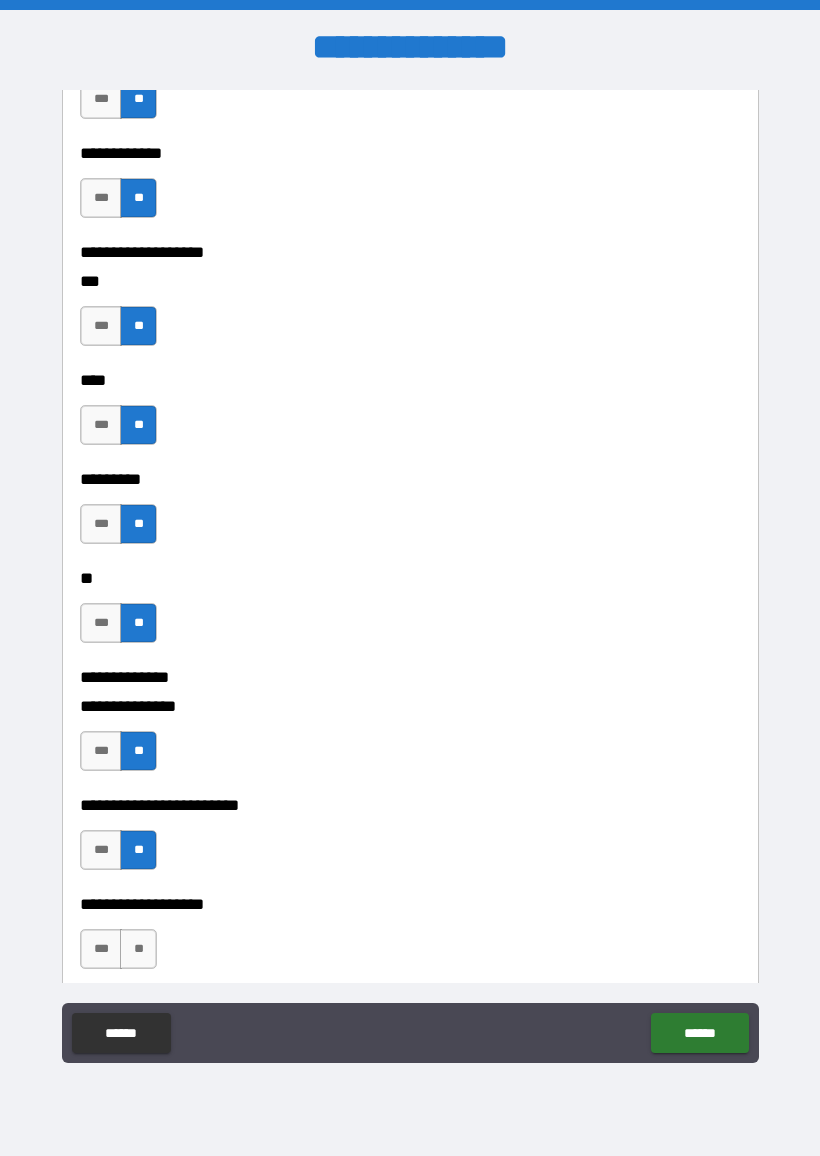 click on "**" at bounding box center [138, 949] 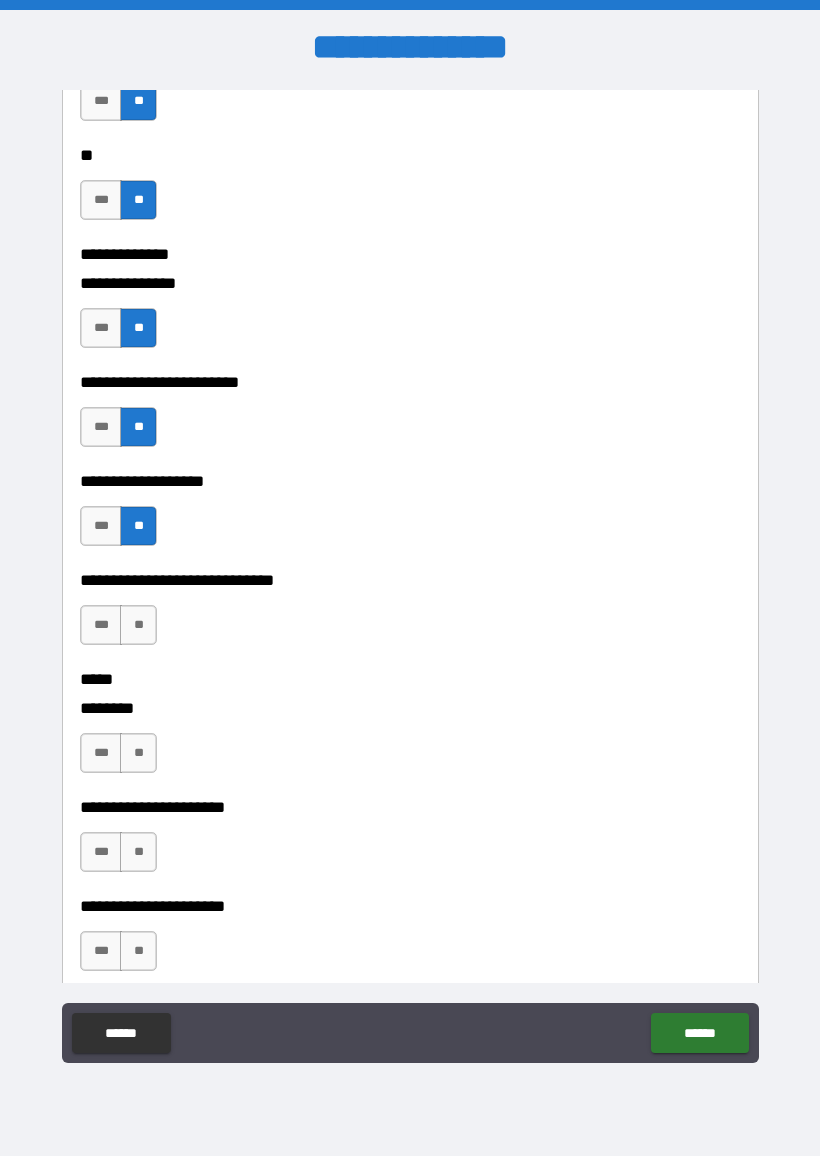 scroll, scrollTop: 7888, scrollLeft: 0, axis: vertical 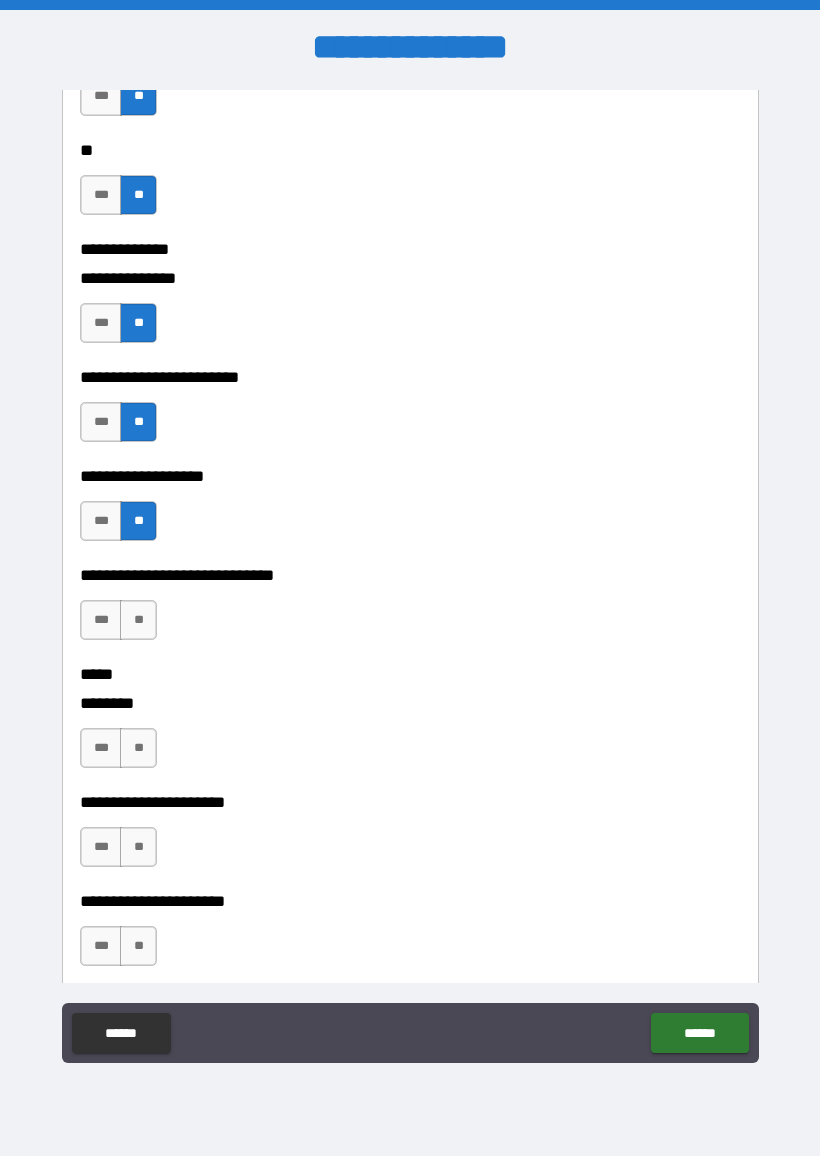 click on "**" at bounding box center (138, 620) 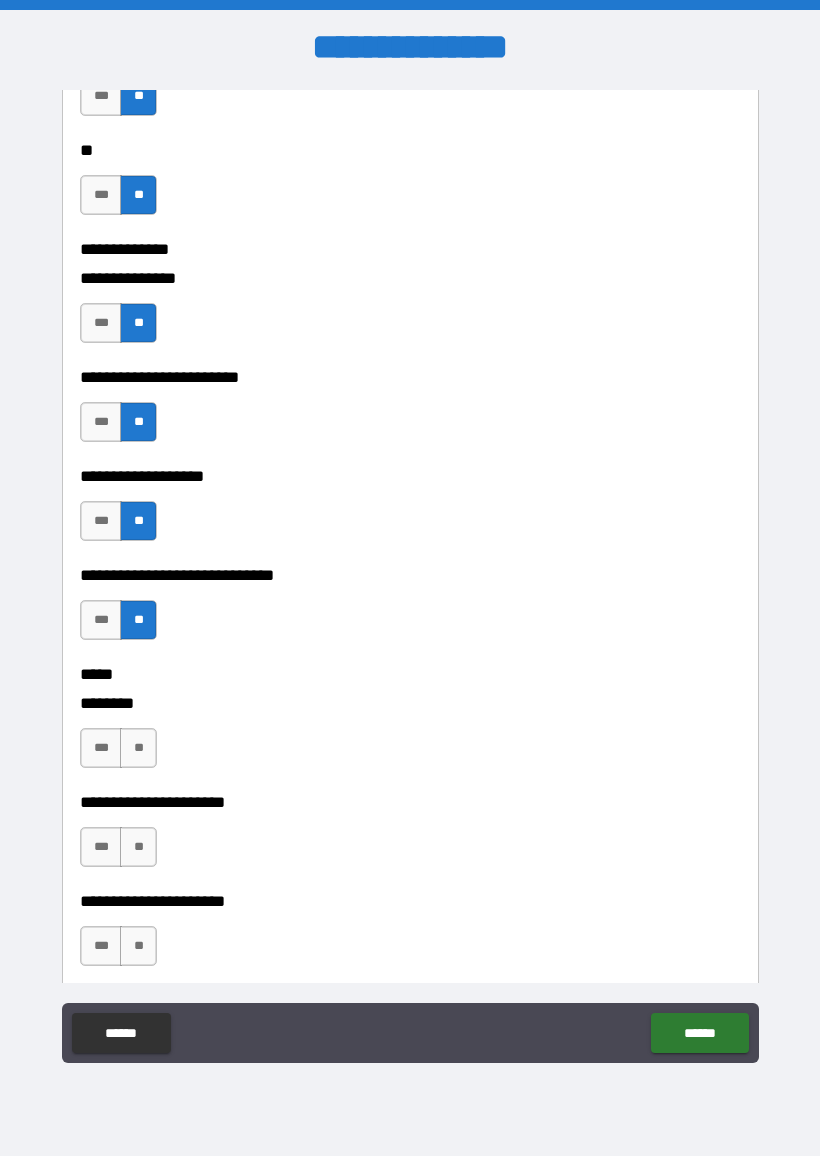 click on "**" at bounding box center (138, 748) 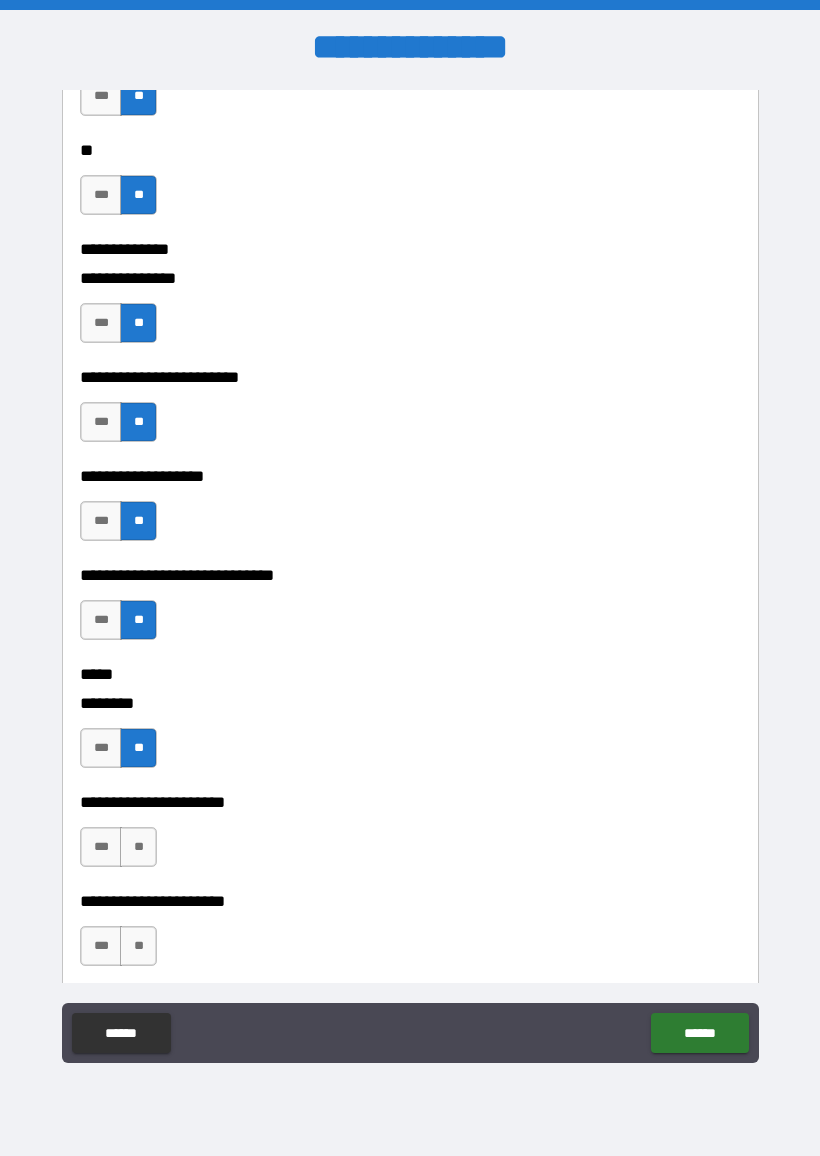 click on "**" at bounding box center [138, 847] 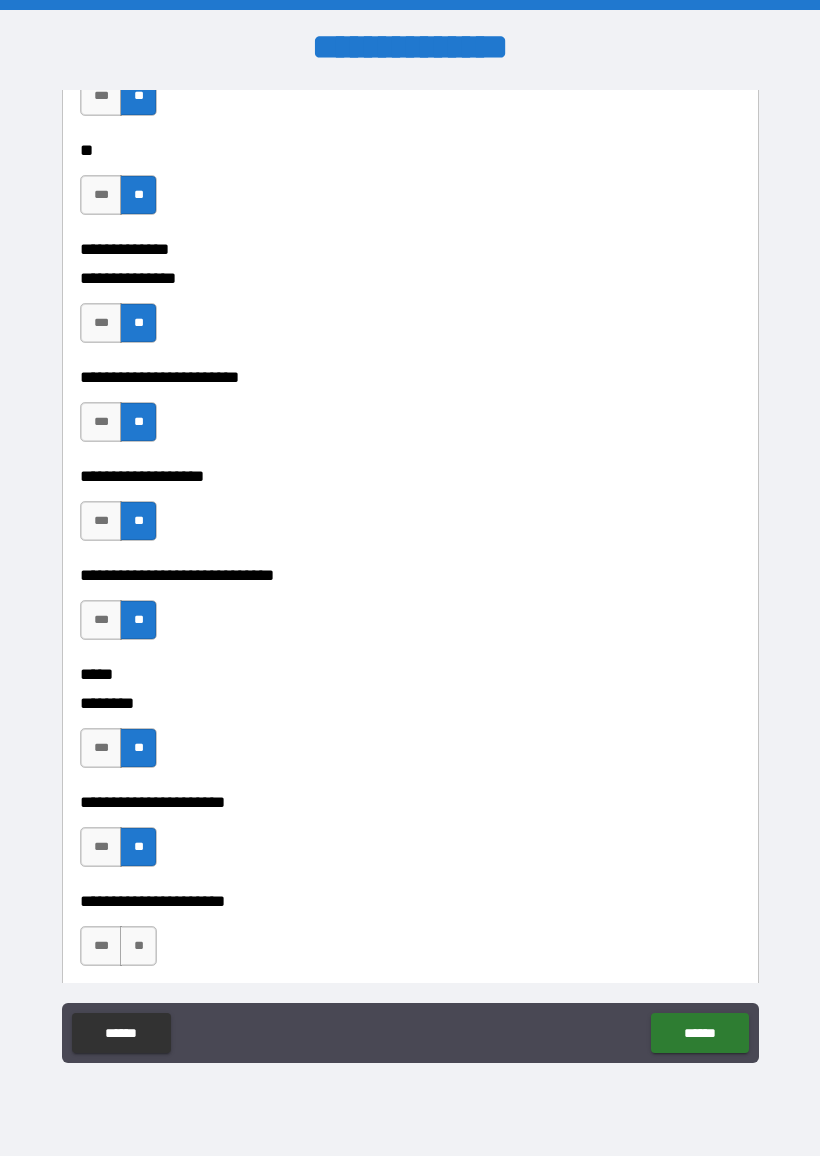 click on "**" at bounding box center [138, 946] 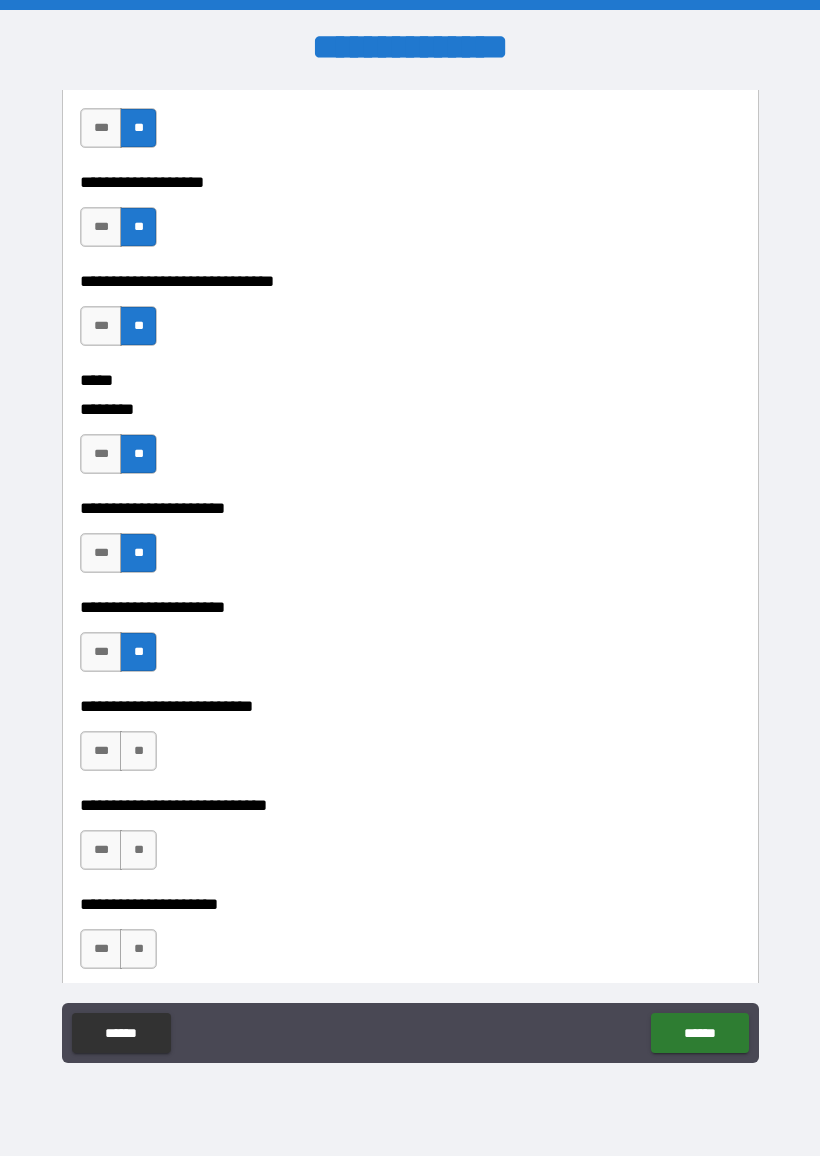 scroll, scrollTop: 8194, scrollLeft: 0, axis: vertical 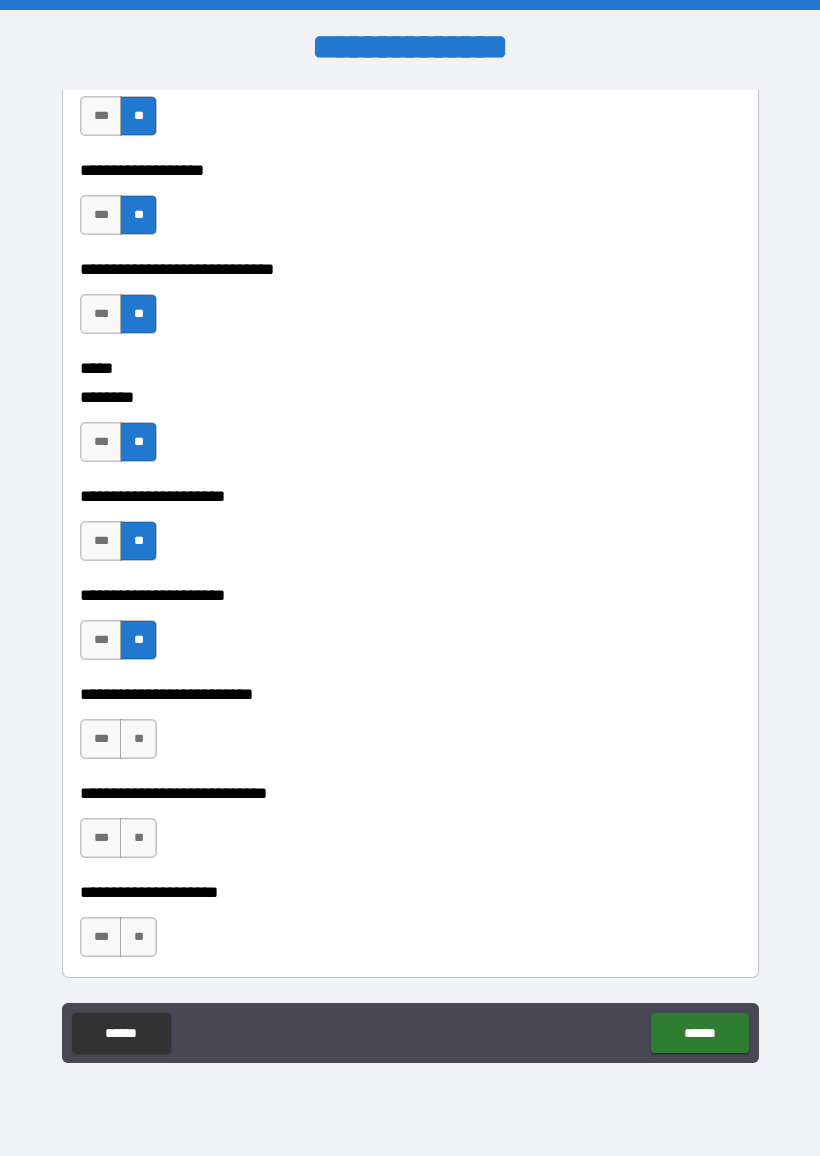 click on "**" at bounding box center (138, 739) 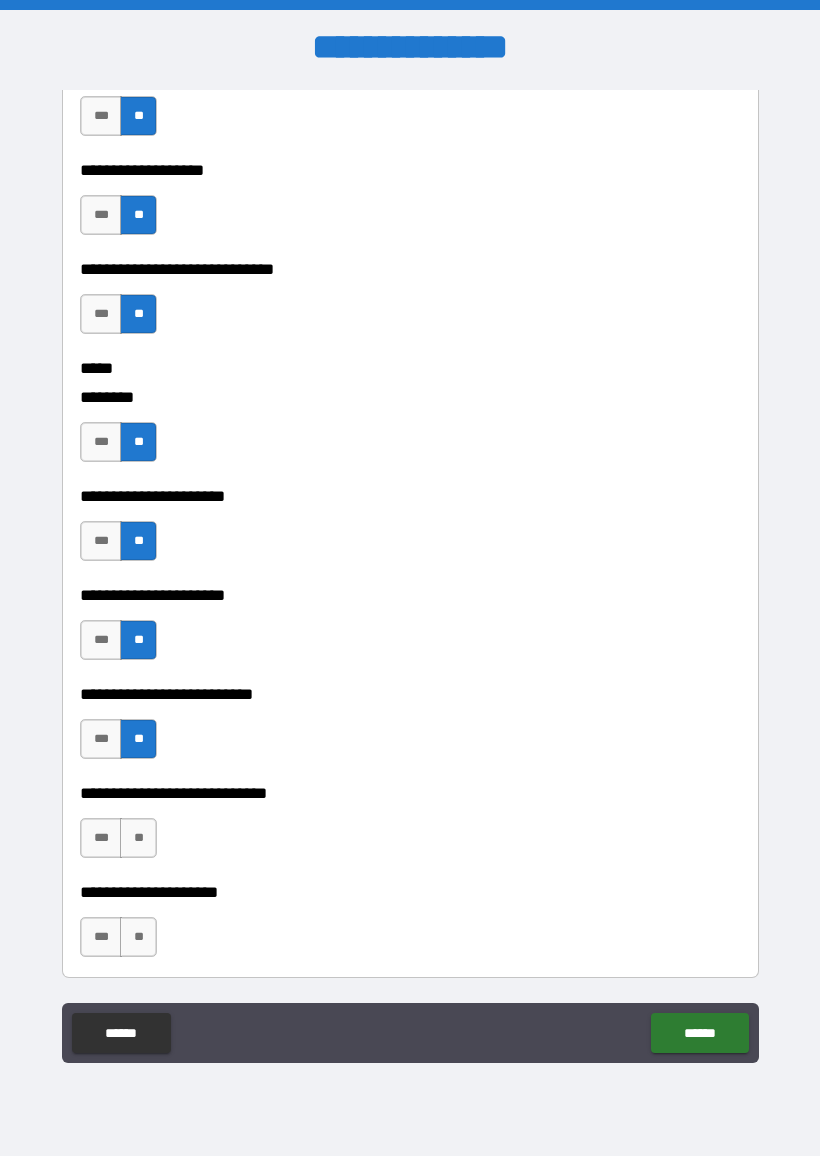 click on "**" at bounding box center (138, 838) 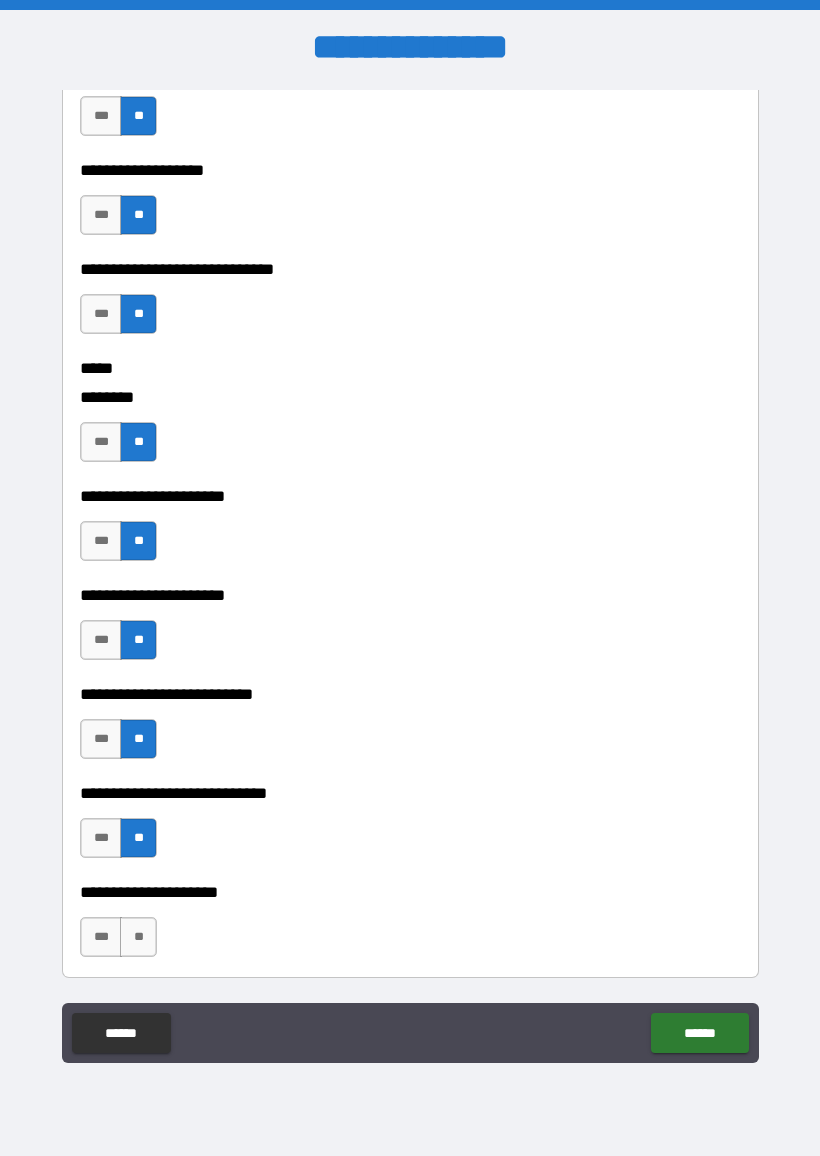 click on "**" at bounding box center (138, 937) 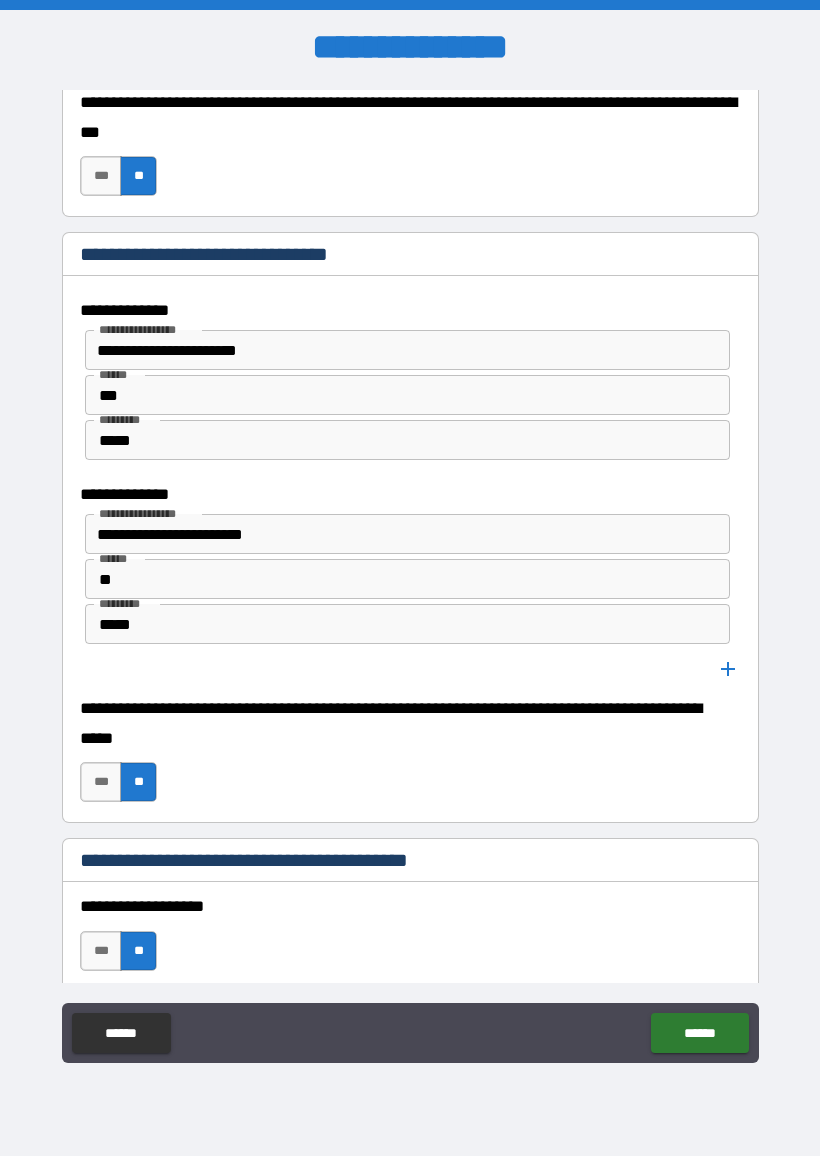 scroll, scrollTop: 1535, scrollLeft: 0, axis: vertical 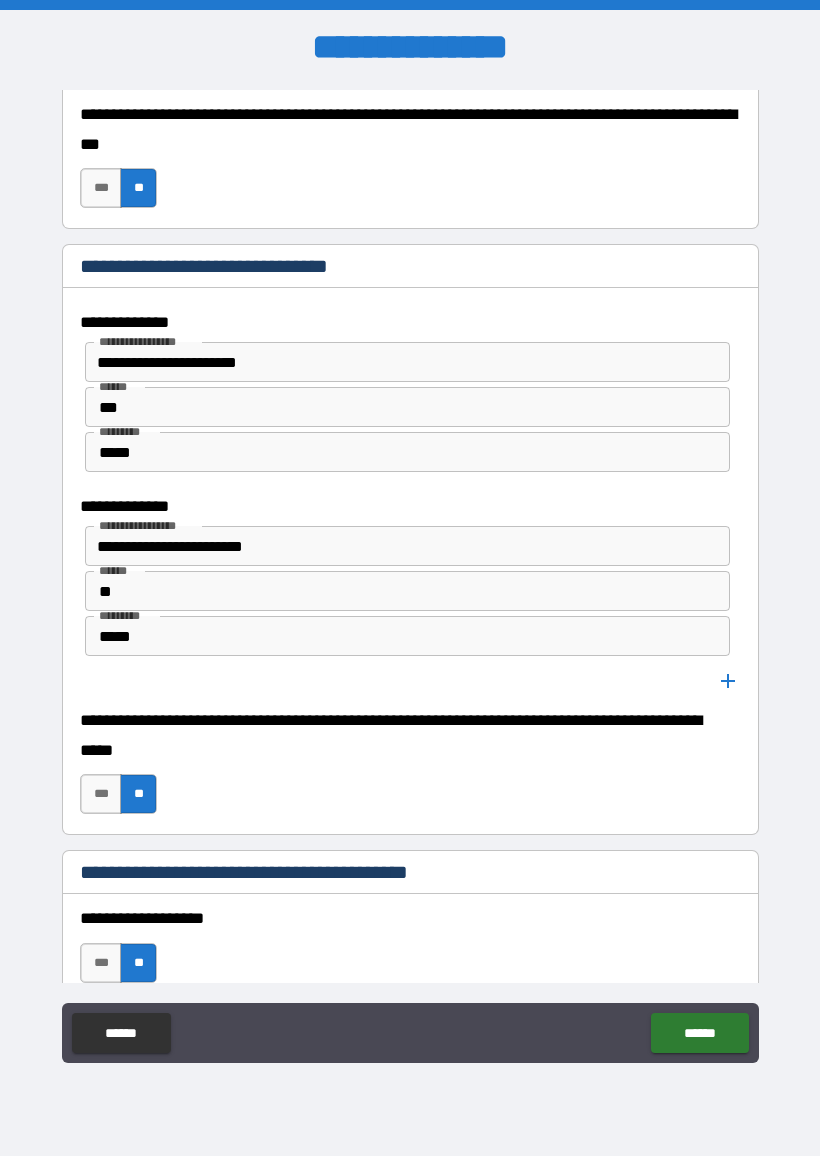 click 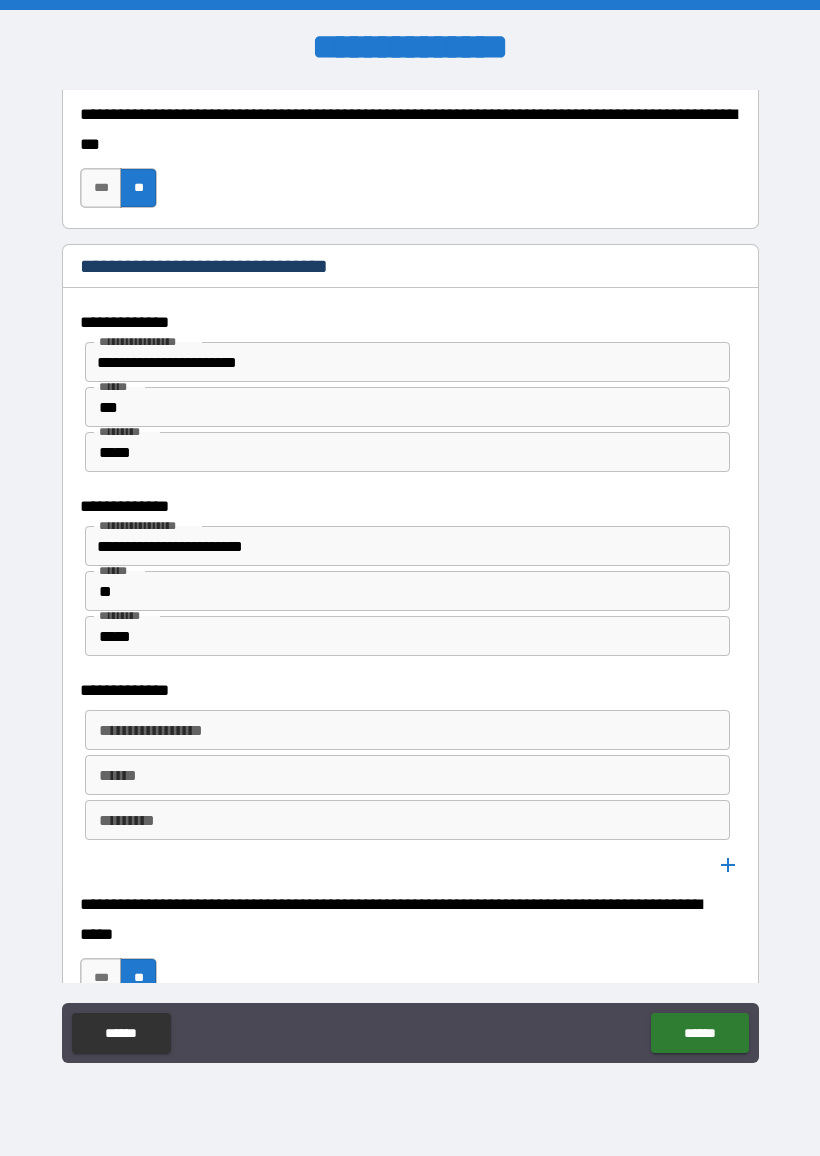 click on "**********" at bounding box center (406, 730) 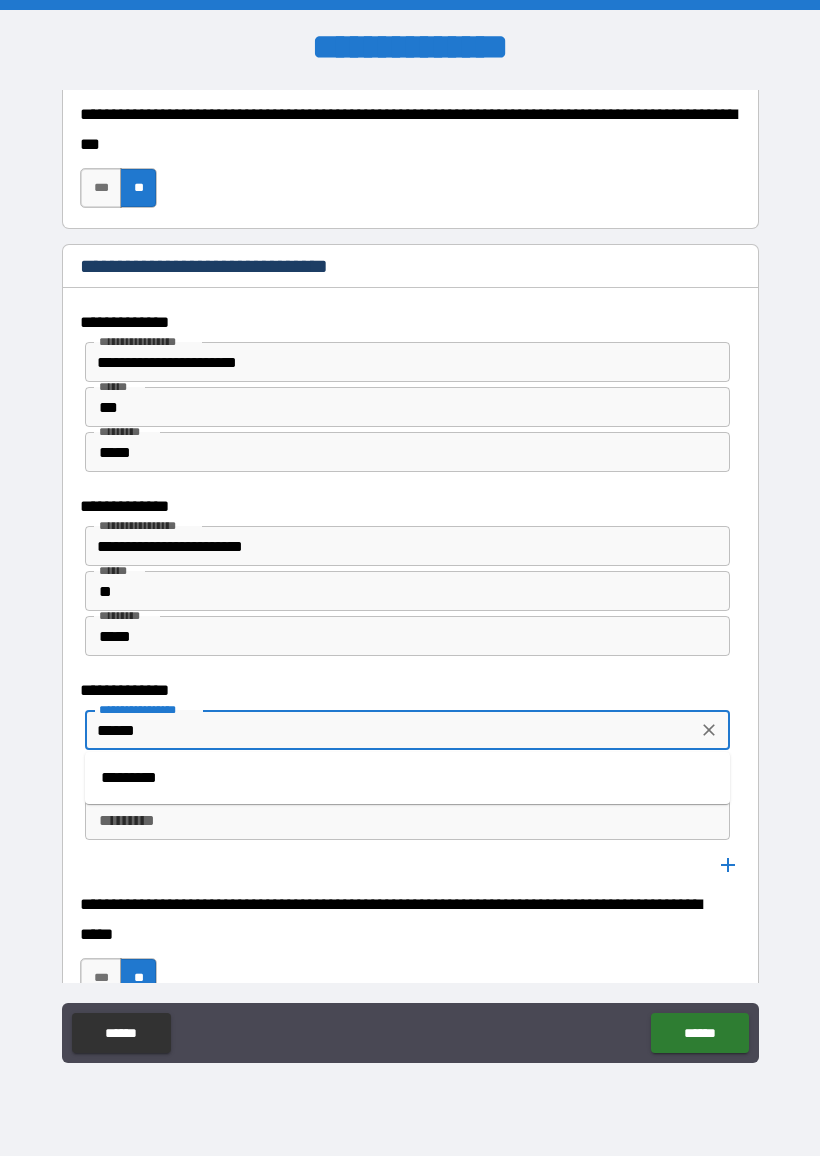 click on "*********" at bounding box center (407, 778) 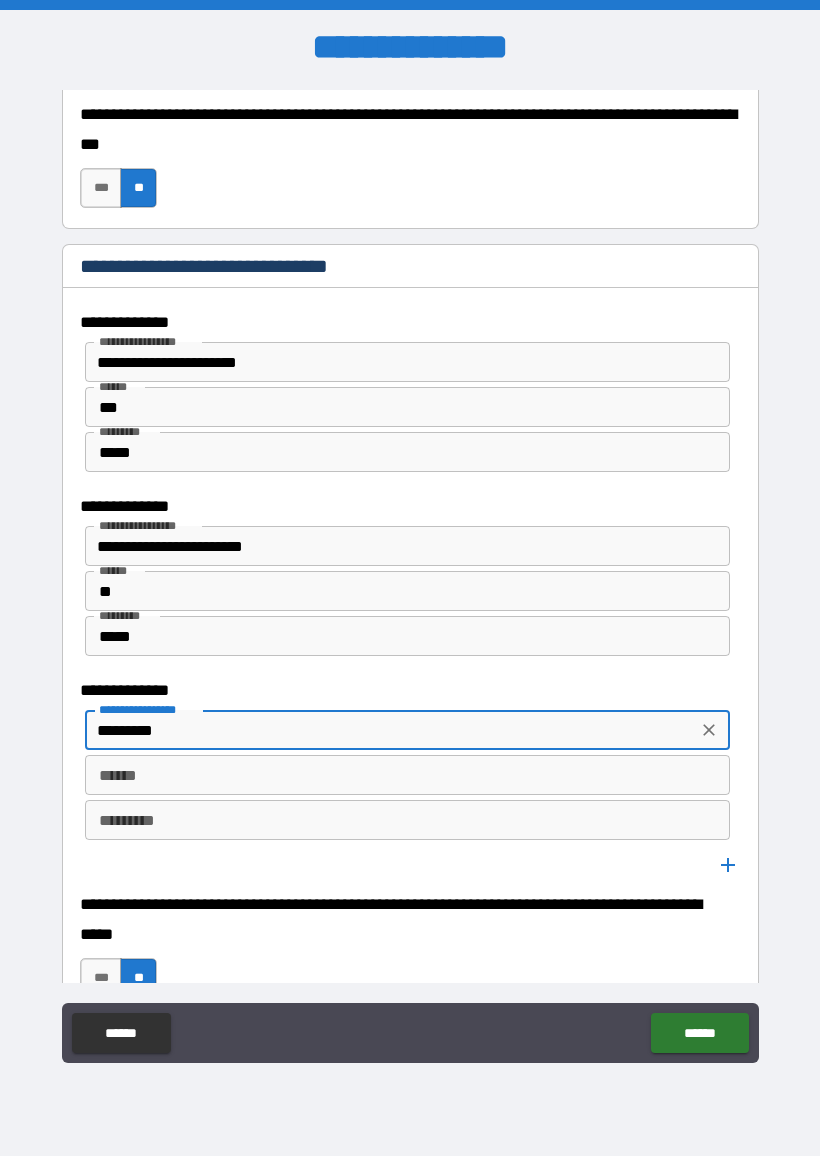 click on "******" at bounding box center [407, 775] 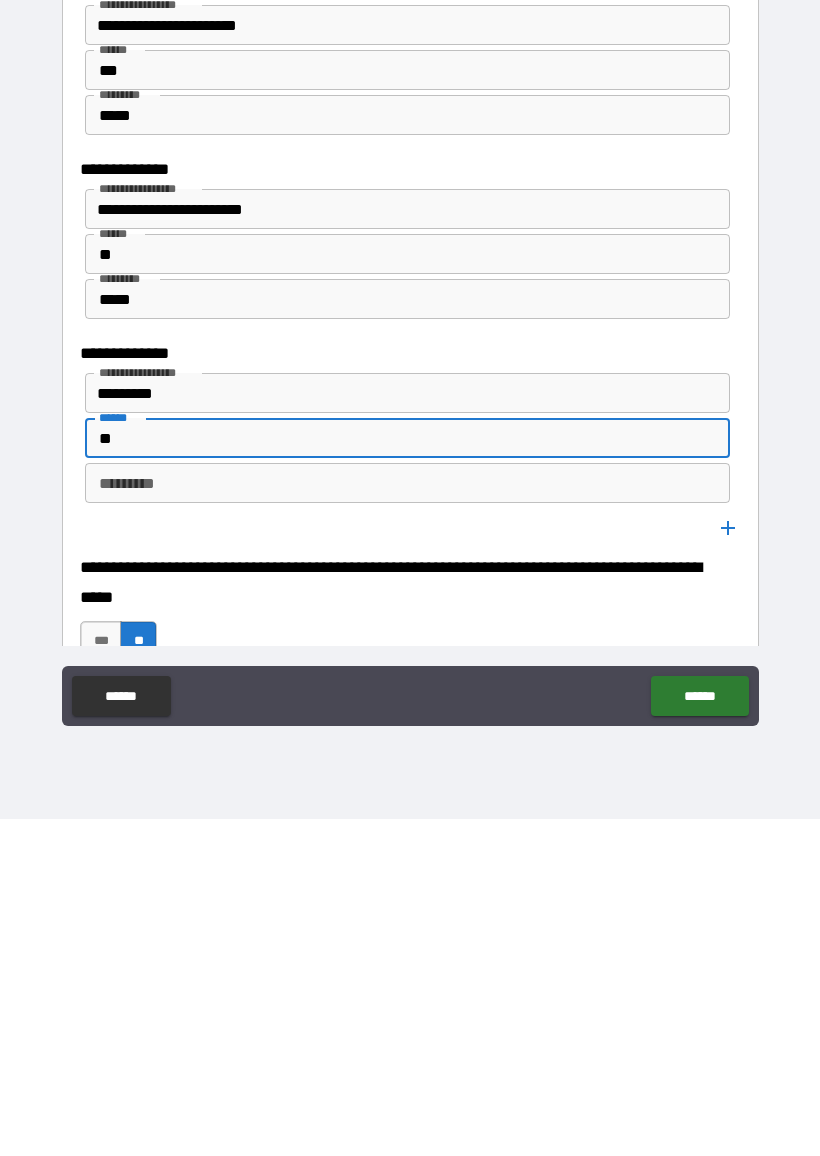 type on "**" 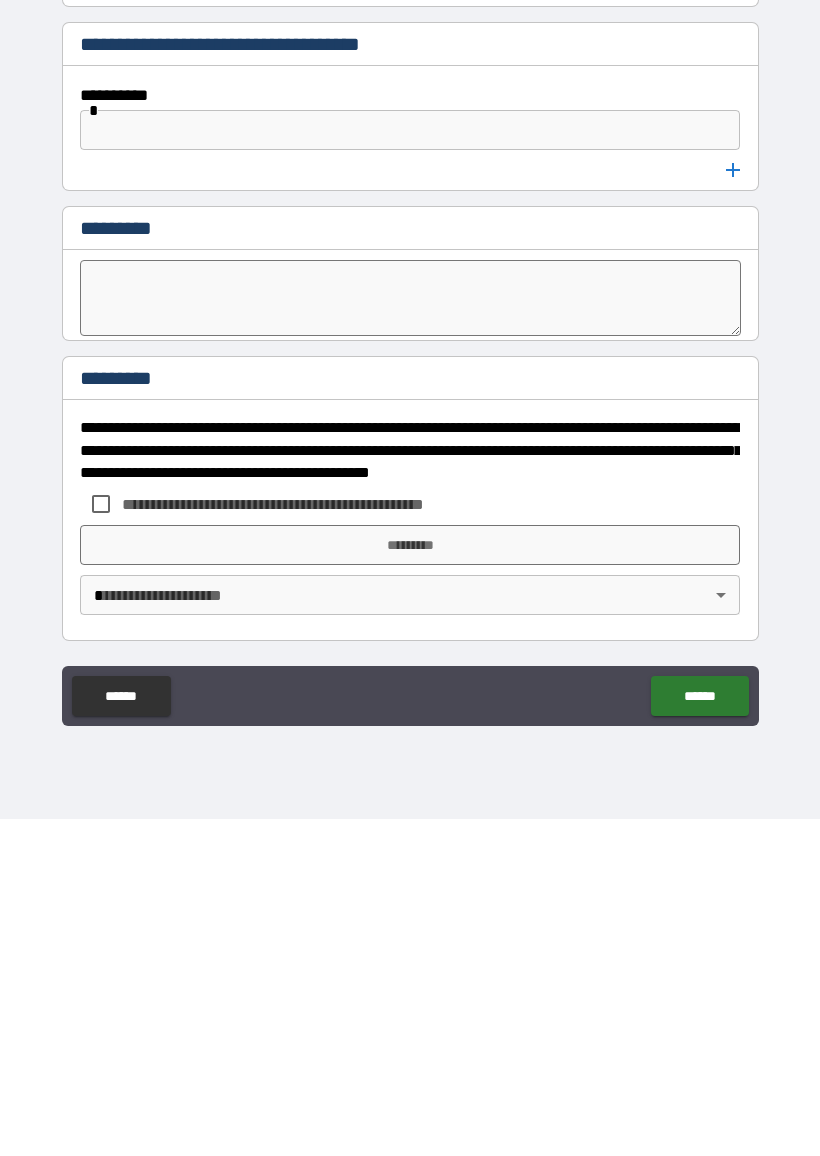scroll, scrollTop: 9012, scrollLeft: 0, axis: vertical 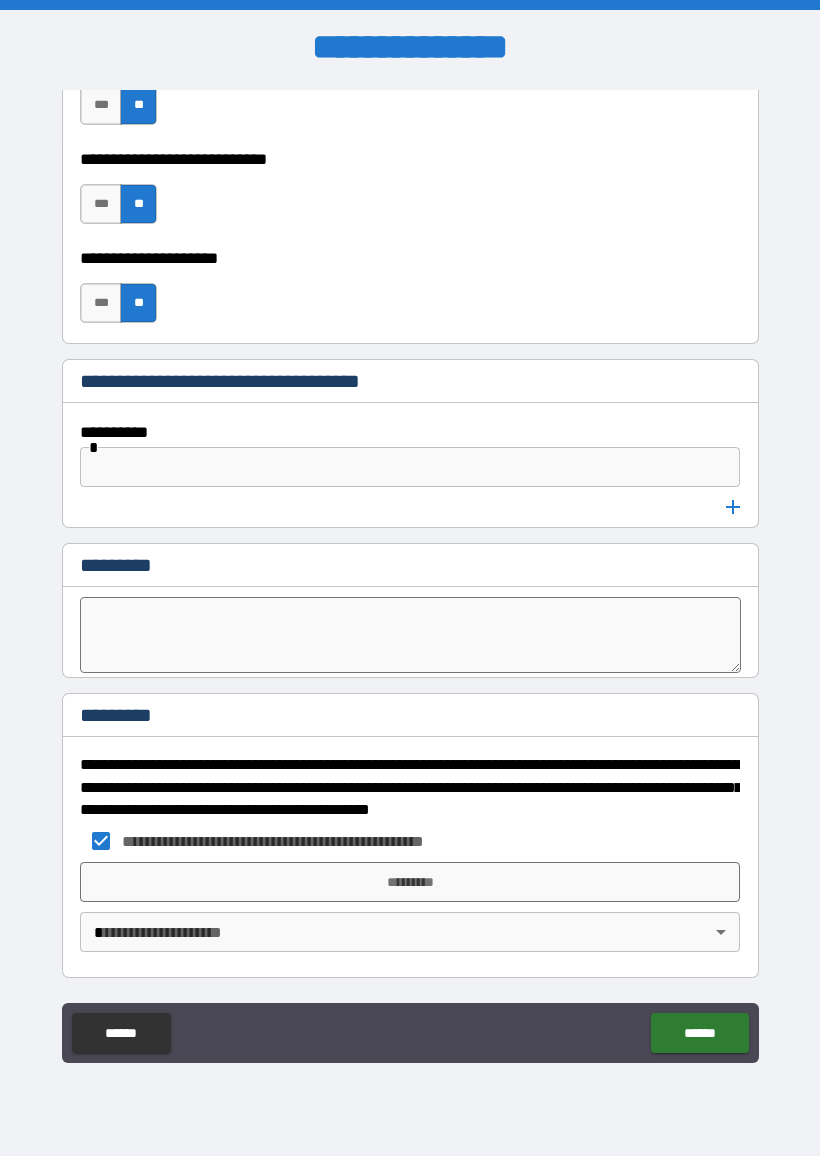 click on "*********" at bounding box center (410, 882) 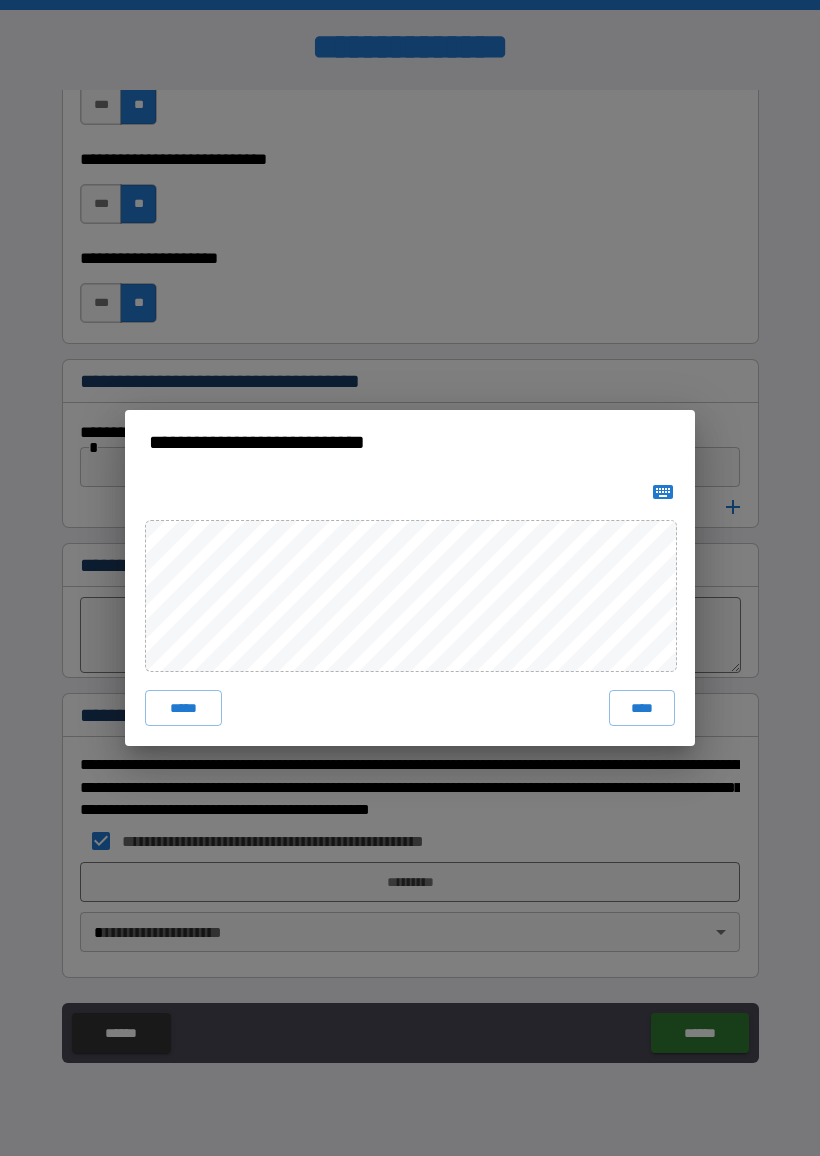 click on "****" at bounding box center (642, 708) 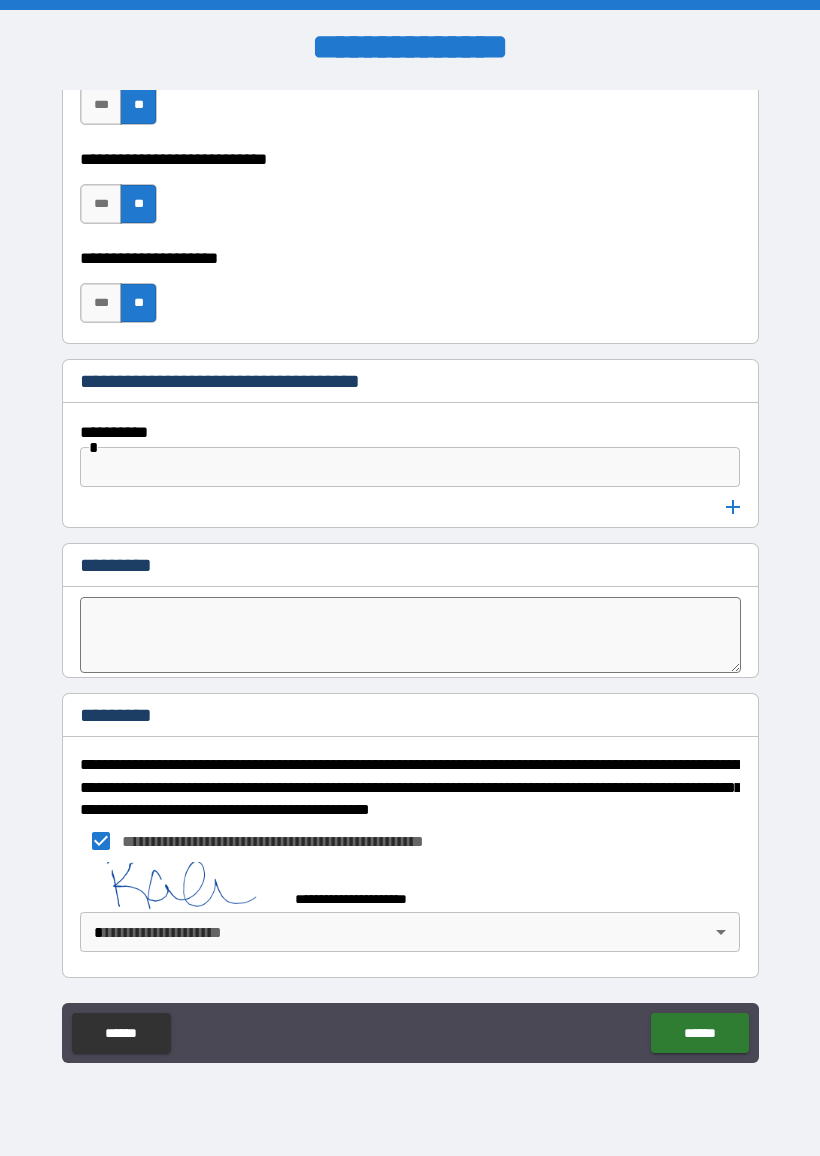 scroll, scrollTop: 9002, scrollLeft: 0, axis: vertical 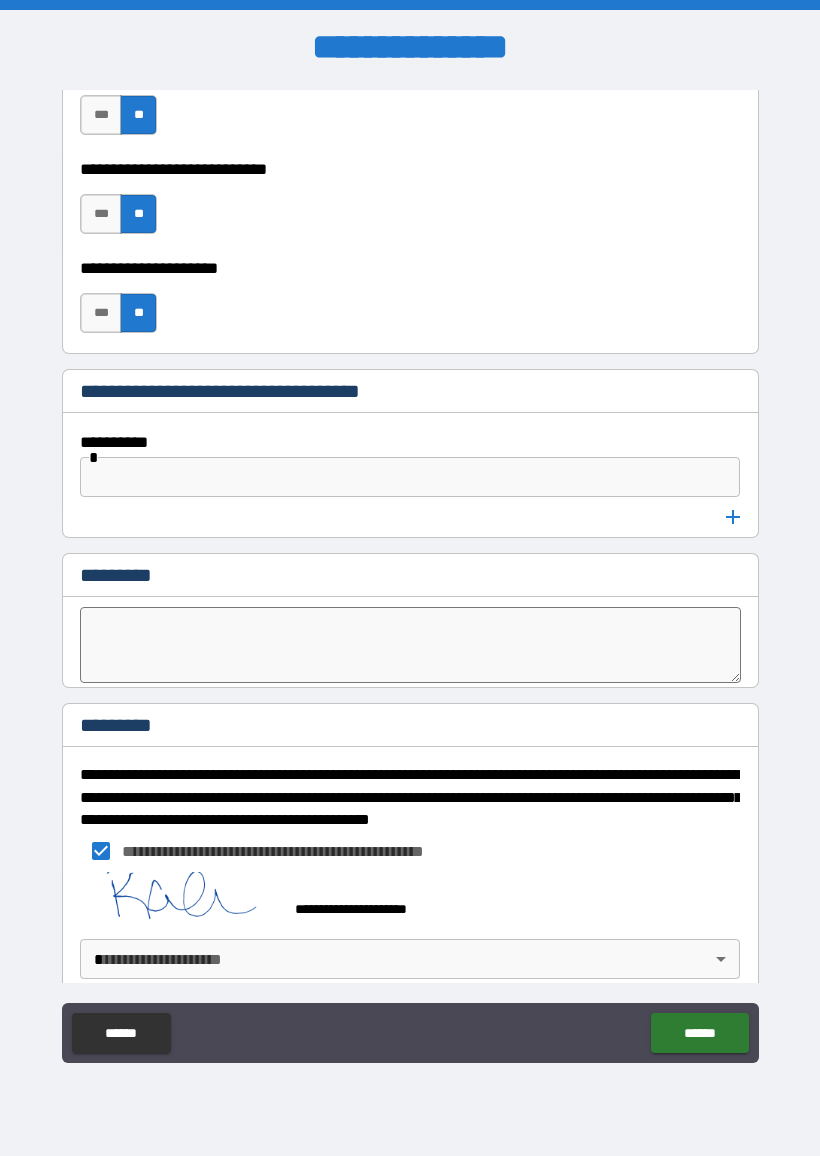 click on "******" at bounding box center [699, 1033] 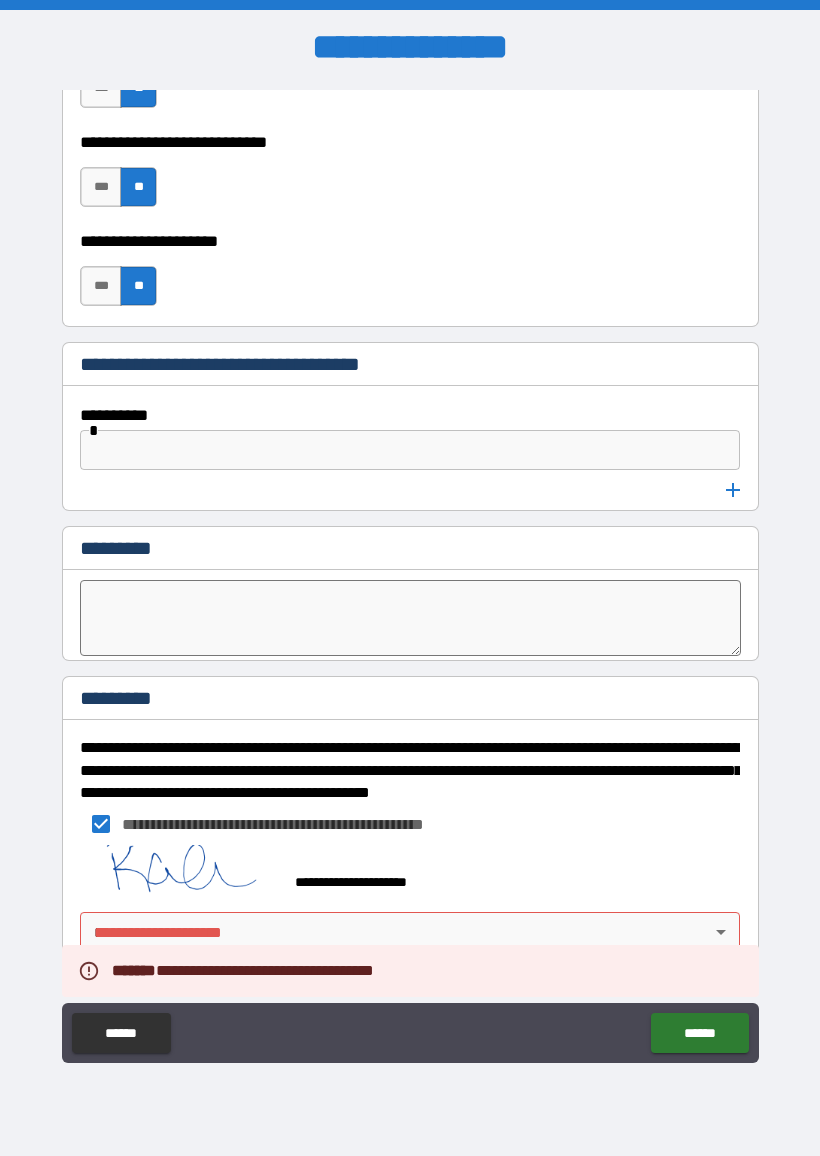 scroll, scrollTop: 9029, scrollLeft: 0, axis: vertical 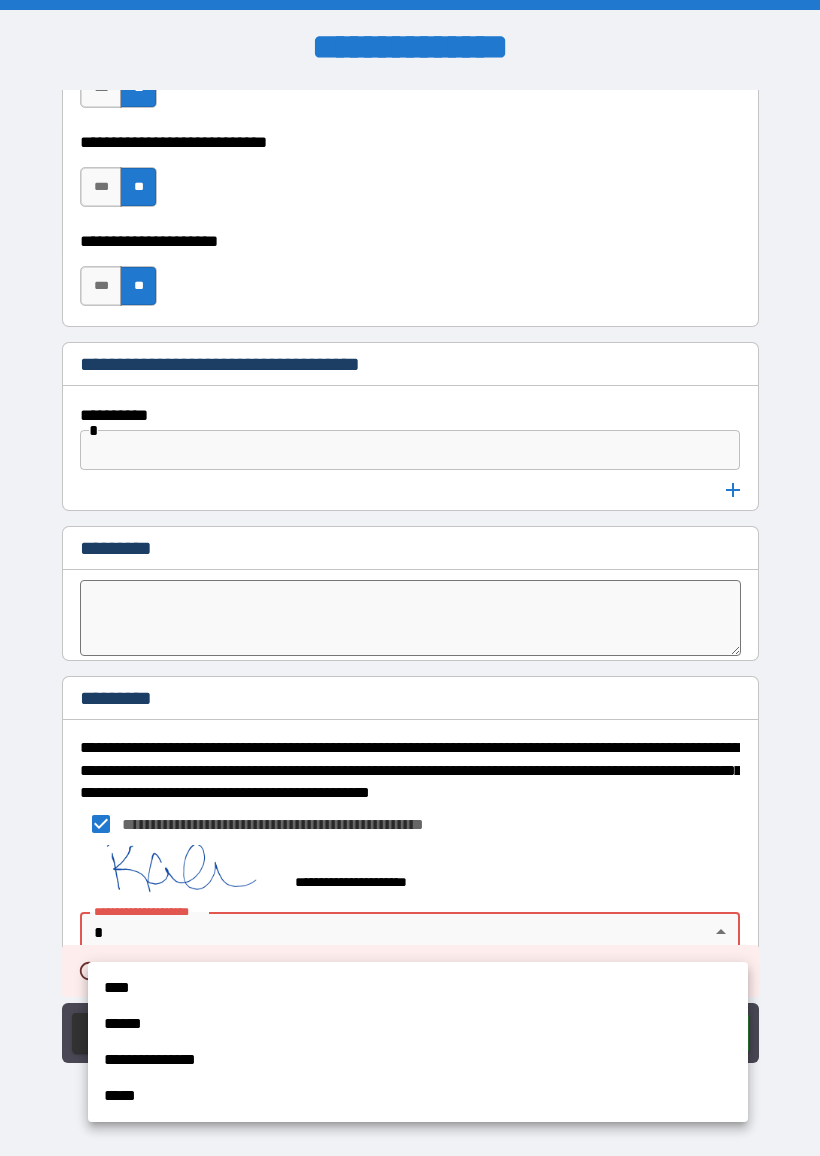 click on "****" at bounding box center [418, 988] 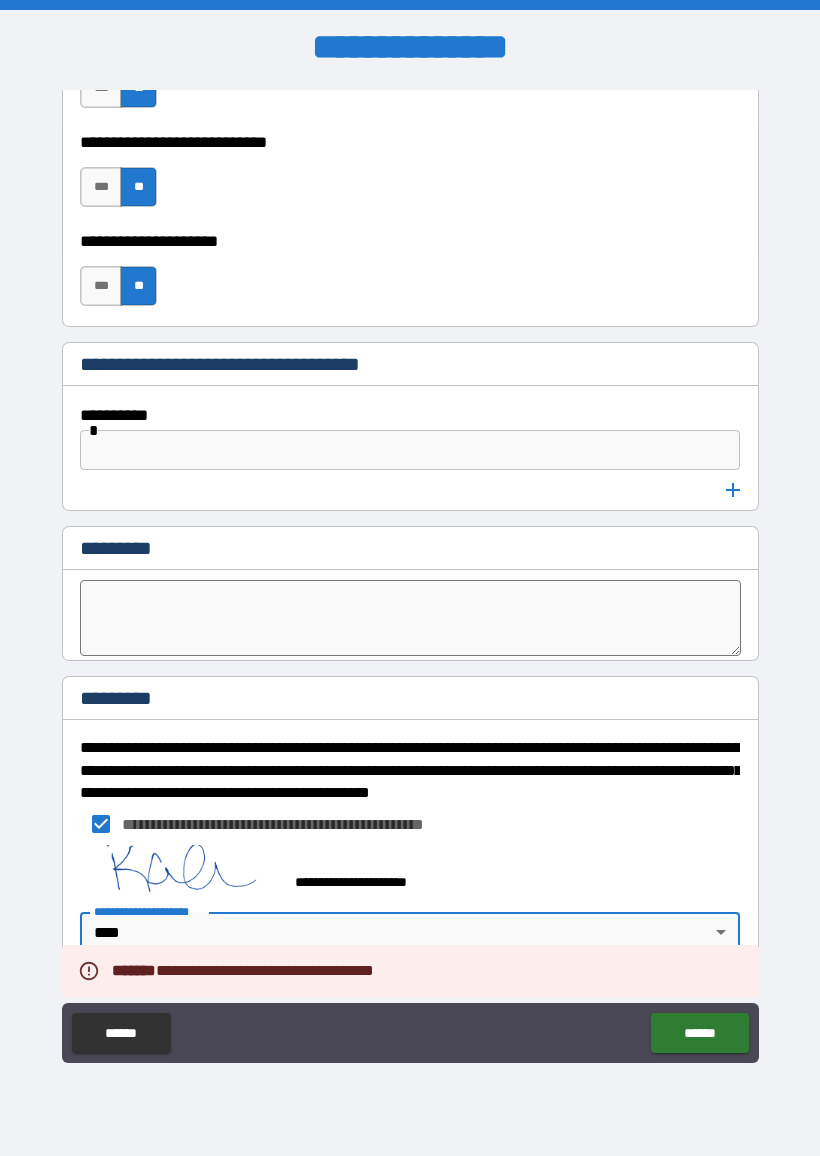 click on "******" at bounding box center [699, 1033] 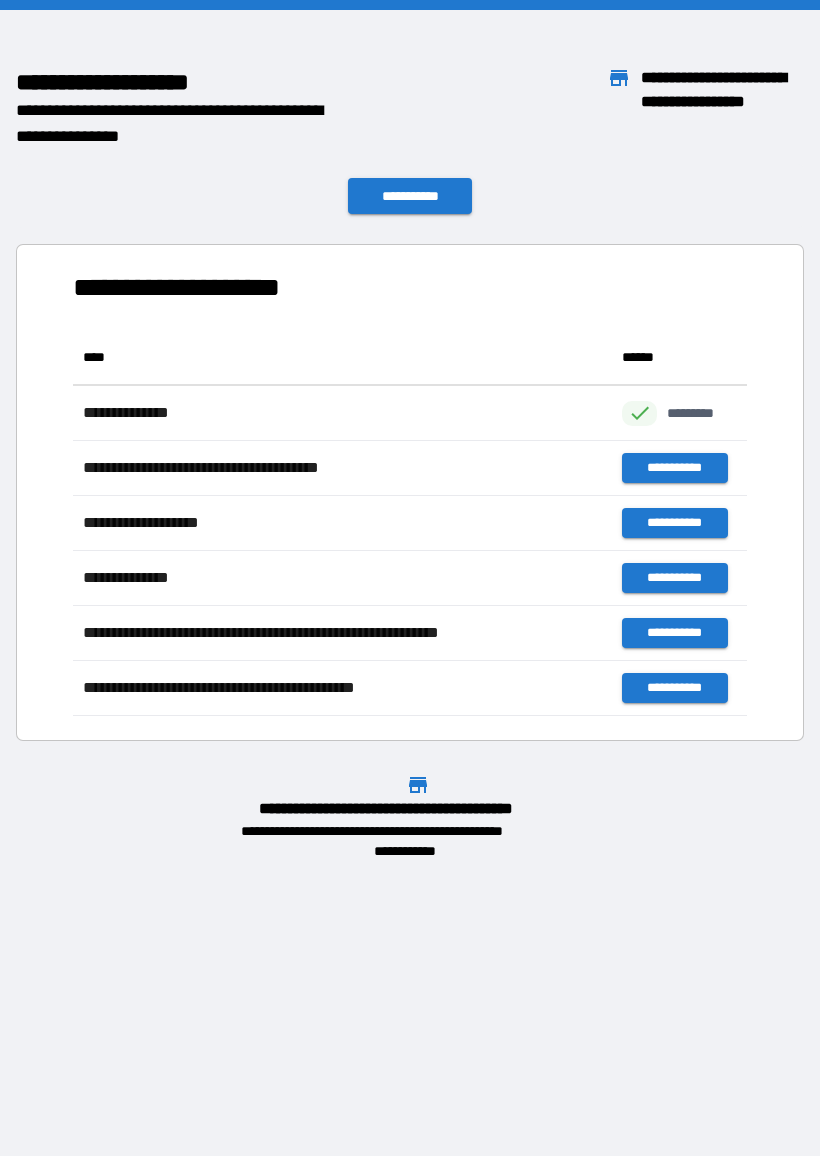 scroll, scrollTop: 1, scrollLeft: 1, axis: both 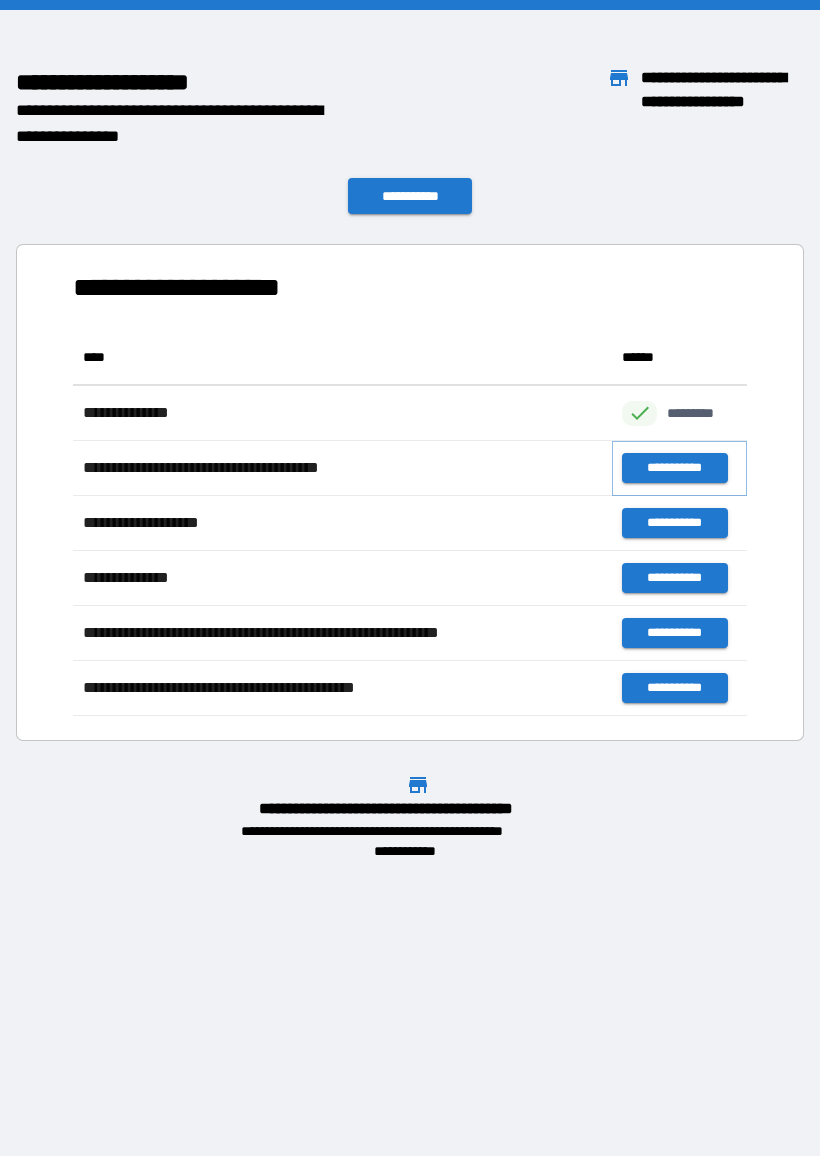 click on "**********" at bounding box center [674, 468] 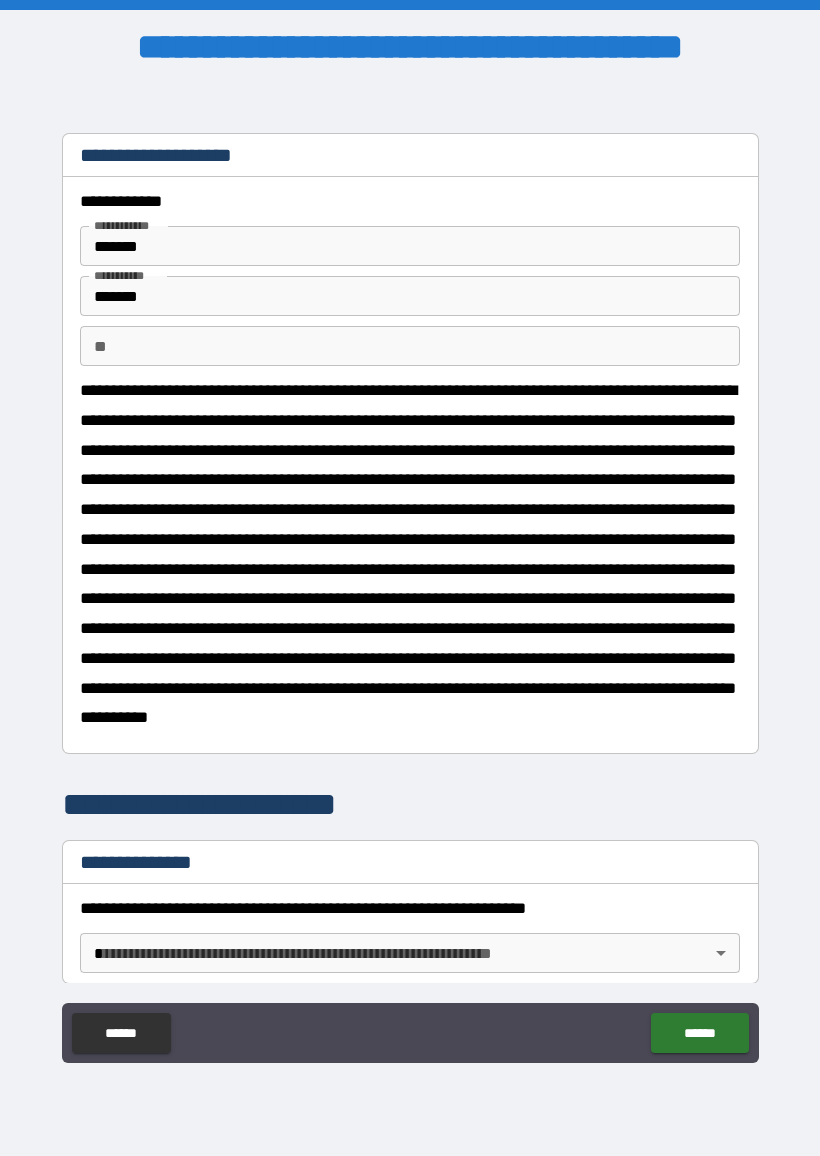 click on "******" at bounding box center (121, 1033) 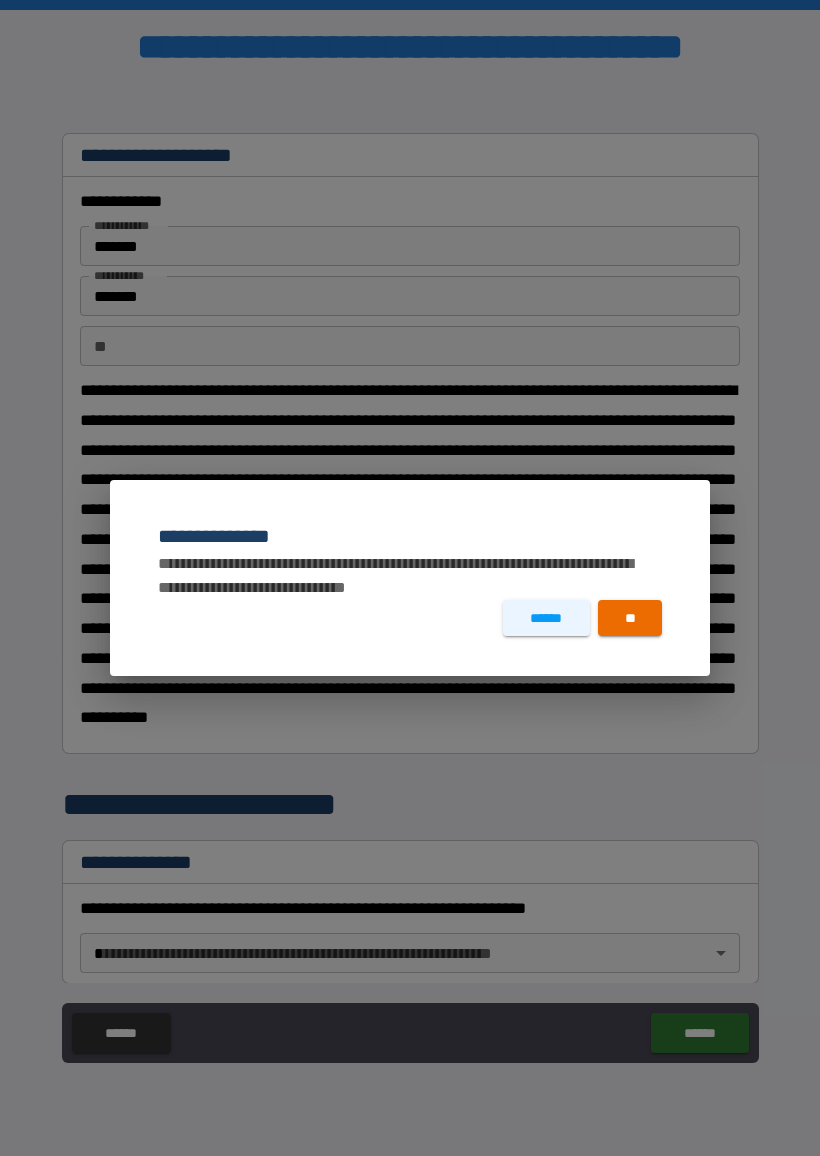 click on "******" at bounding box center [546, 618] 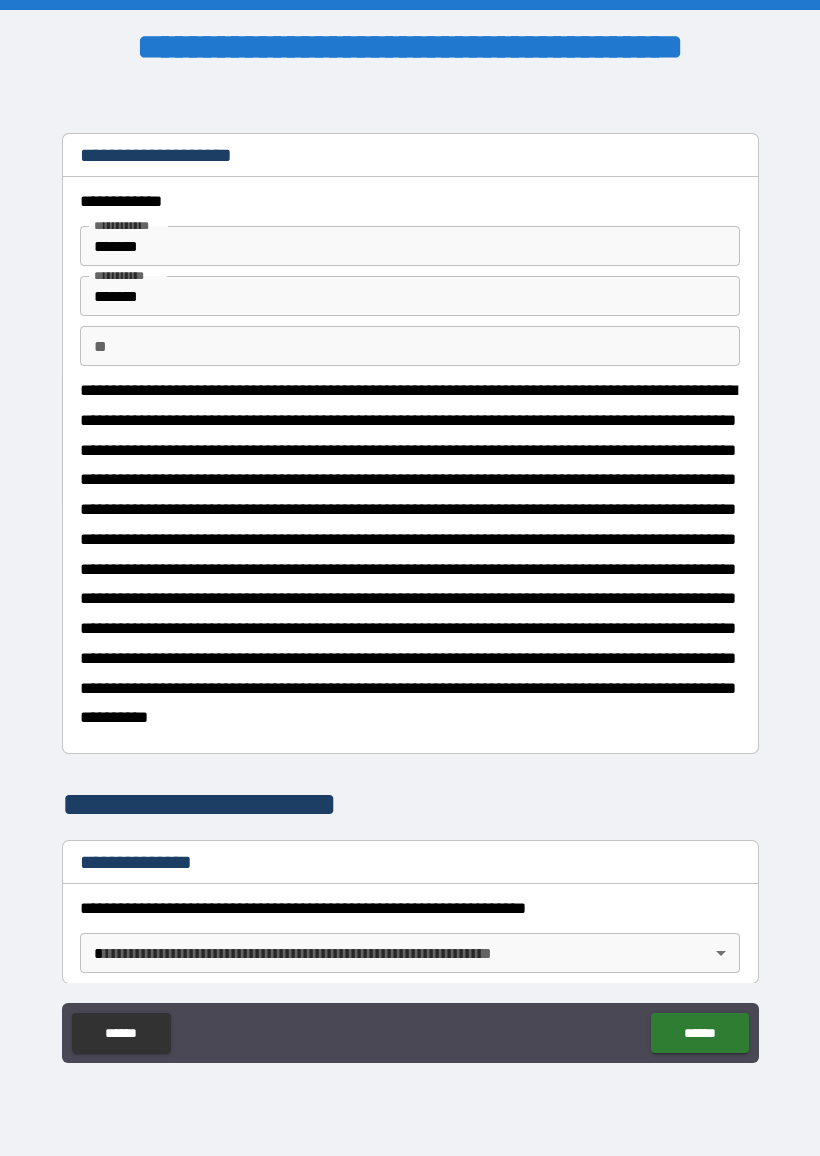 click on "******" at bounding box center [121, 1033] 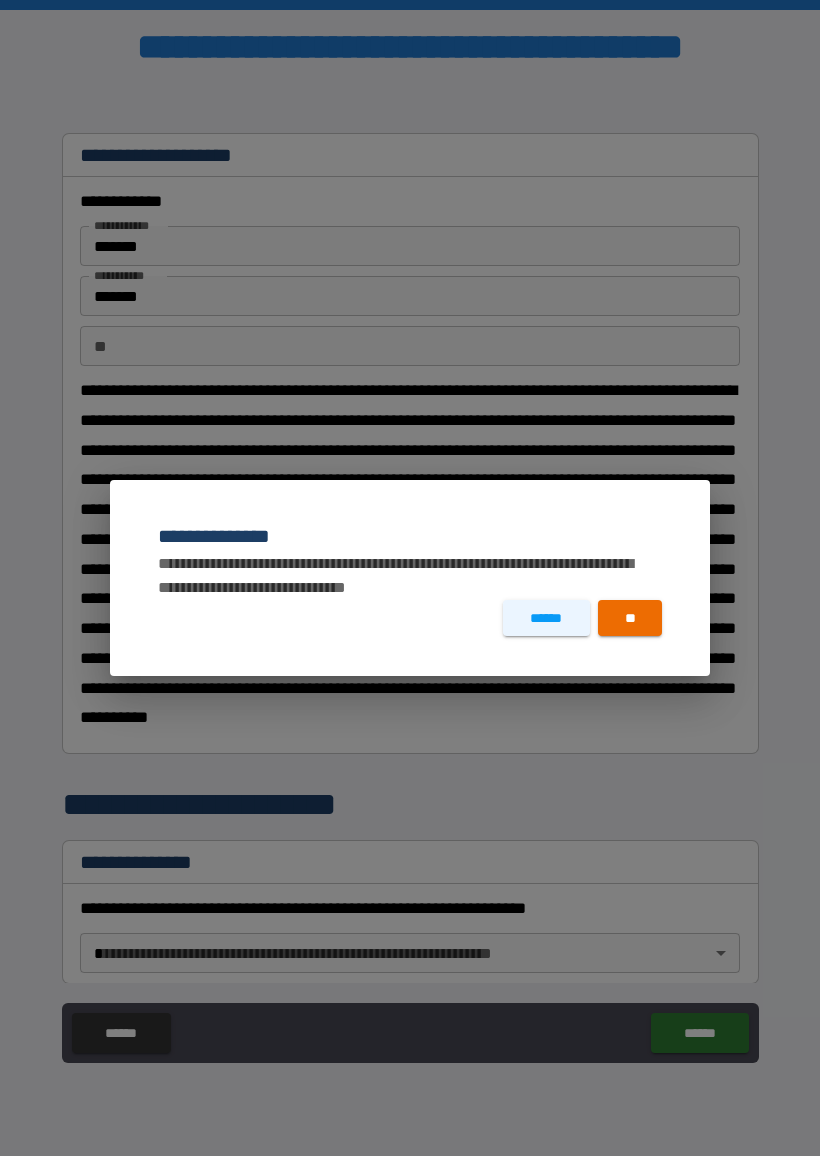 click on "**" at bounding box center (630, 618) 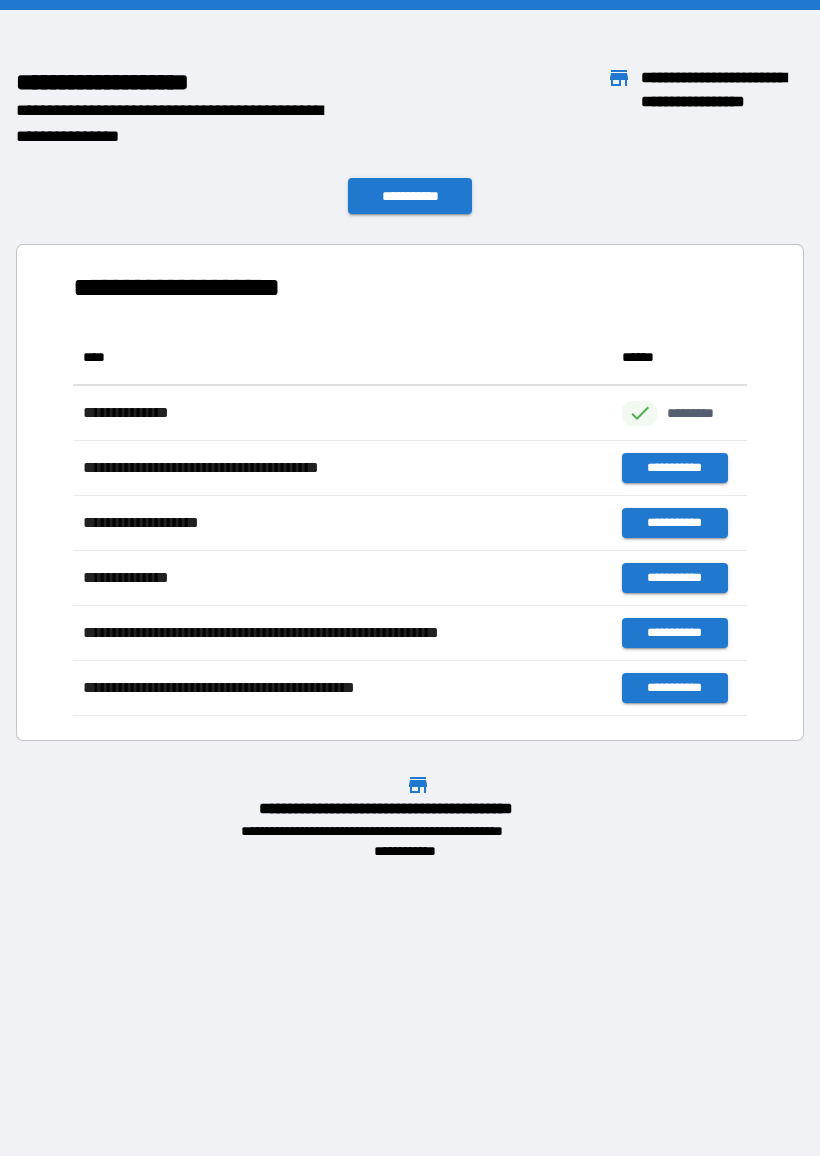 scroll, scrollTop: 386, scrollLeft: 674, axis: both 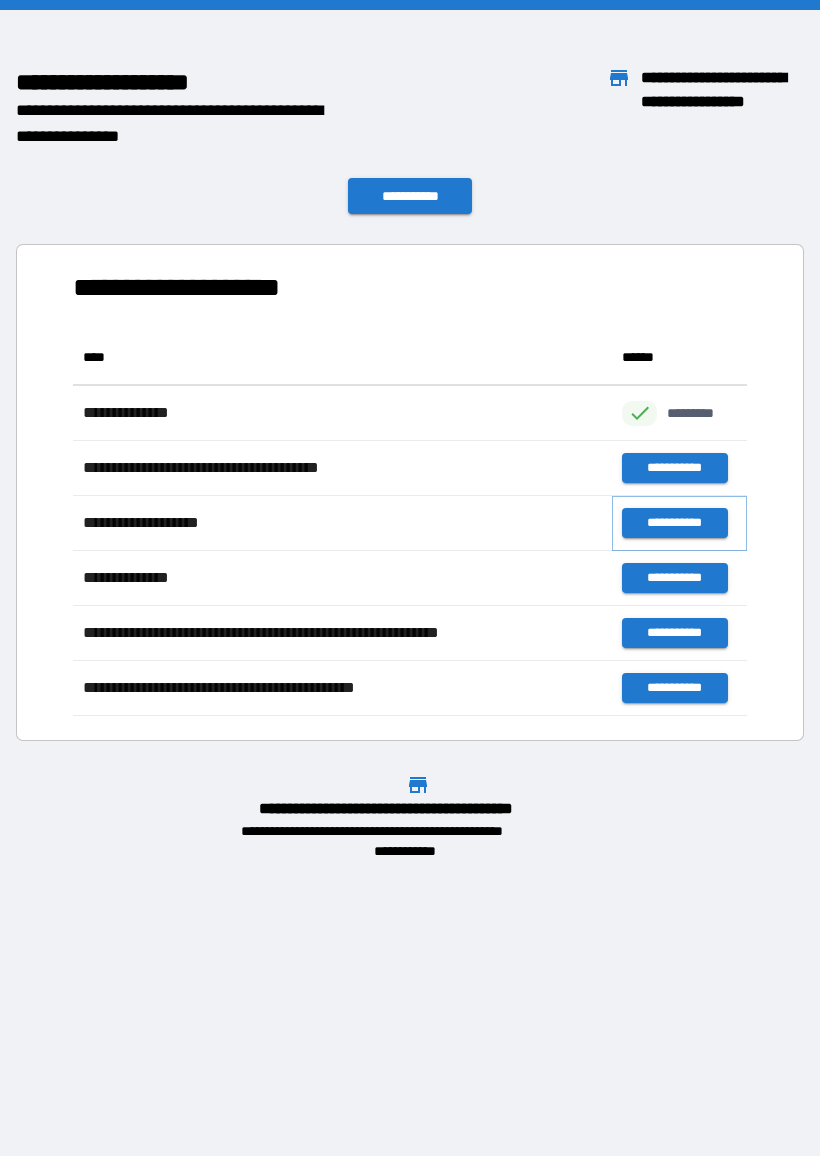 click on "**********" at bounding box center [674, 523] 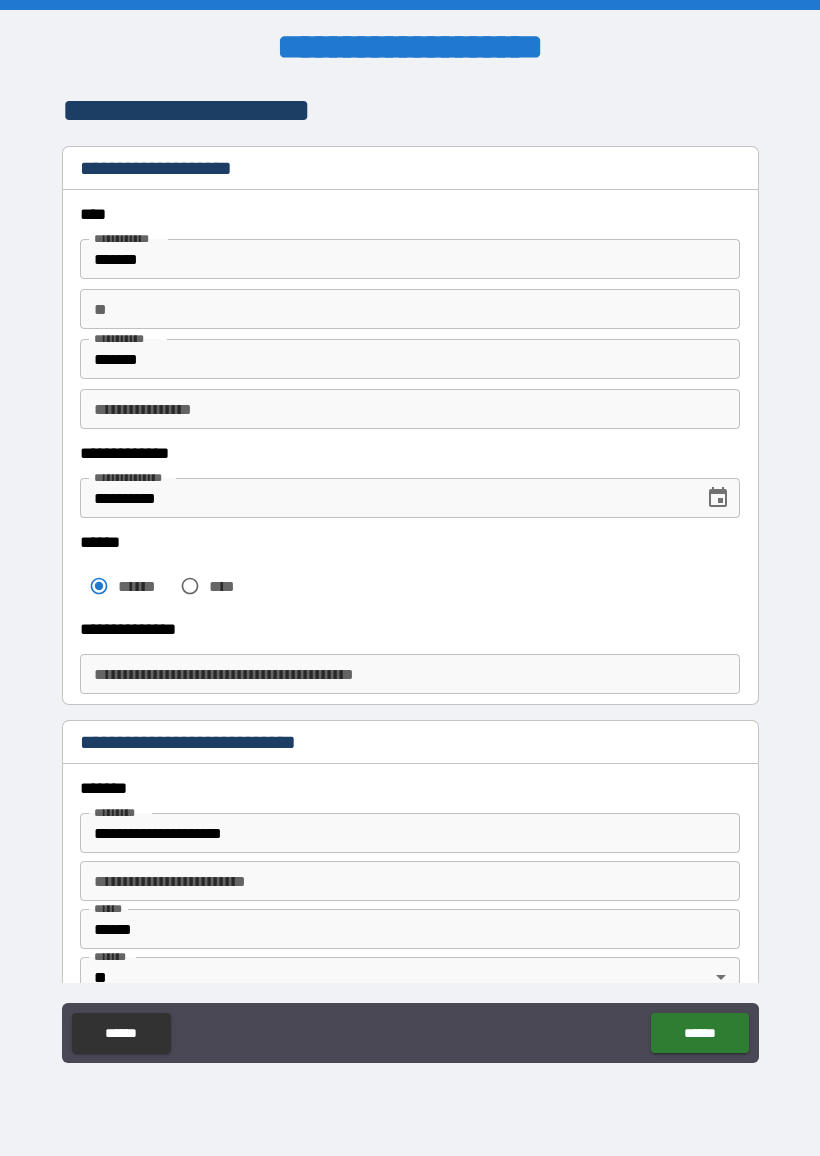 click on "**********" at bounding box center [410, 674] 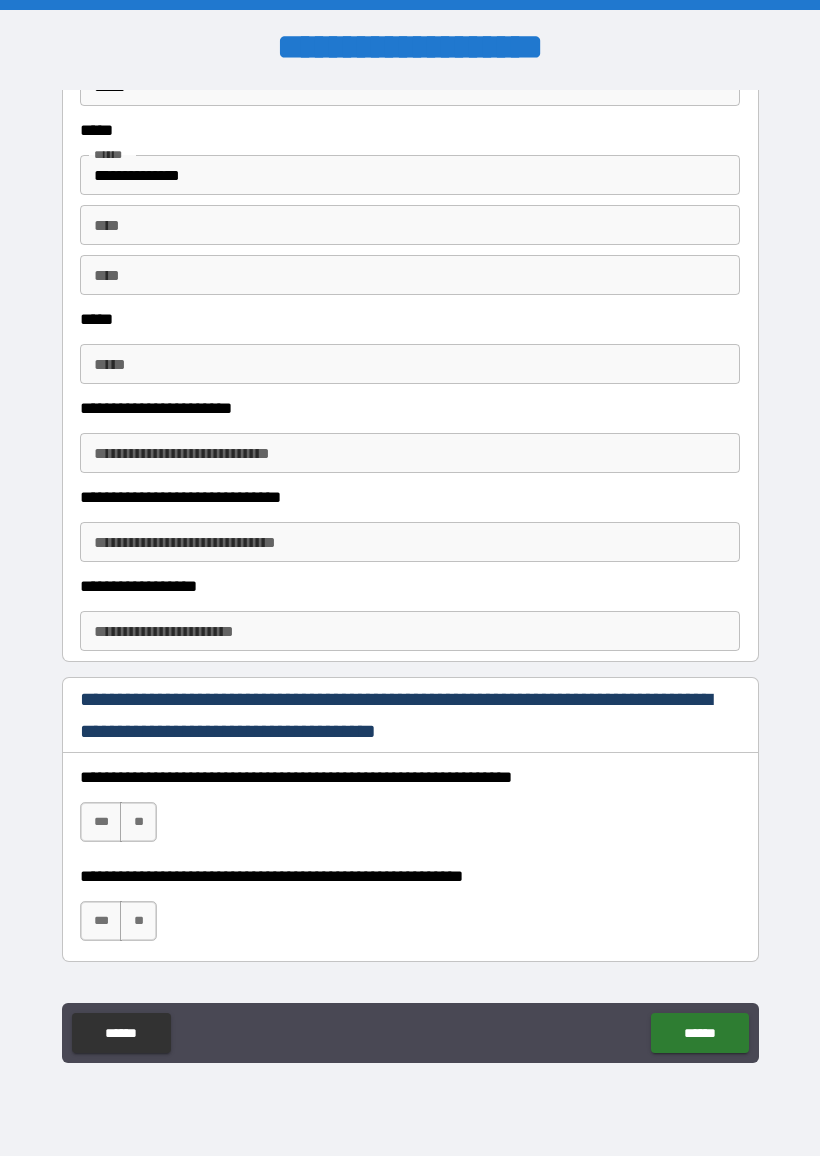 scroll, scrollTop: 940, scrollLeft: 0, axis: vertical 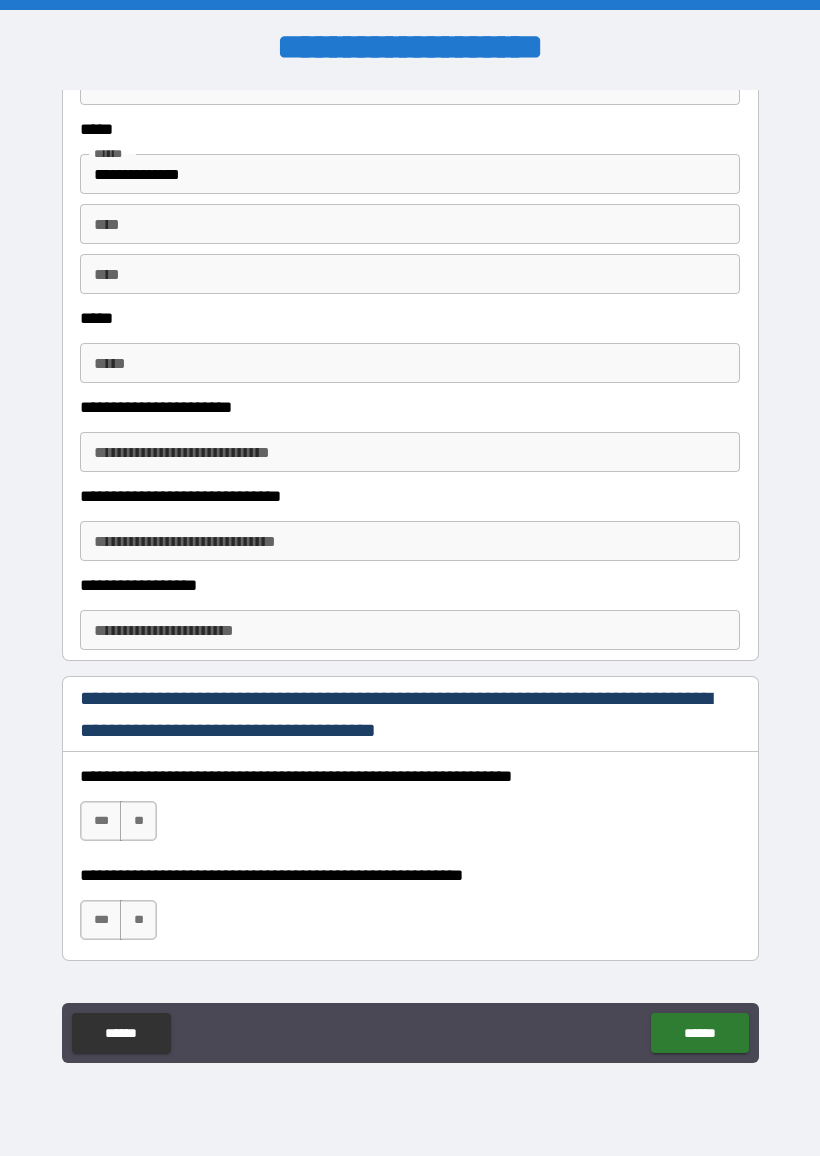 type on "*******" 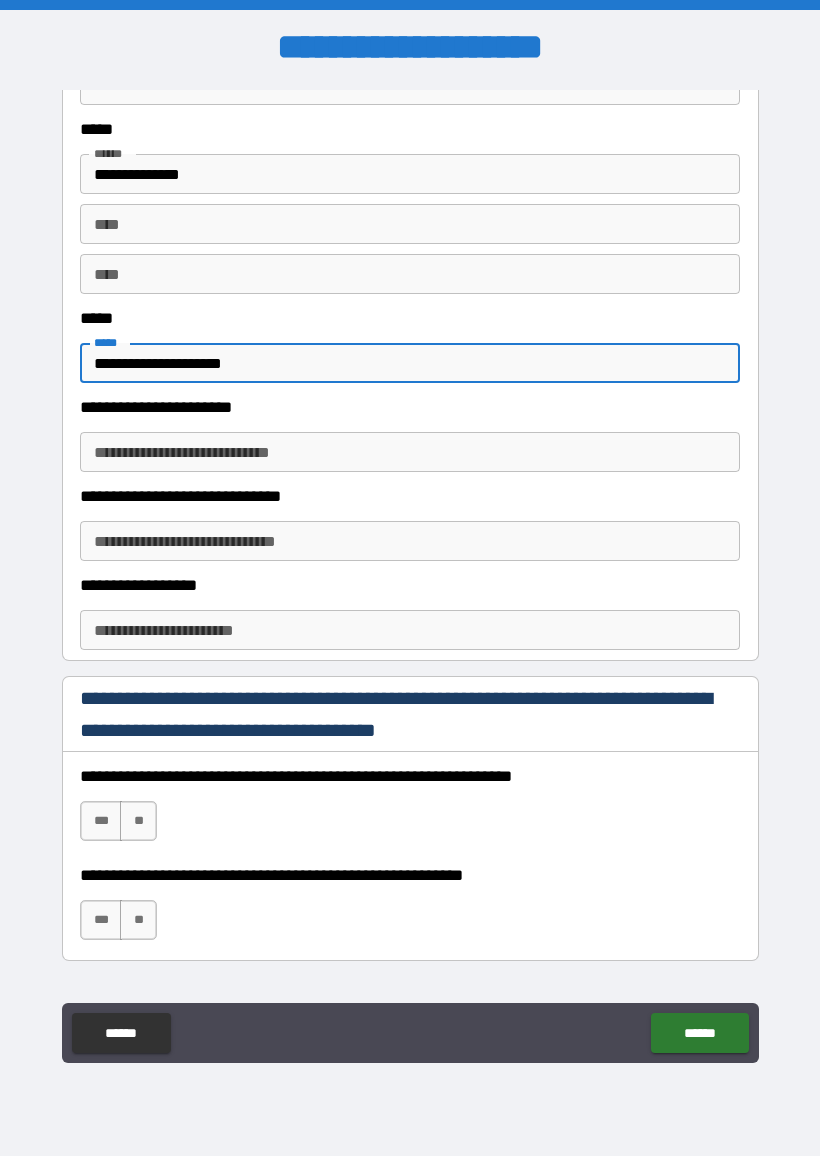 type on "**********" 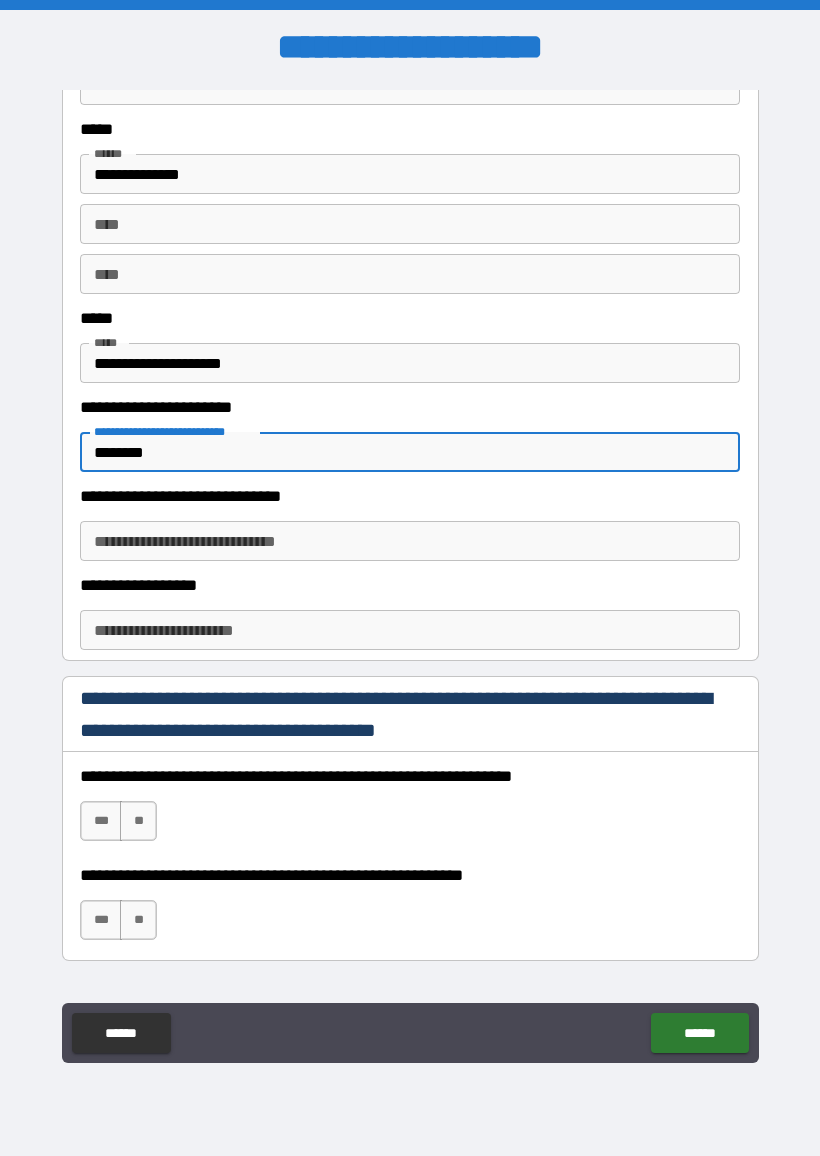 type on "********" 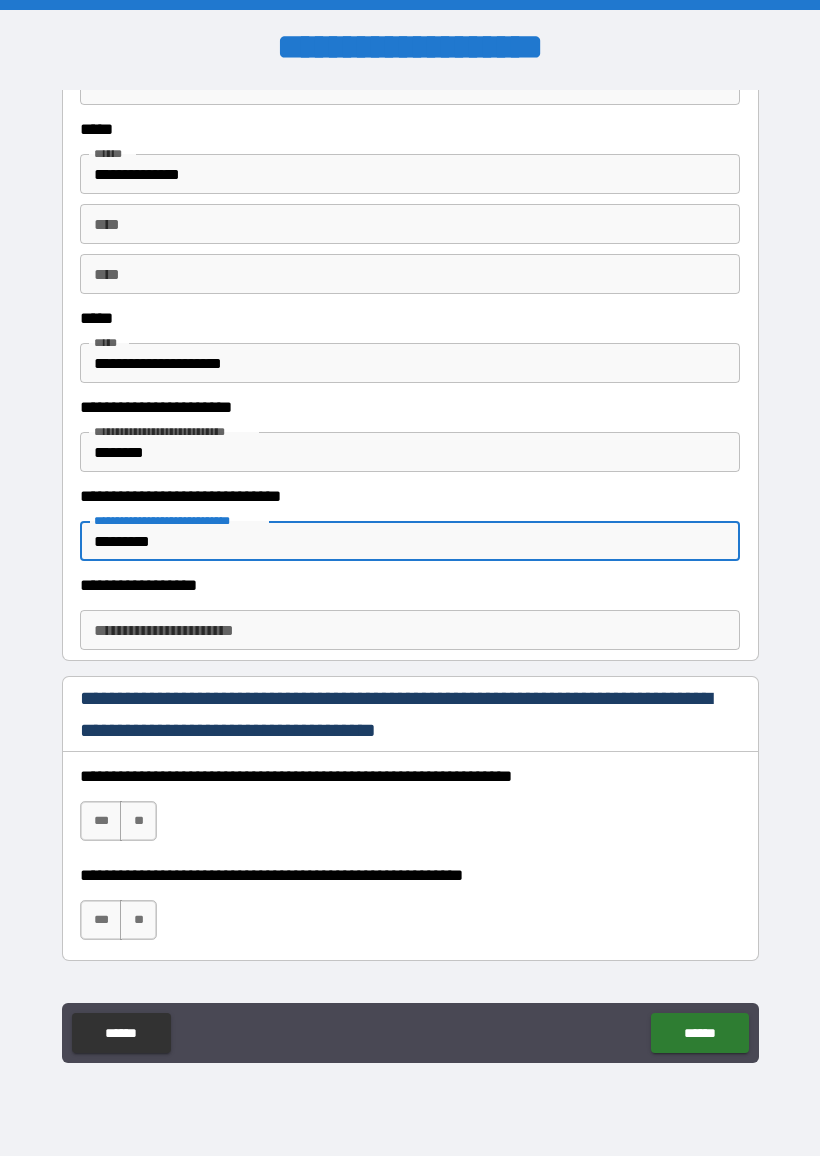 type on "*********" 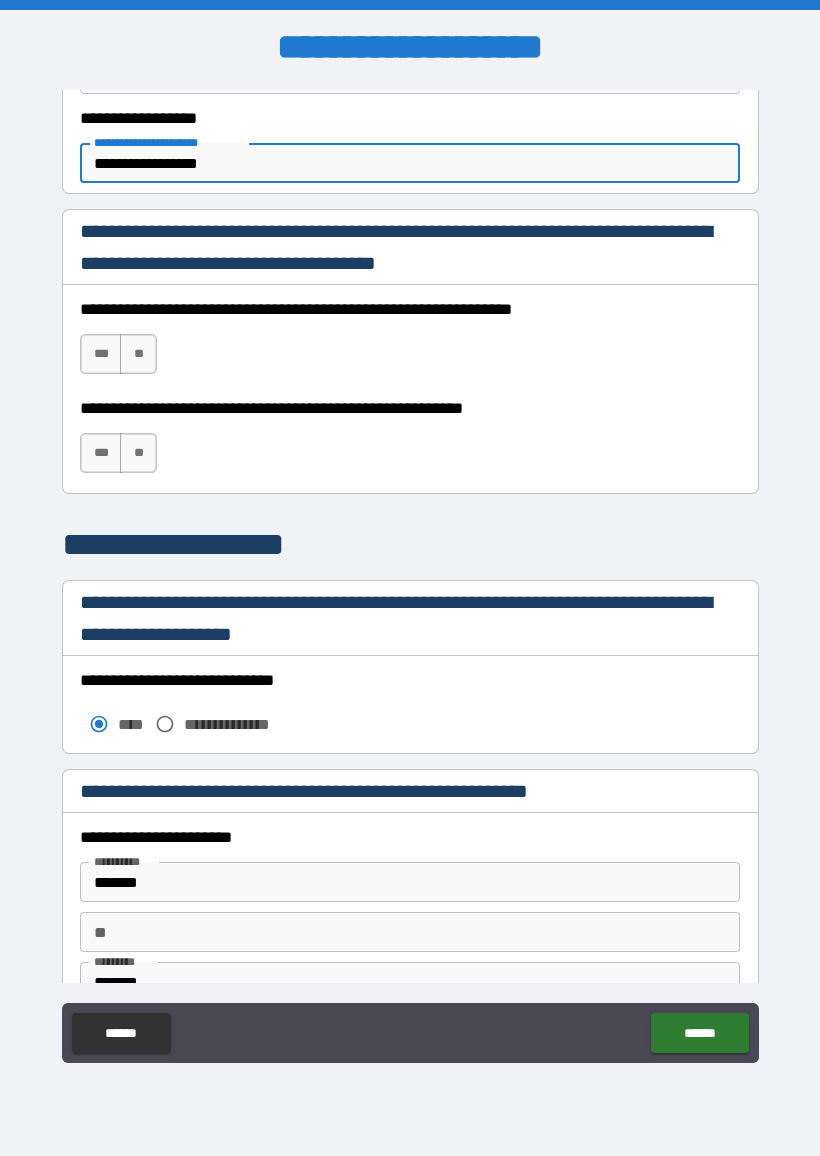 scroll, scrollTop: 1420, scrollLeft: 0, axis: vertical 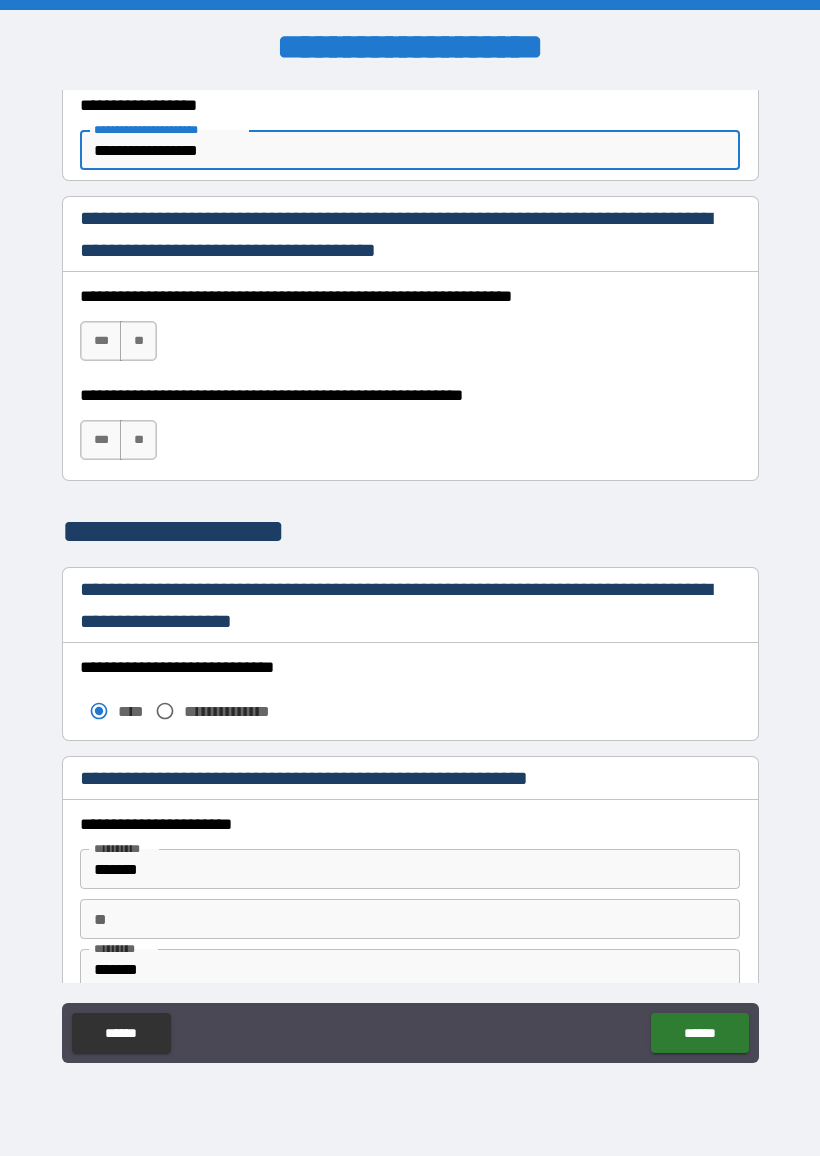 type on "**********" 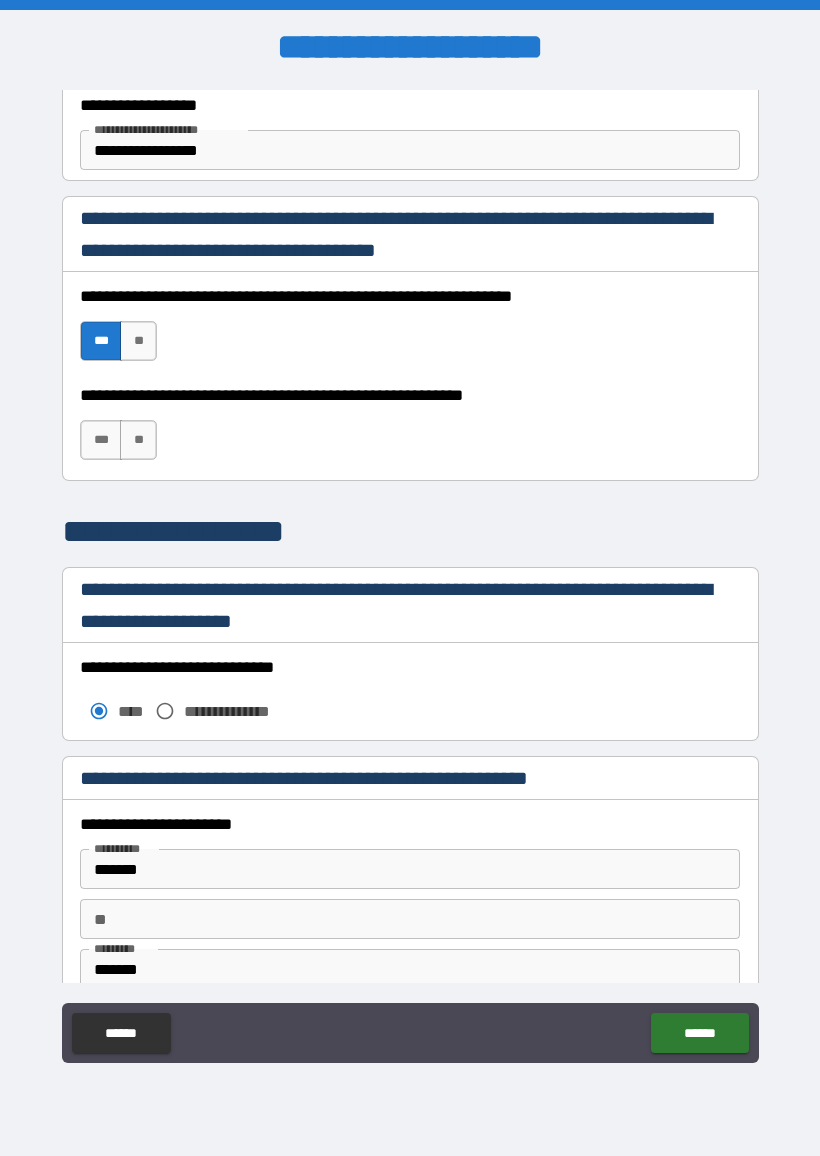 click on "***" at bounding box center (101, 440) 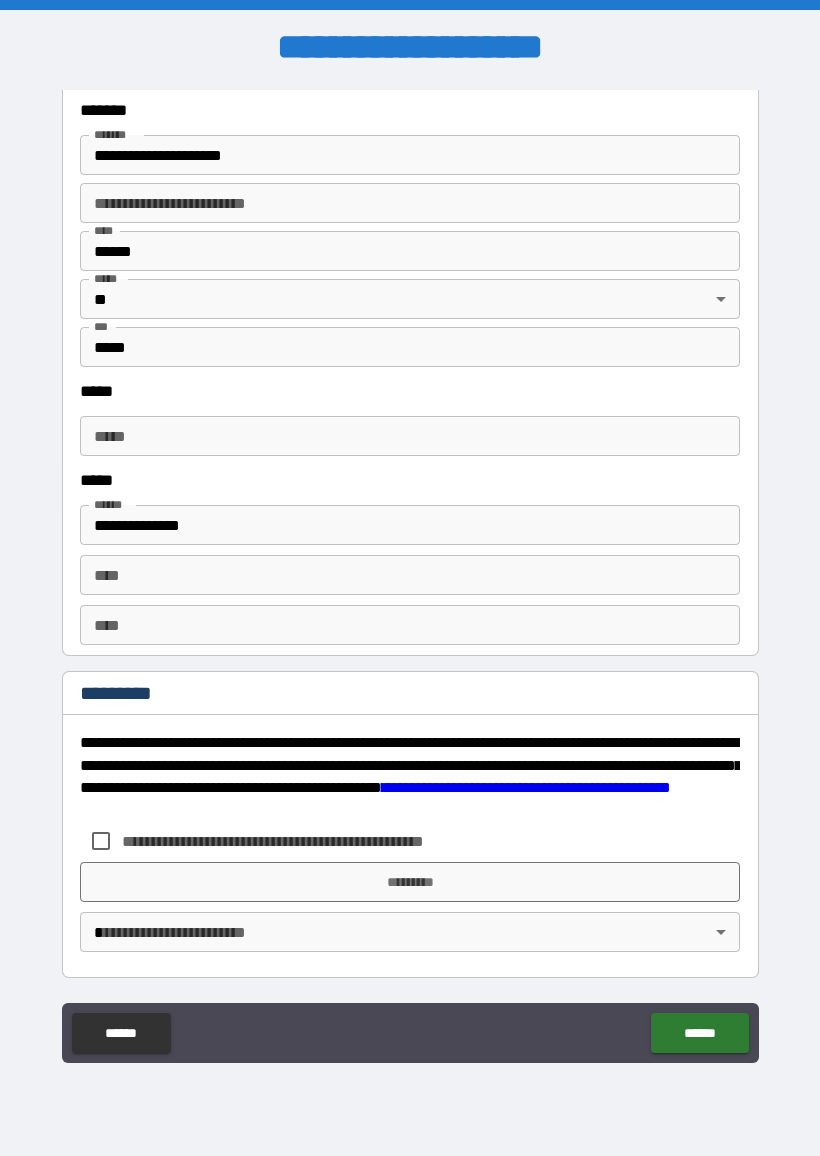 scroll, scrollTop: 2482, scrollLeft: 0, axis: vertical 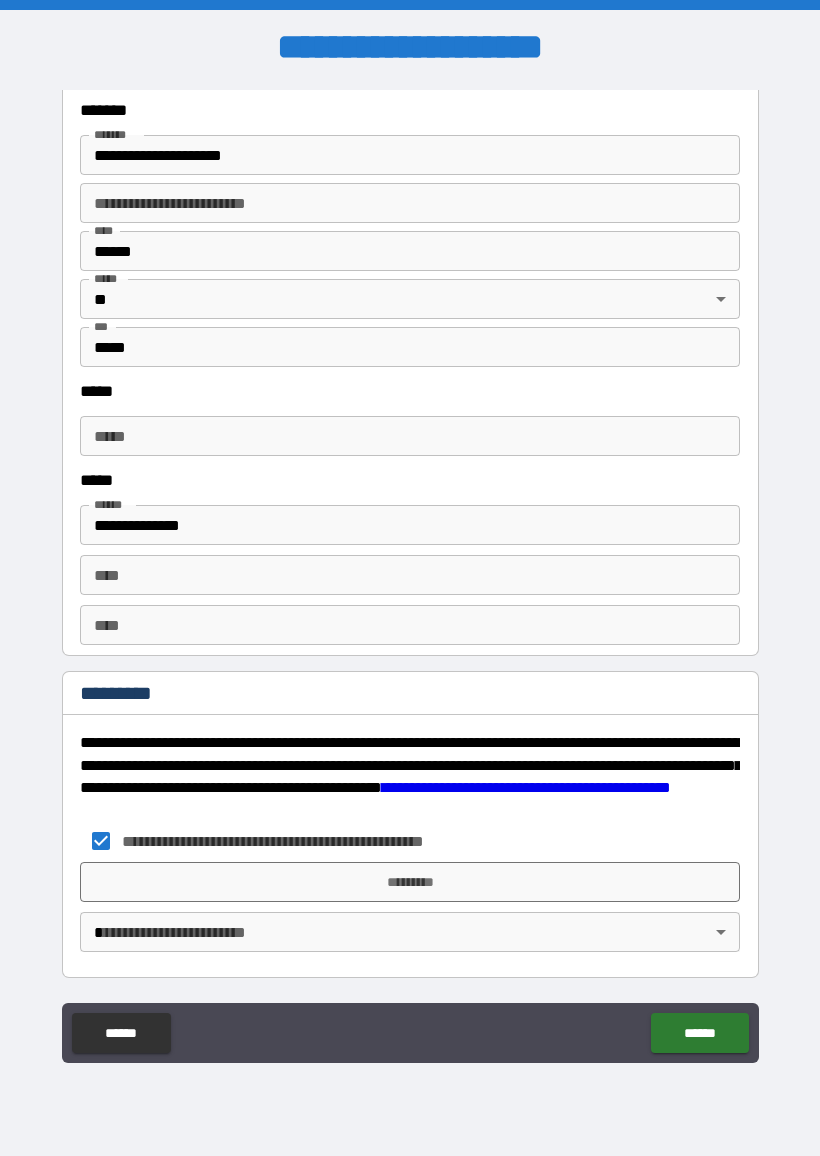 click on "*********" at bounding box center [410, 882] 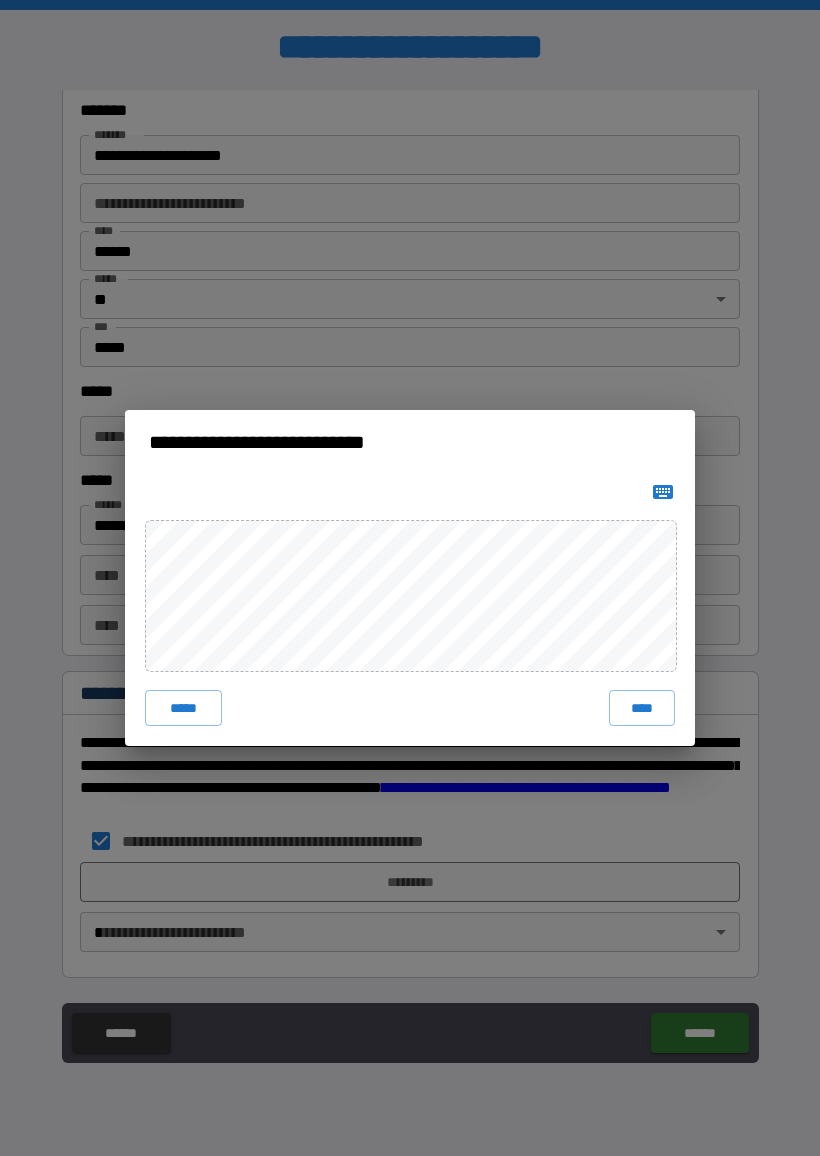click on "****" at bounding box center (642, 708) 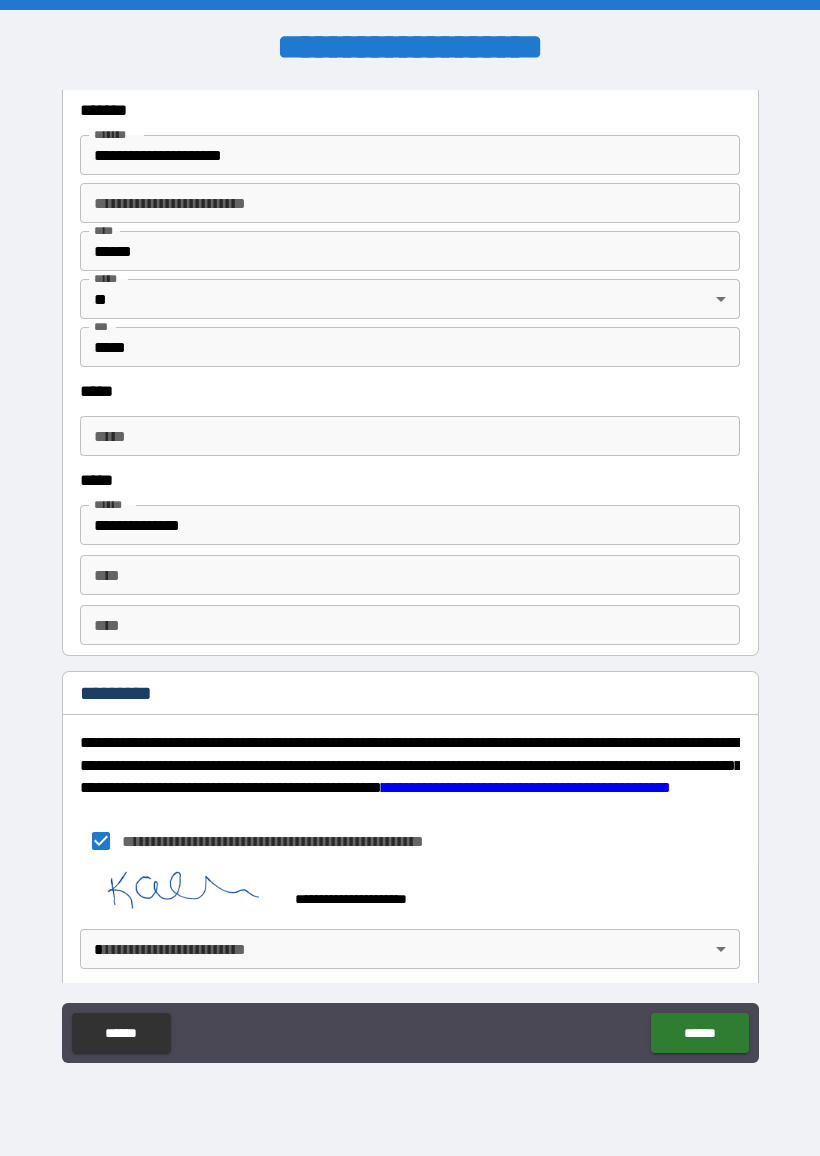 click on "**********" at bounding box center (410, 578) 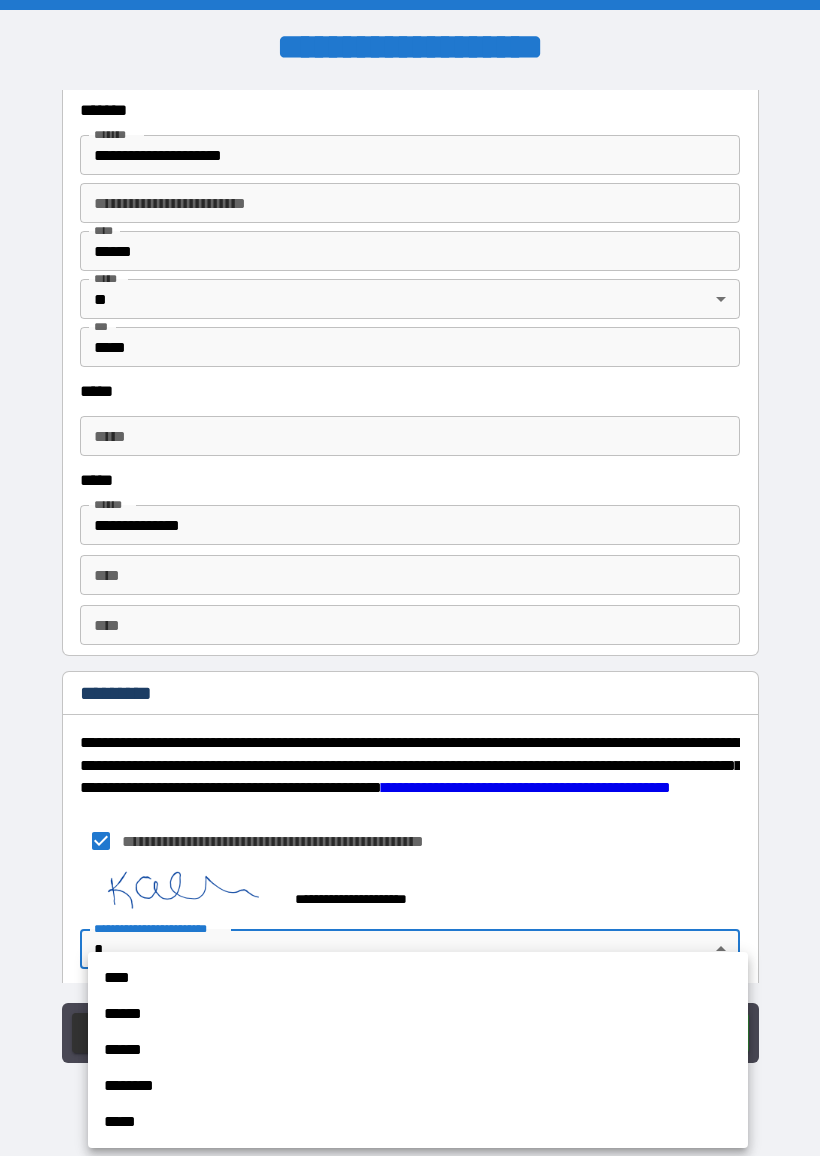 click on "****" at bounding box center [418, 978] 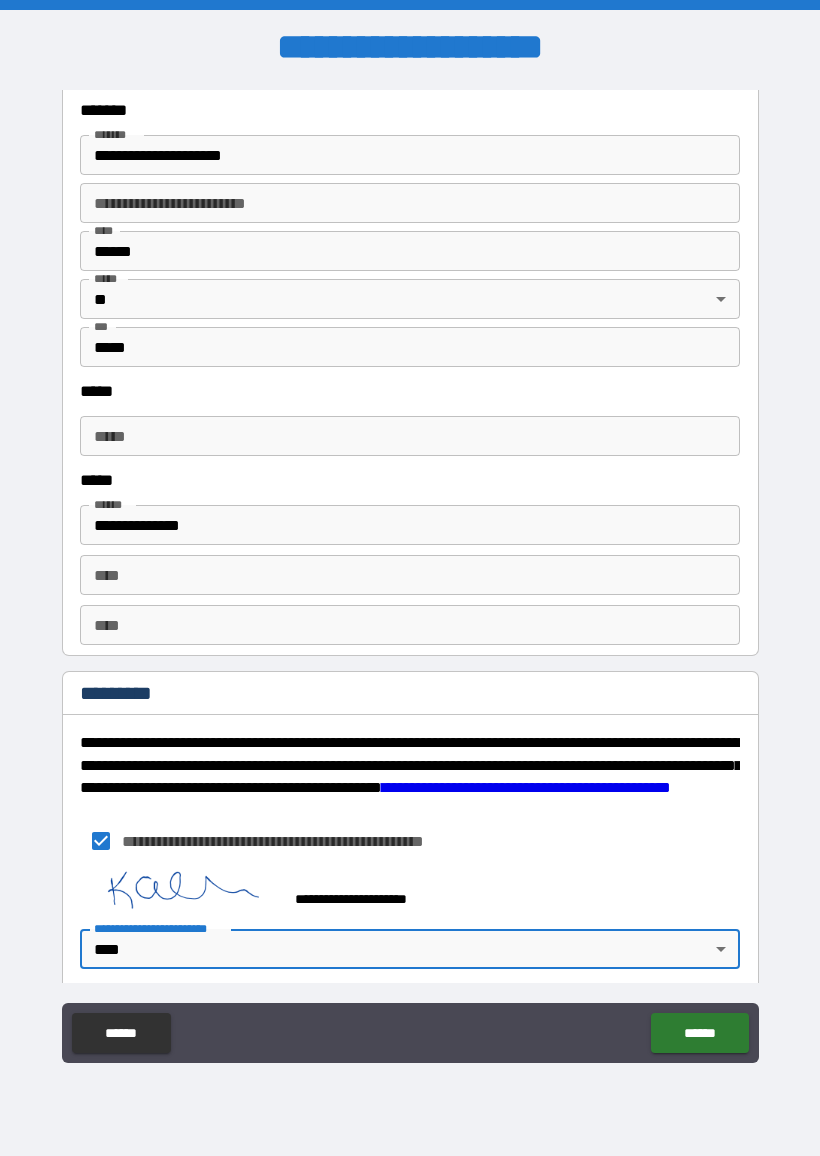 click on "******" at bounding box center (699, 1033) 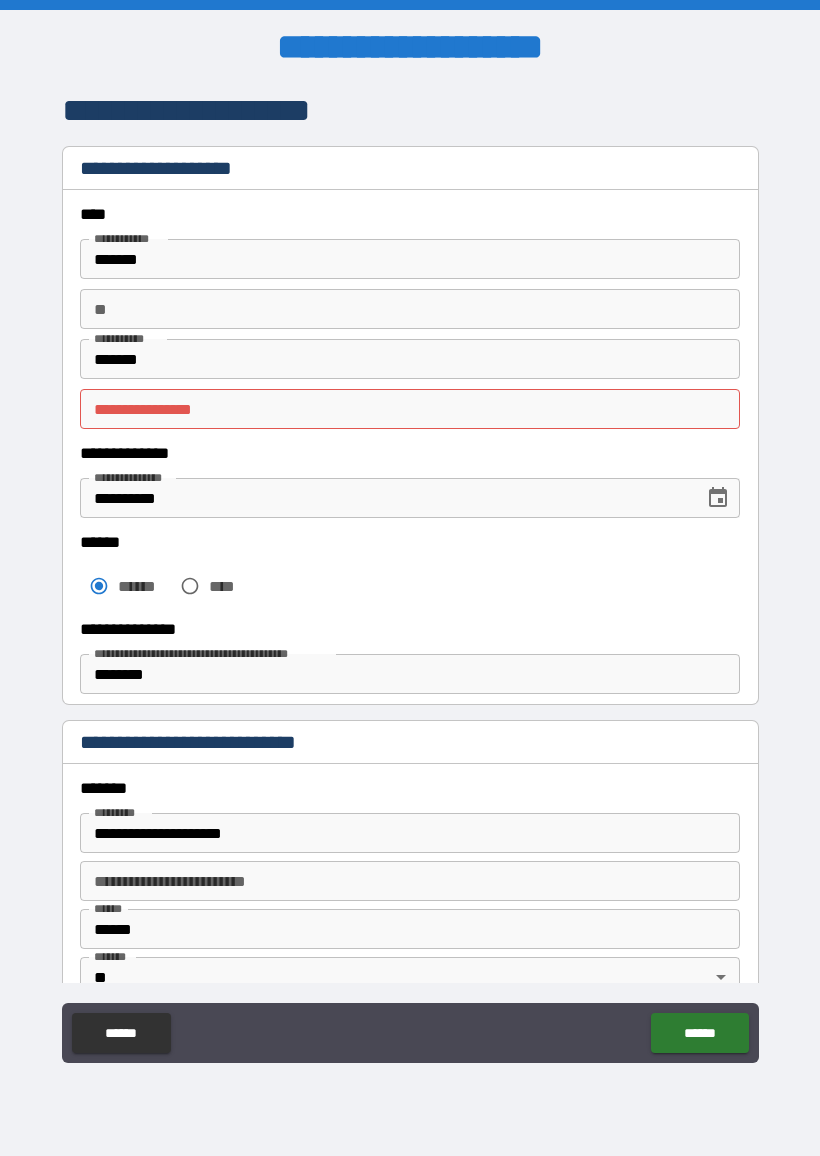 scroll, scrollTop: 0, scrollLeft: 0, axis: both 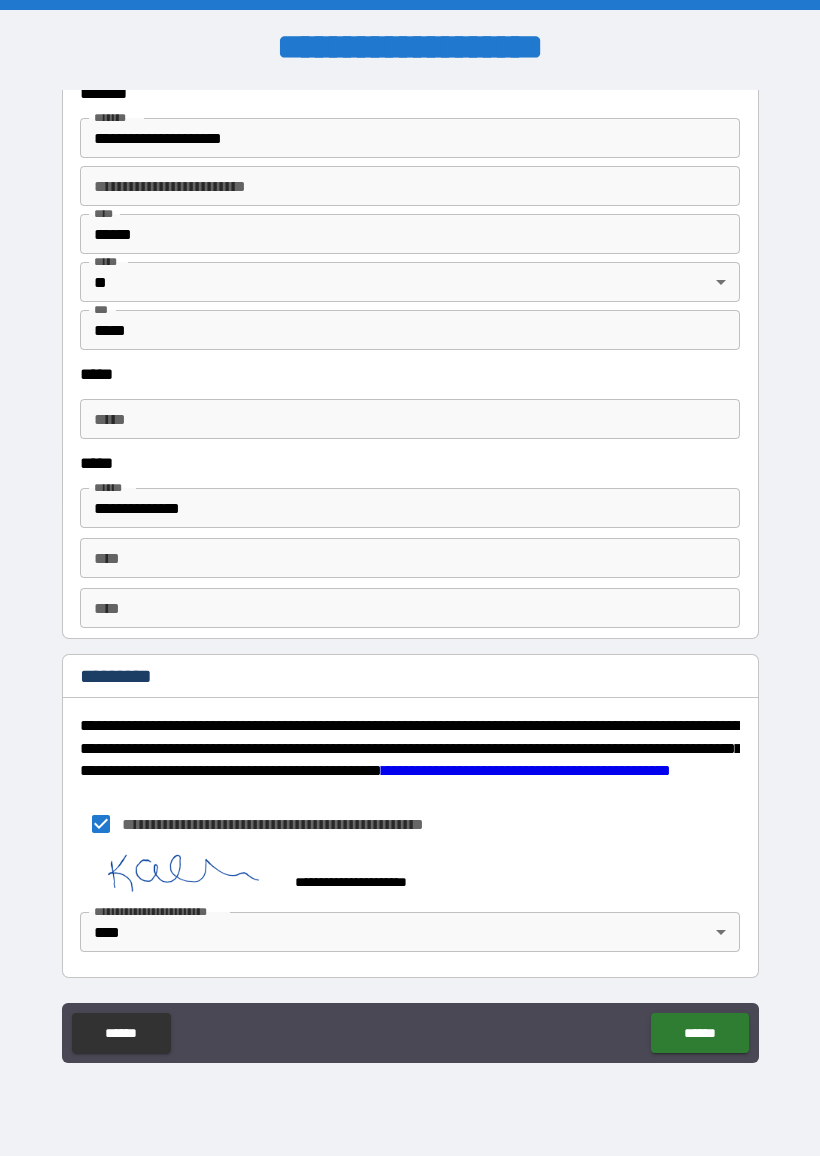 type on "*****" 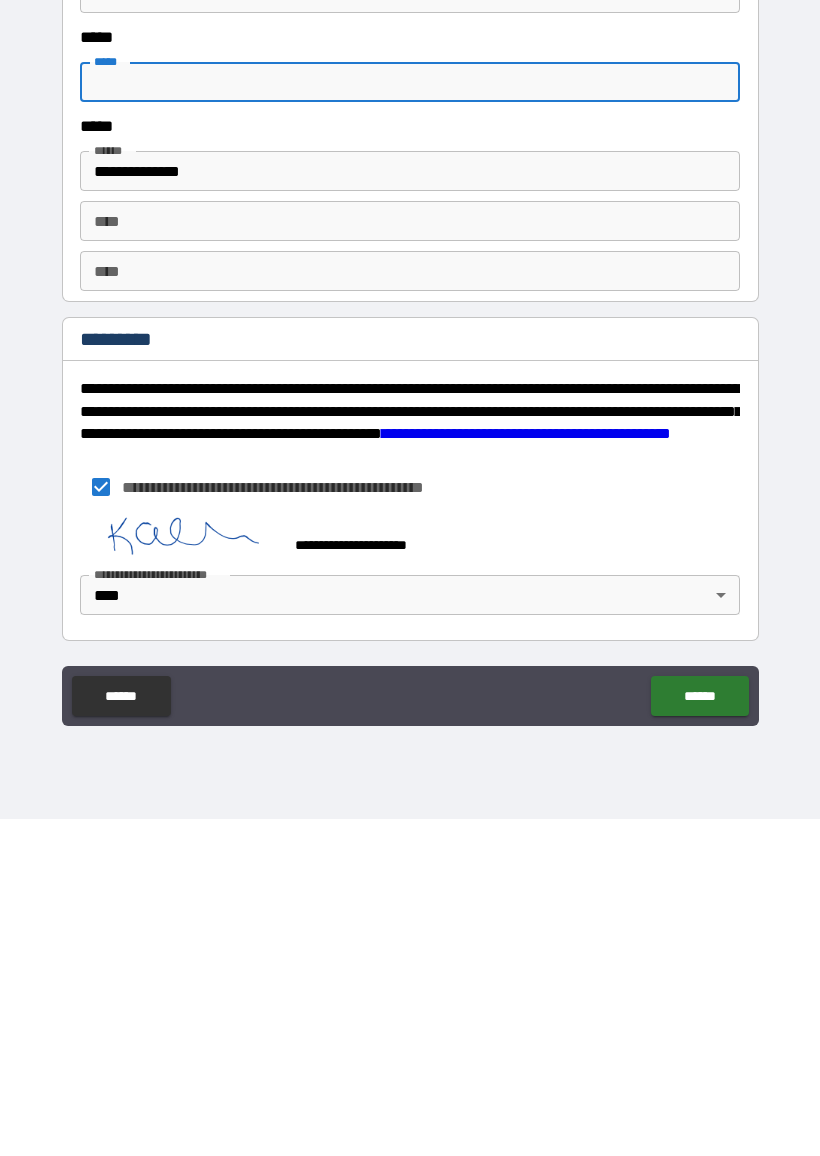 click on "******" at bounding box center (699, 1033) 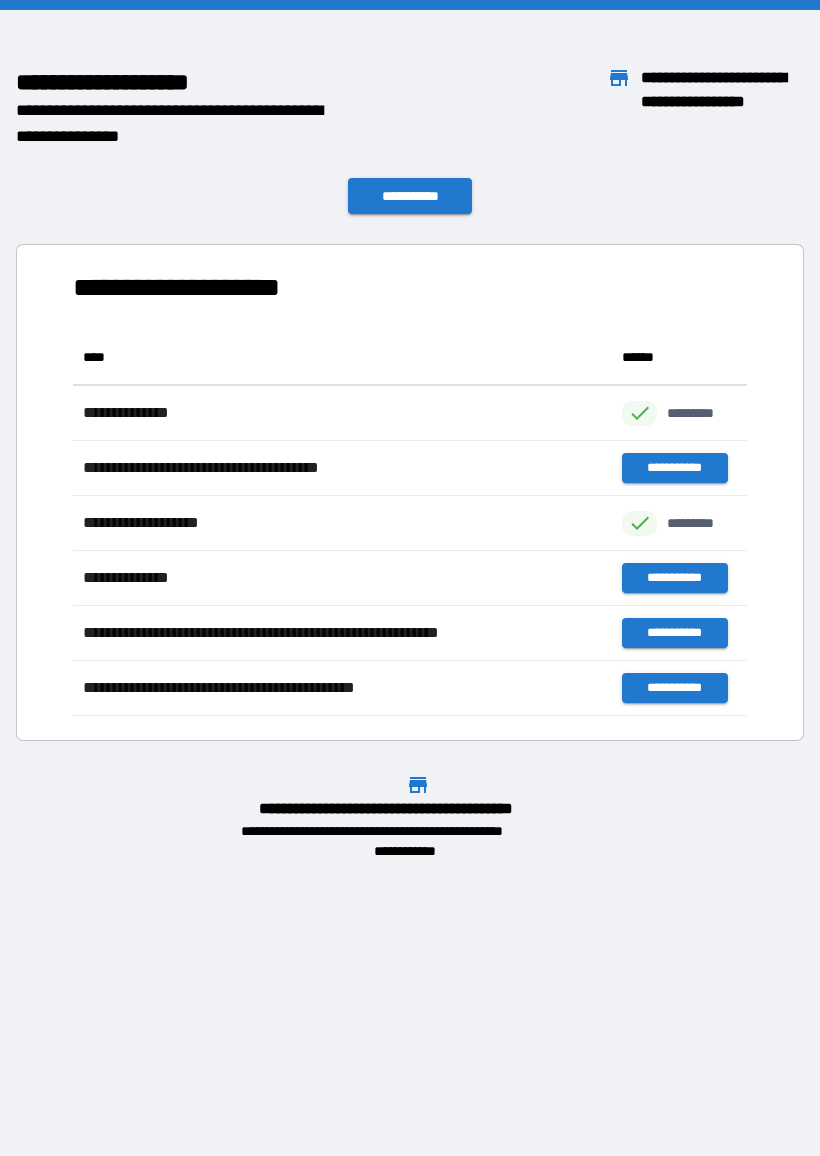 scroll, scrollTop: 386, scrollLeft: 674, axis: both 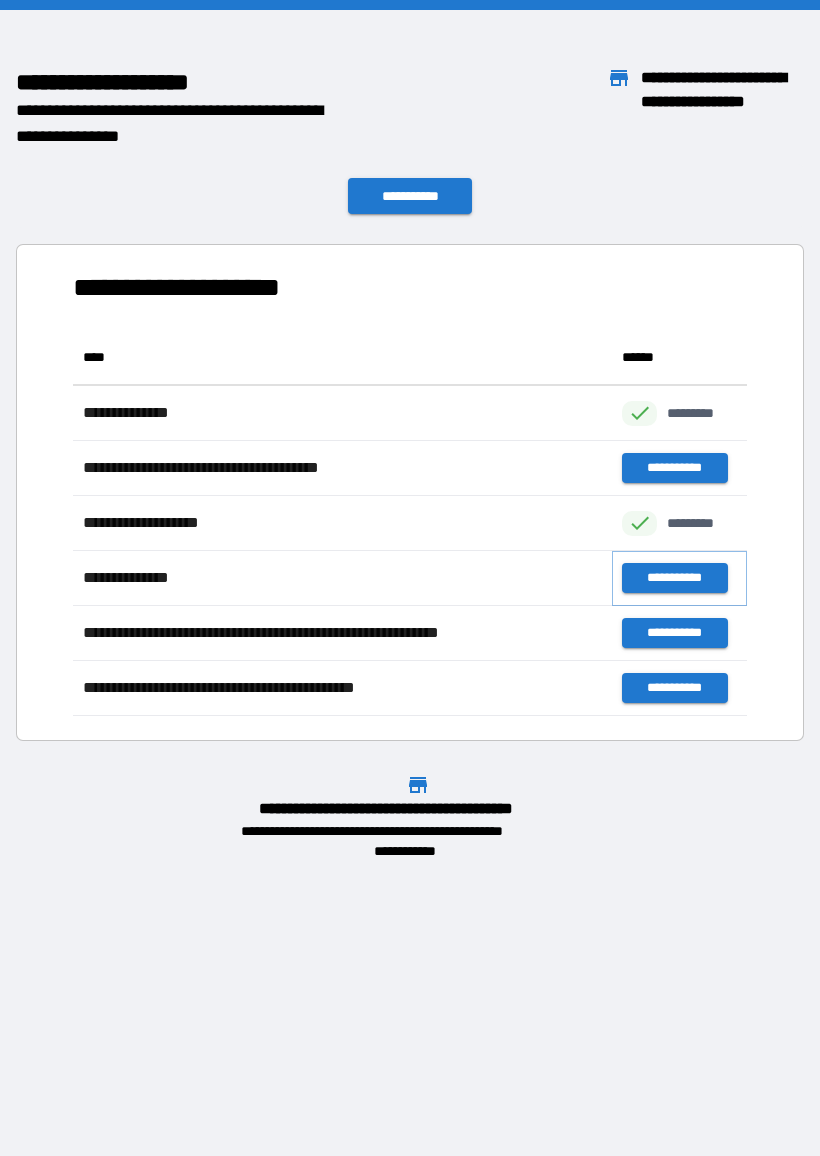 click on "**********" at bounding box center [674, 578] 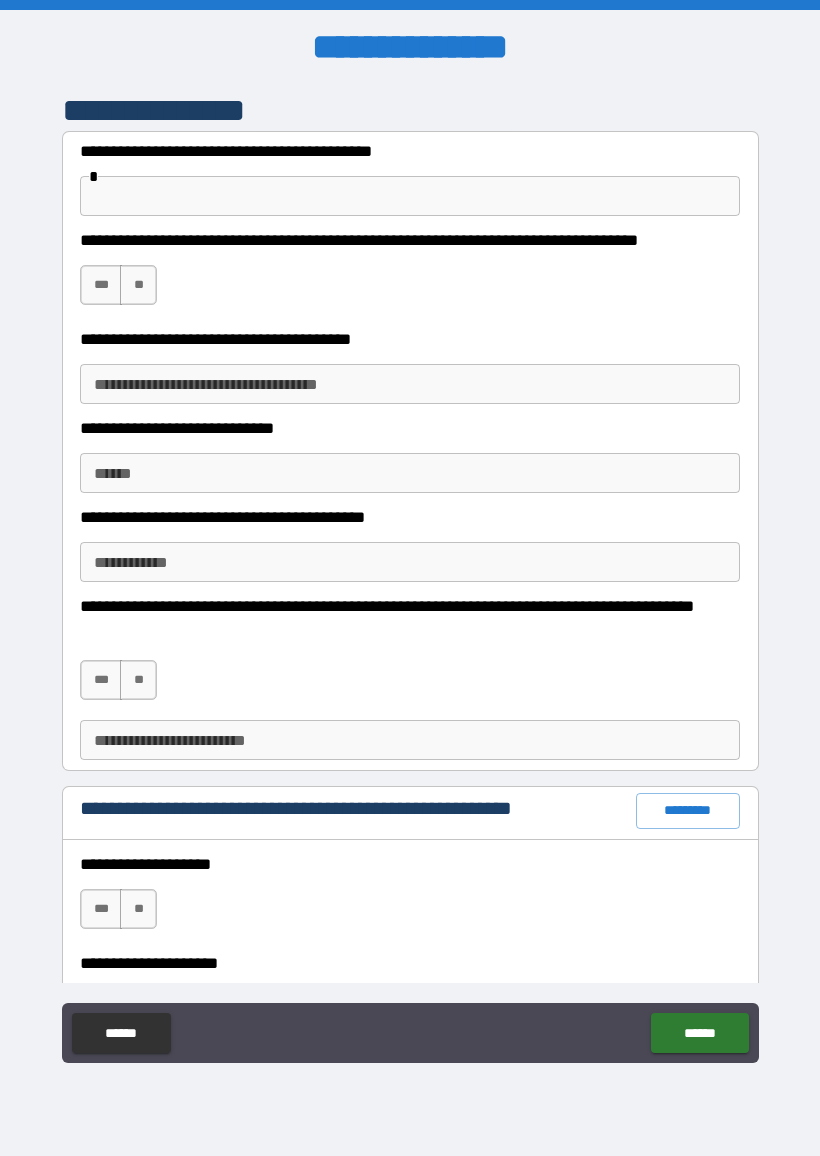 click at bounding box center (410, 196) 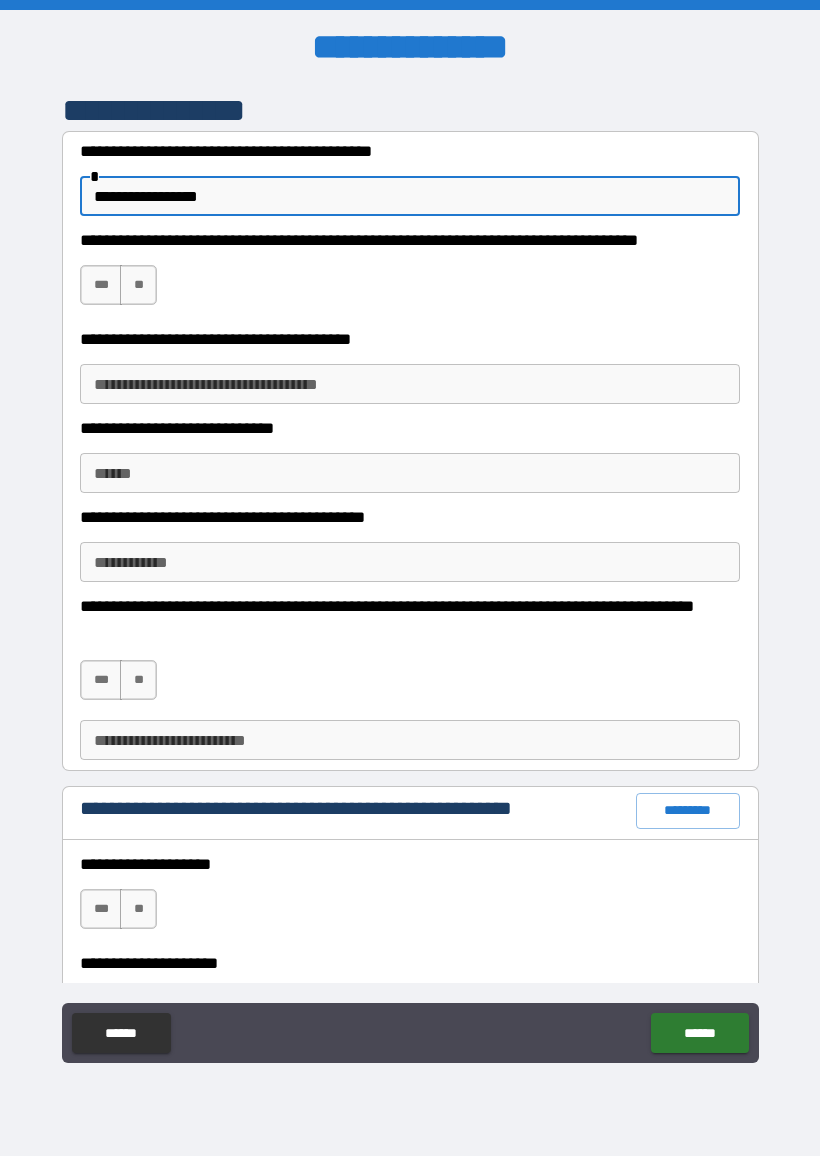 type on "**********" 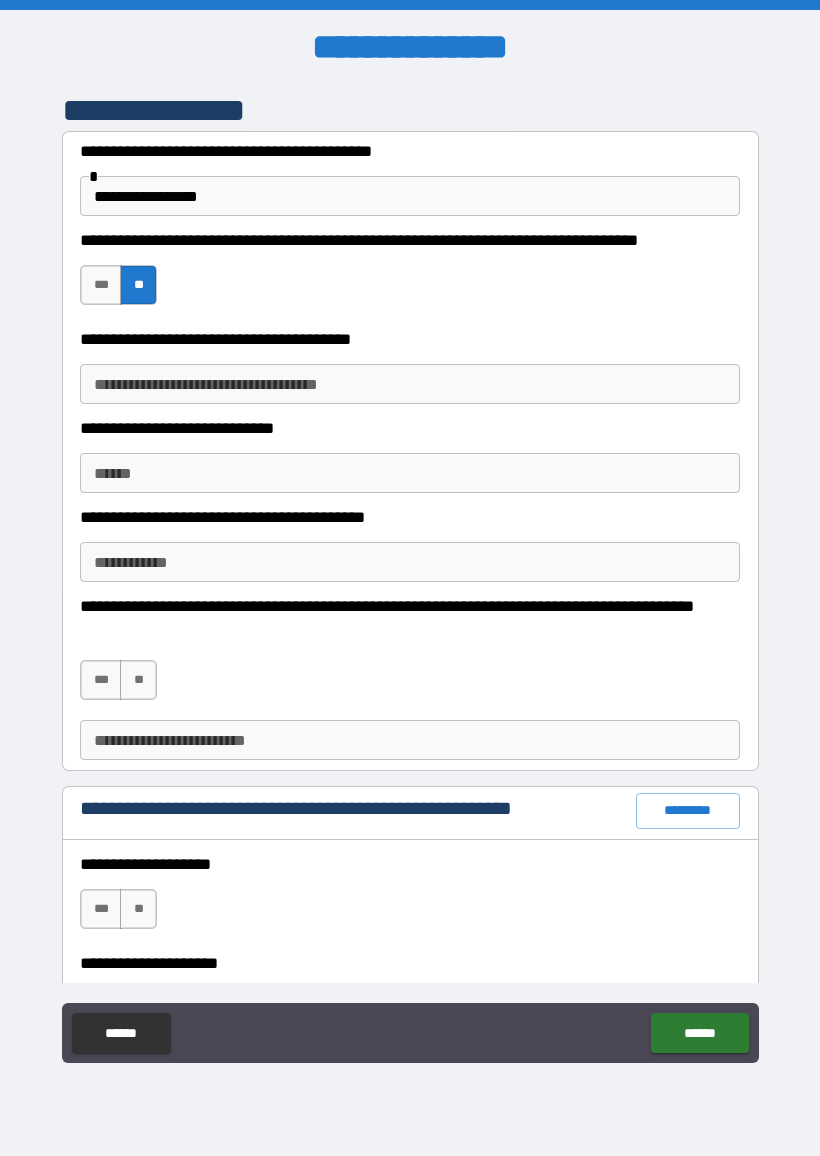 click on "**********" at bounding box center (410, 384) 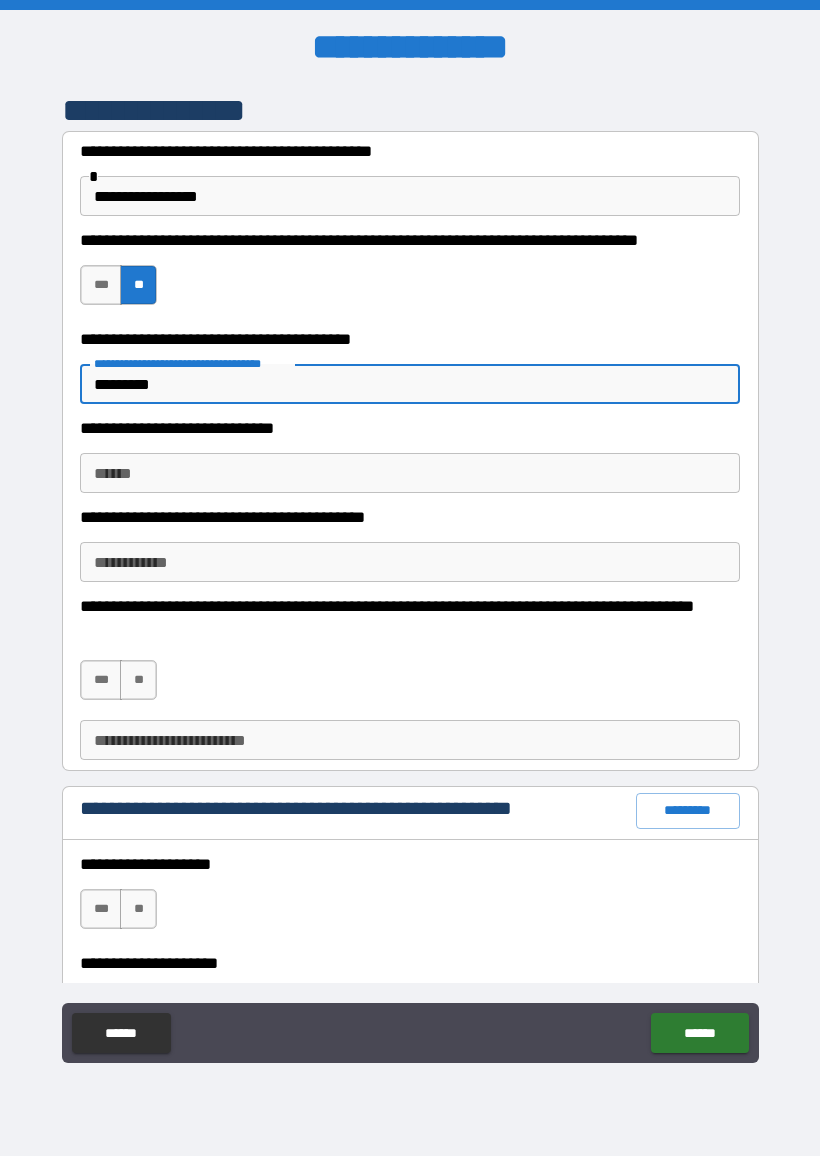 type on "********" 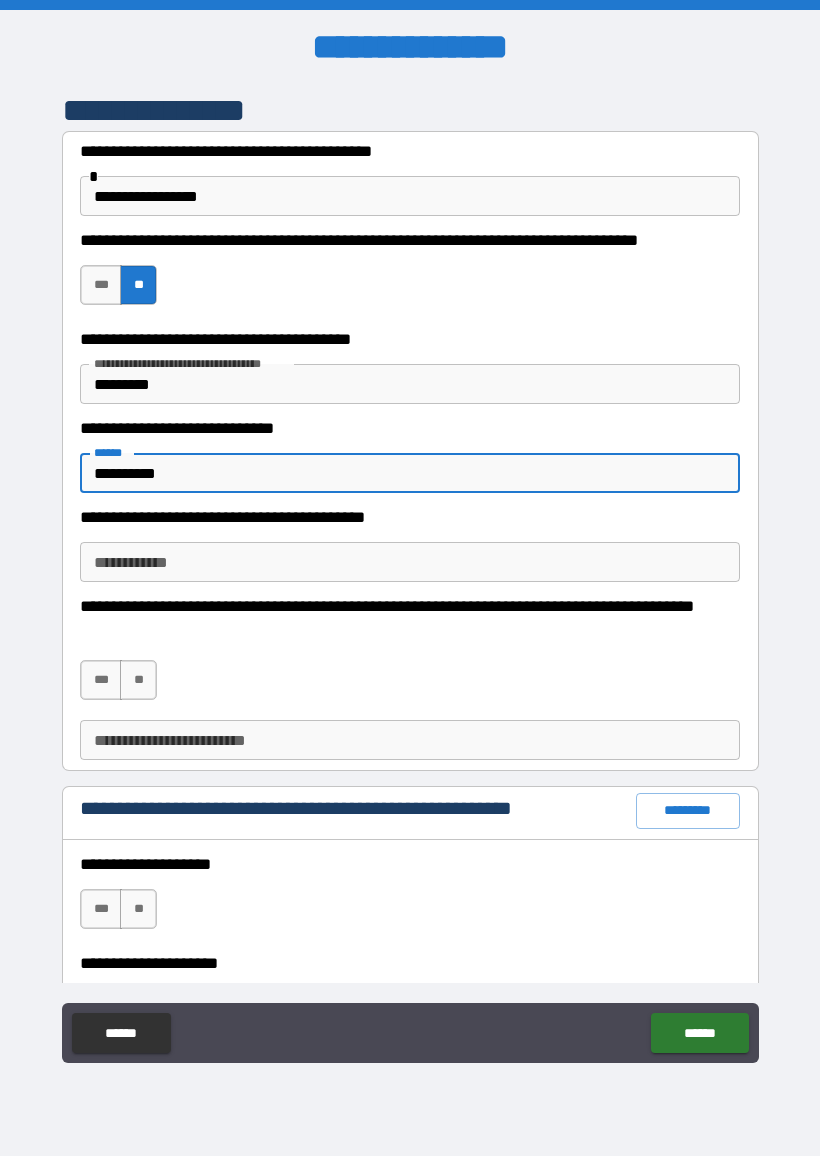 type on "**********" 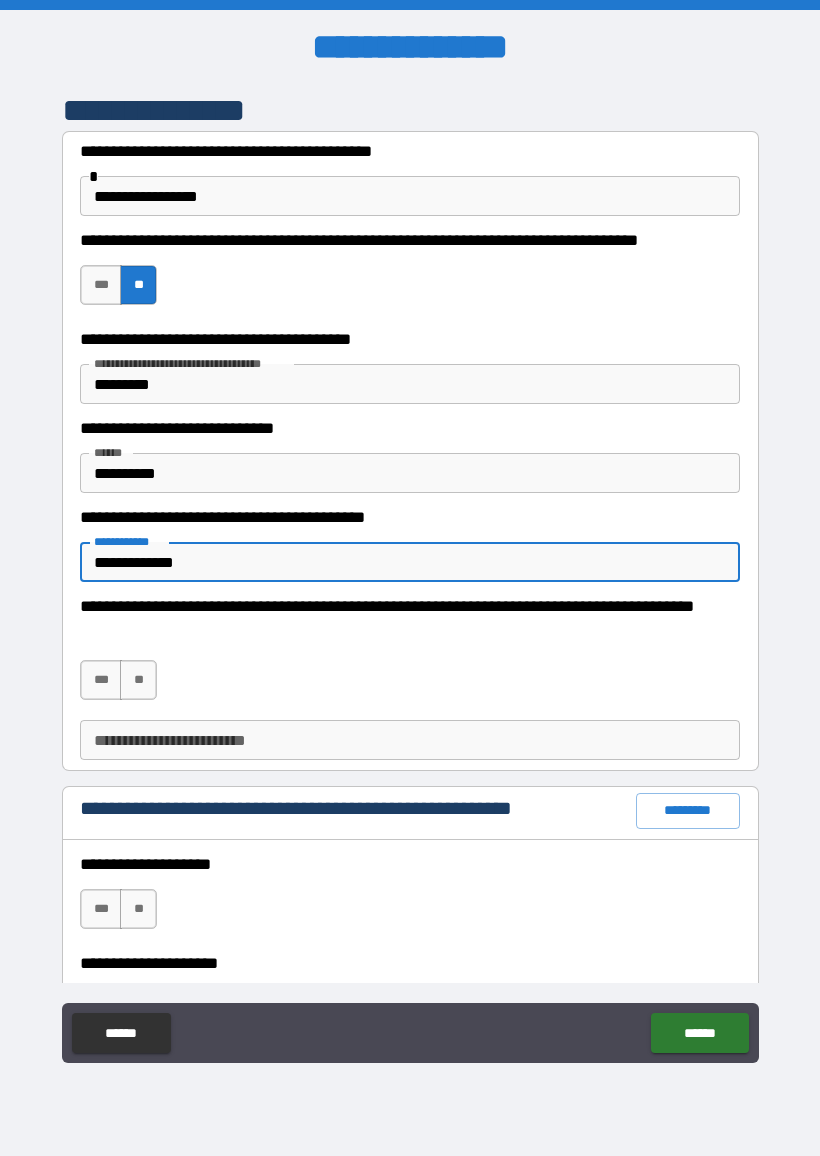 type on "**********" 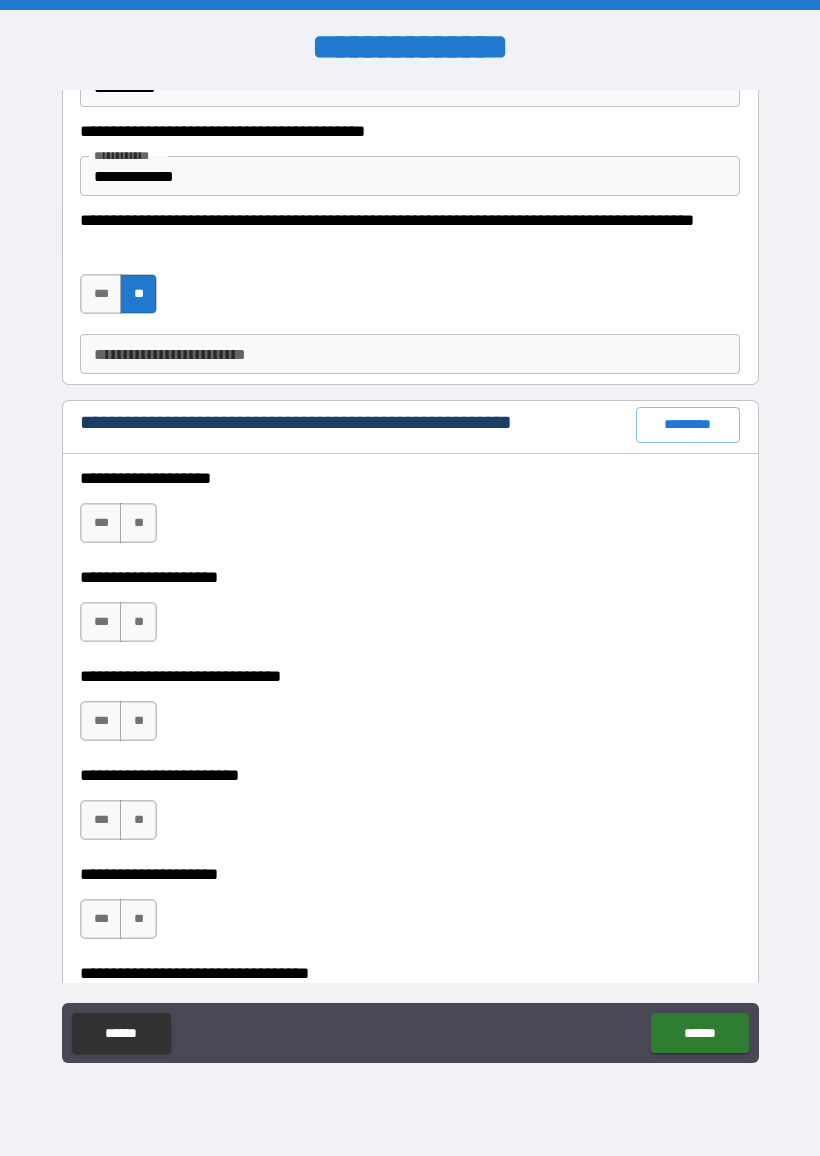 scroll, scrollTop: 392, scrollLeft: 0, axis: vertical 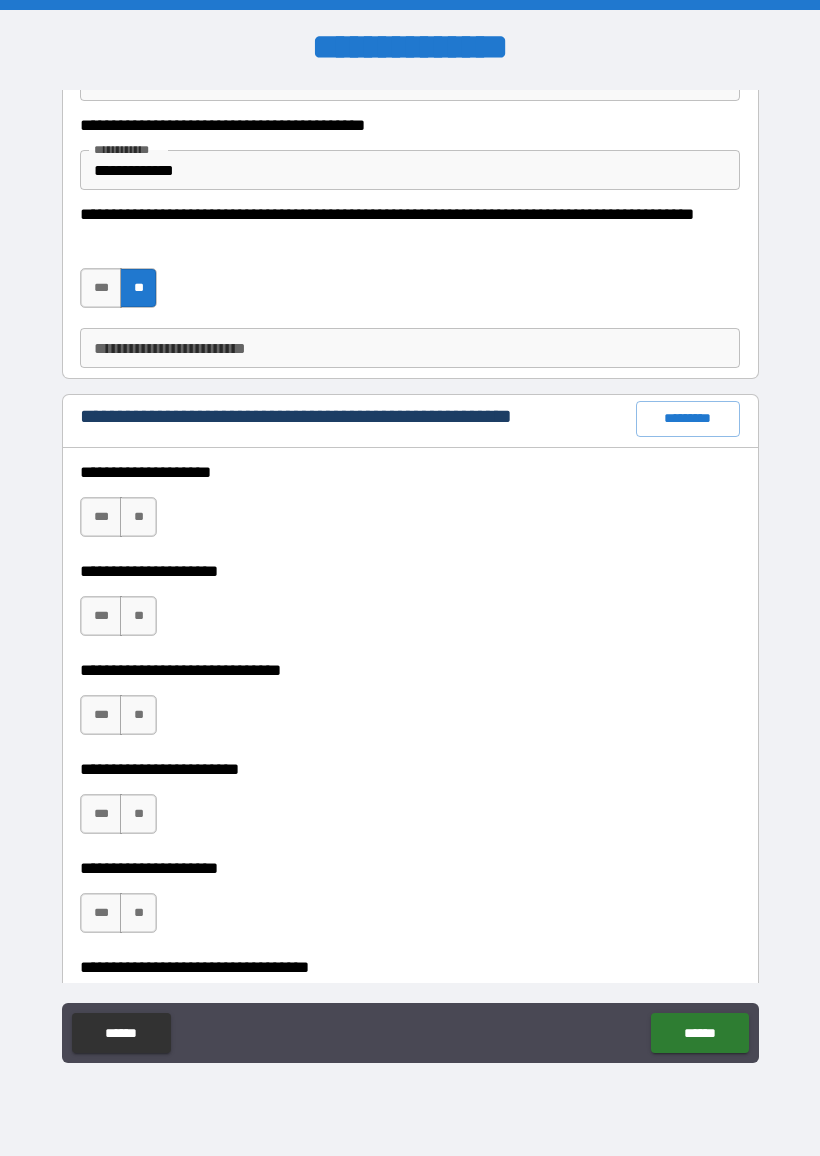 click on "**" at bounding box center (138, 517) 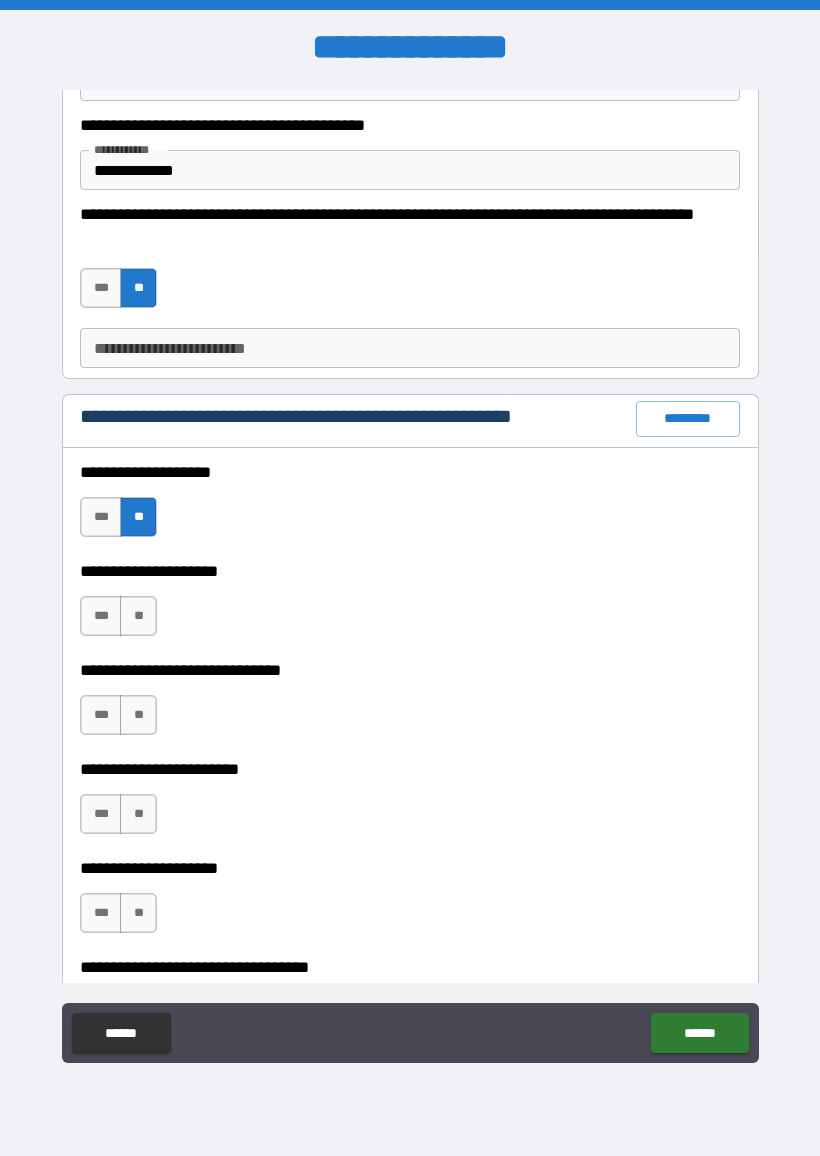 click on "**" at bounding box center (138, 616) 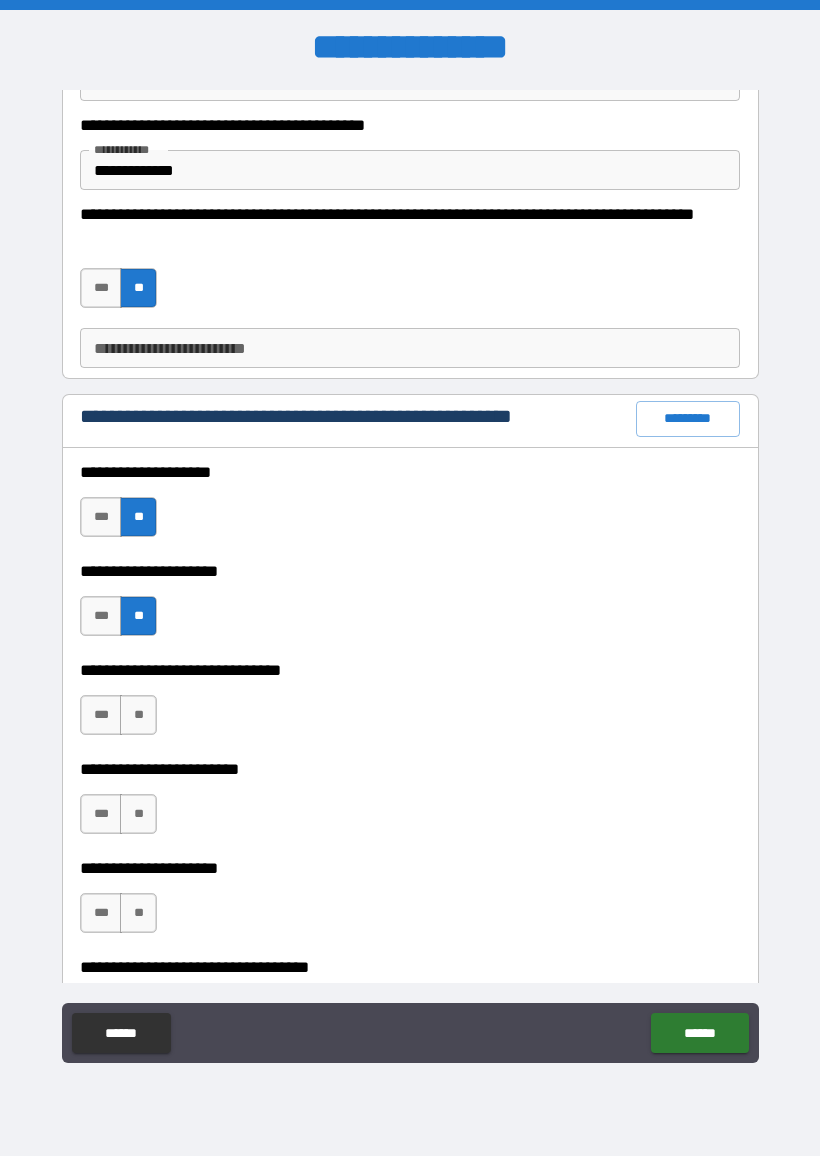 click on "**" at bounding box center (138, 715) 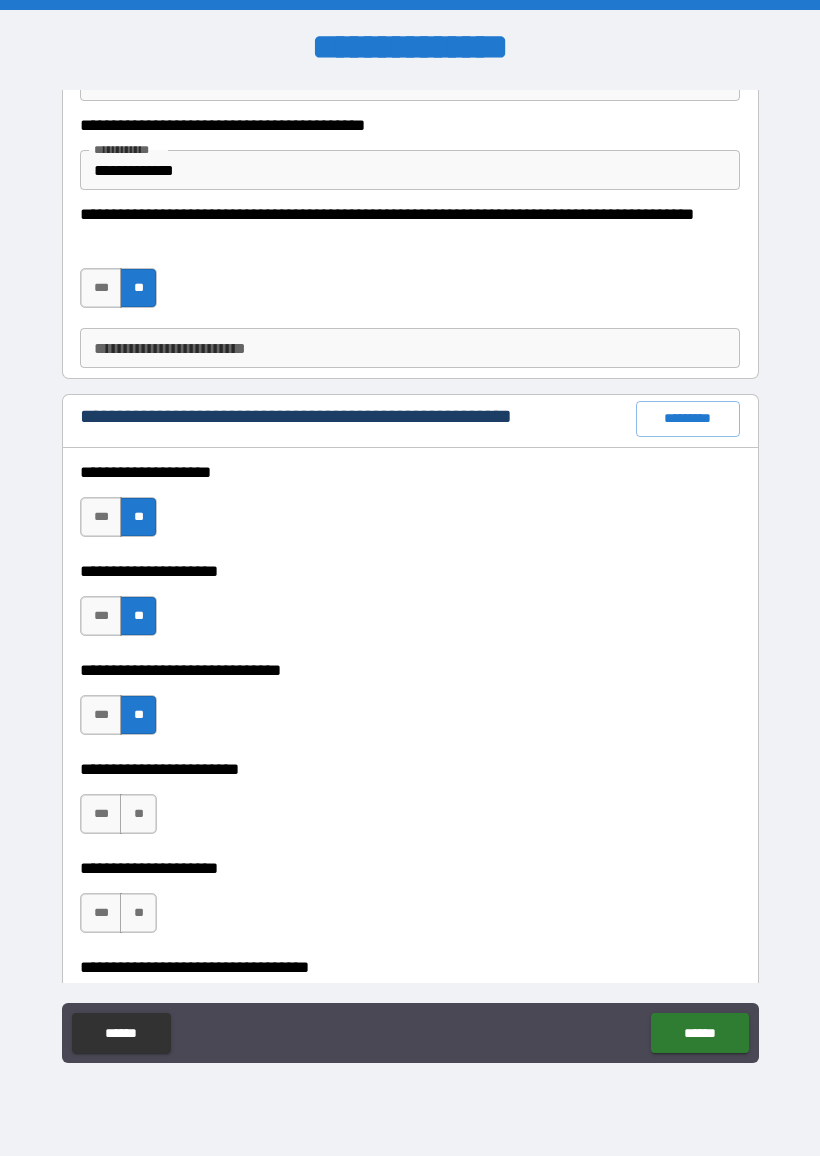 click on "**" at bounding box center [138, 814] 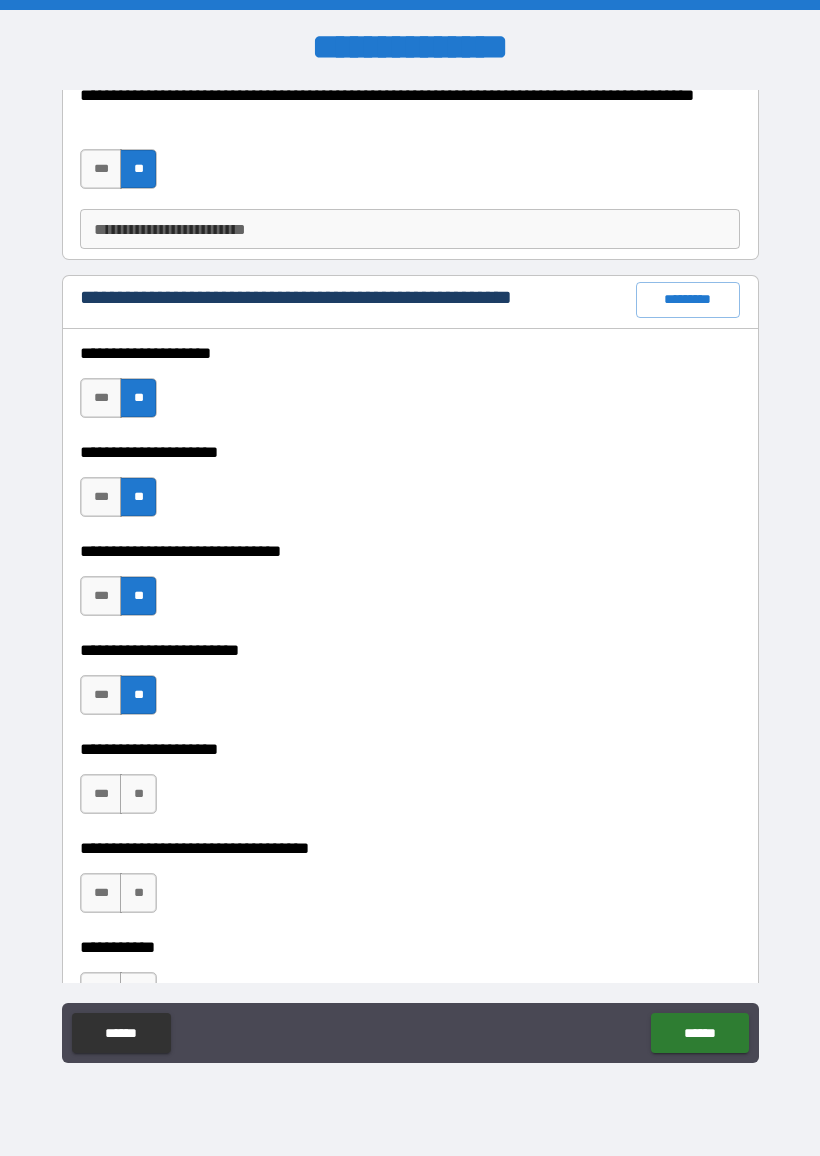 scroll, scrollTop: 510, scrollLeft: 0, axis: vertical 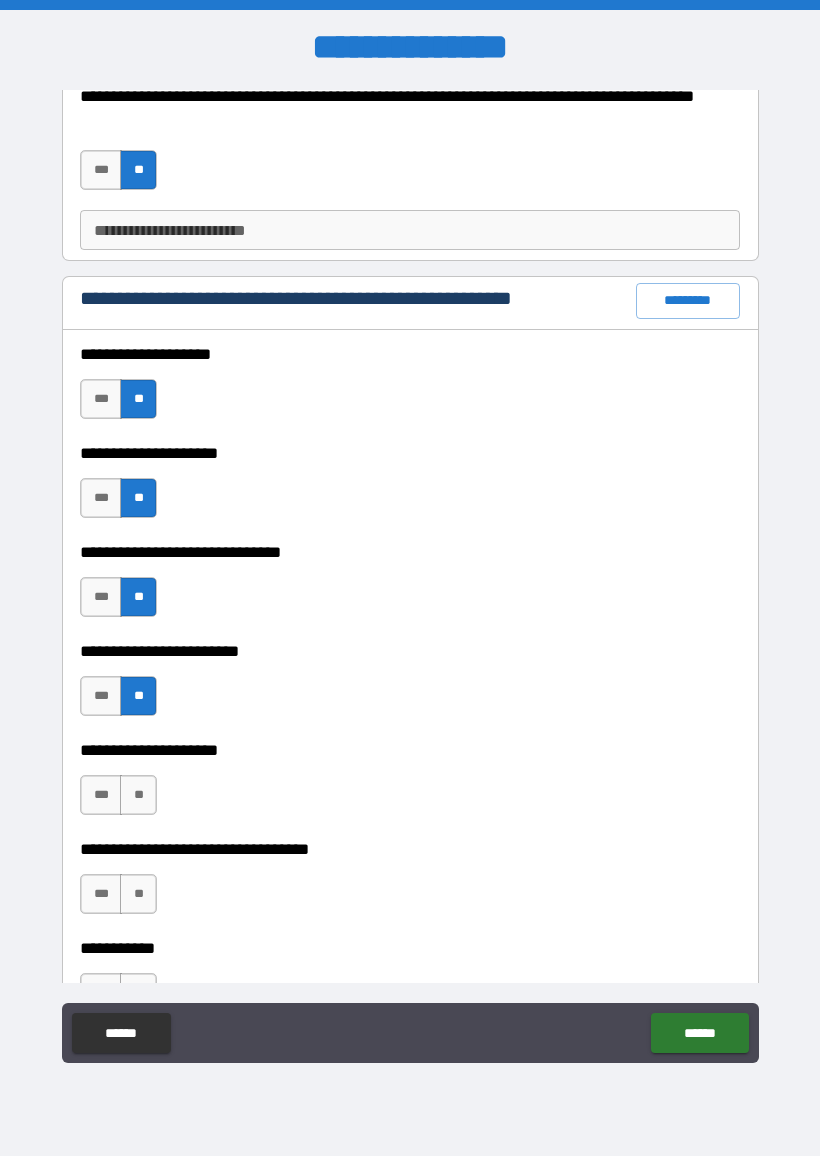 click on "**" at bounding box center (138, 795) 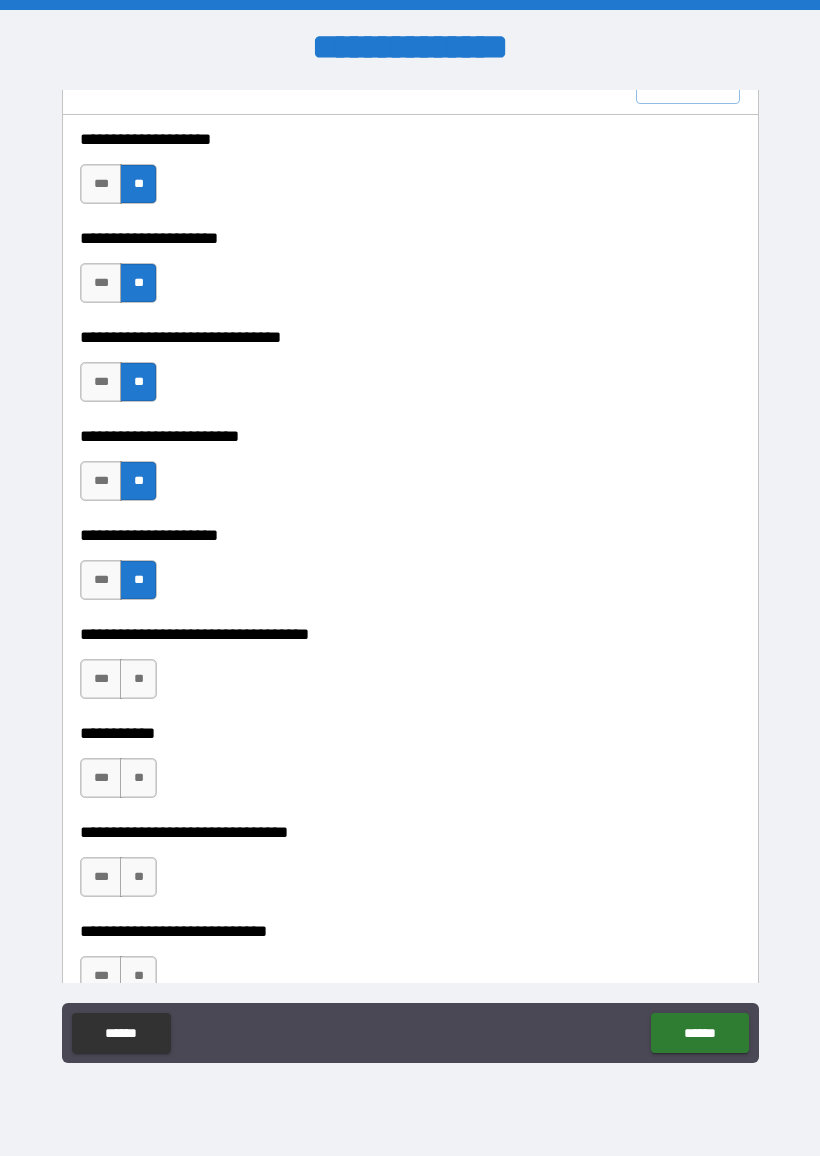 scroll, scrollTop: 726, scrollLeft: 0, axis: vertical 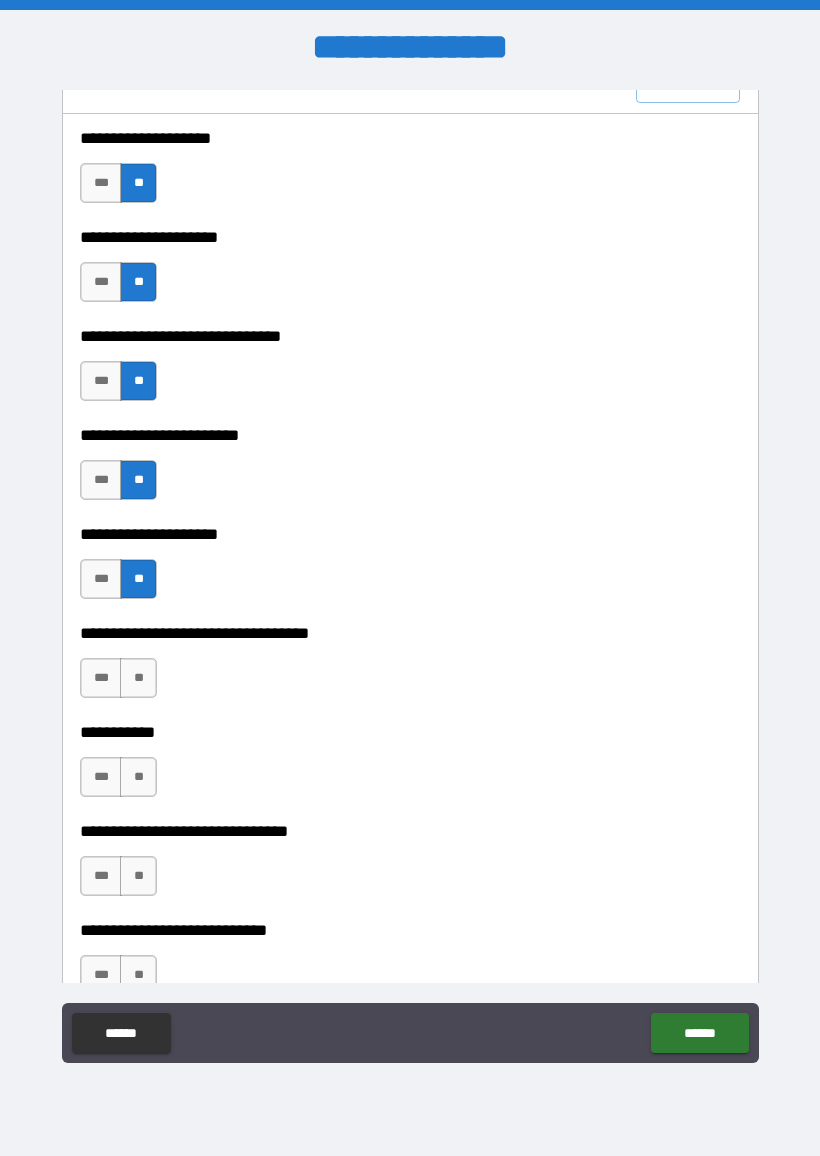 click on "**" at bounding box center [138, 678] 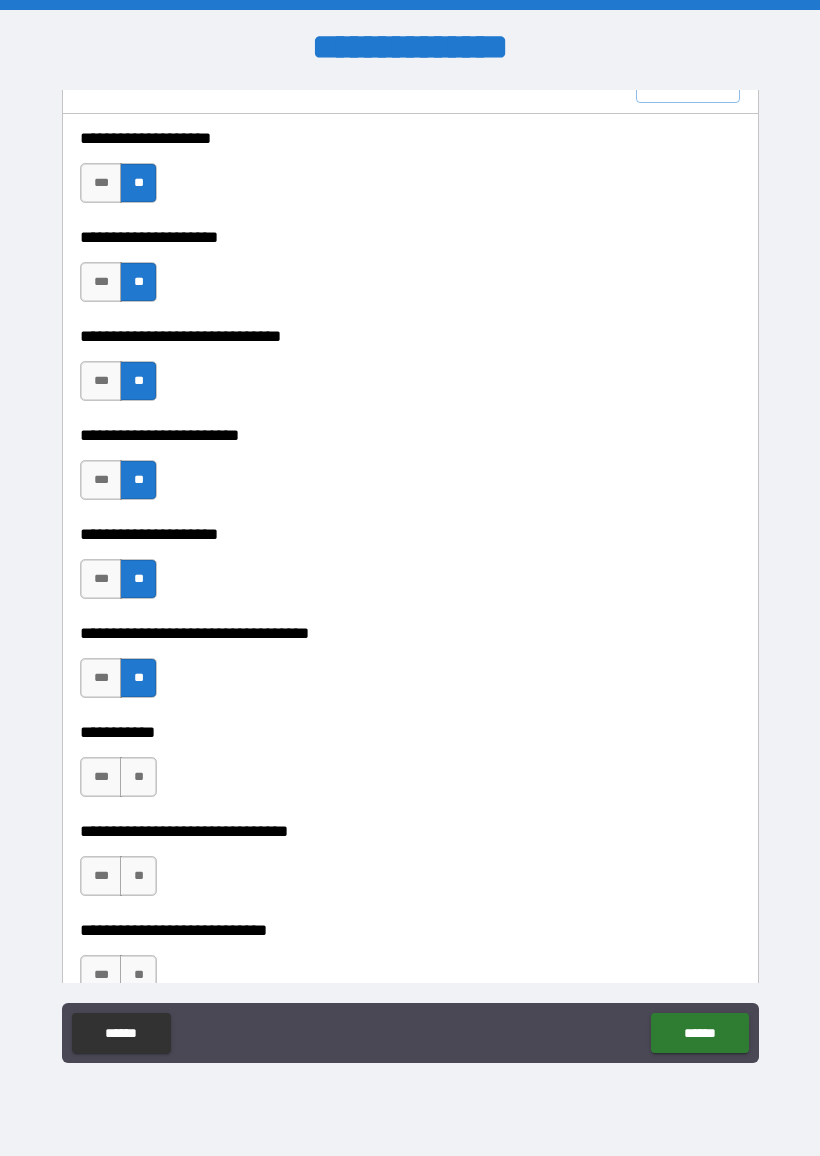 click on "**" at bounding box center (138, 777) 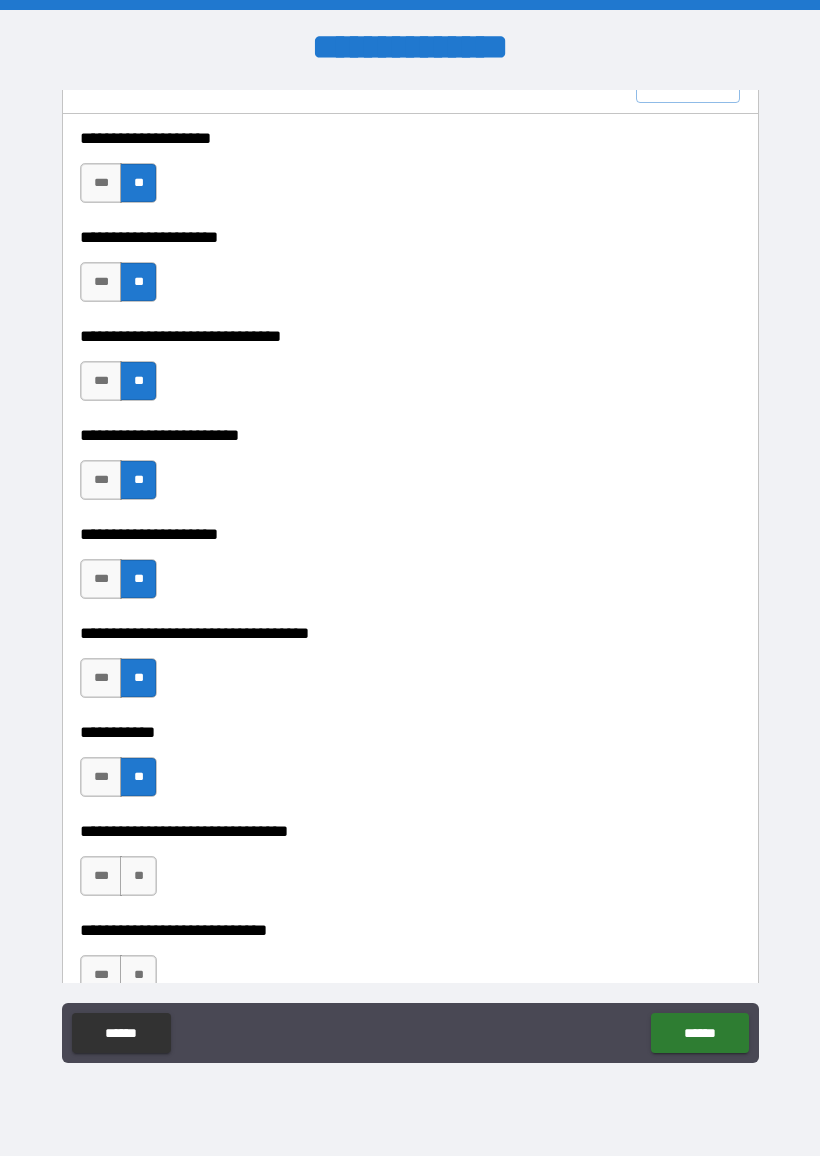 click on "**" at bounding box center [138, 876] 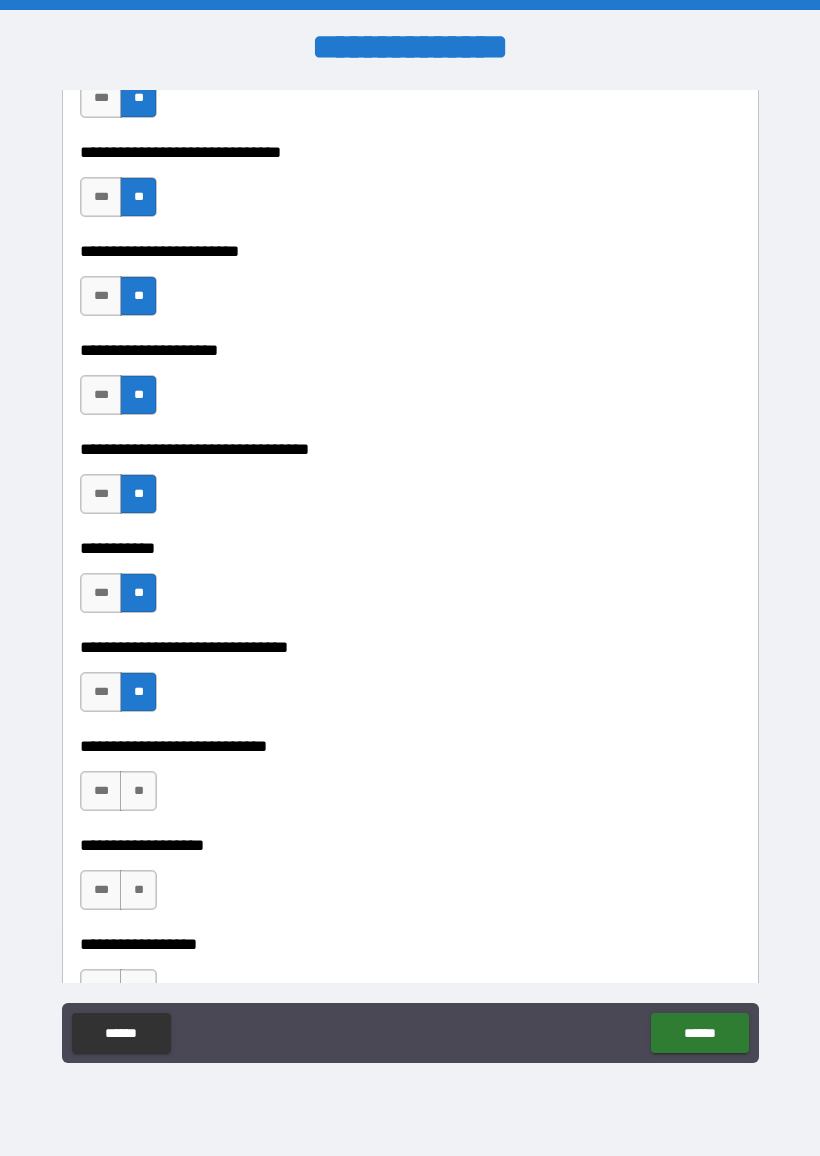 scroll, scrollTop: 921, scrollLeft: 0, axis: vertical 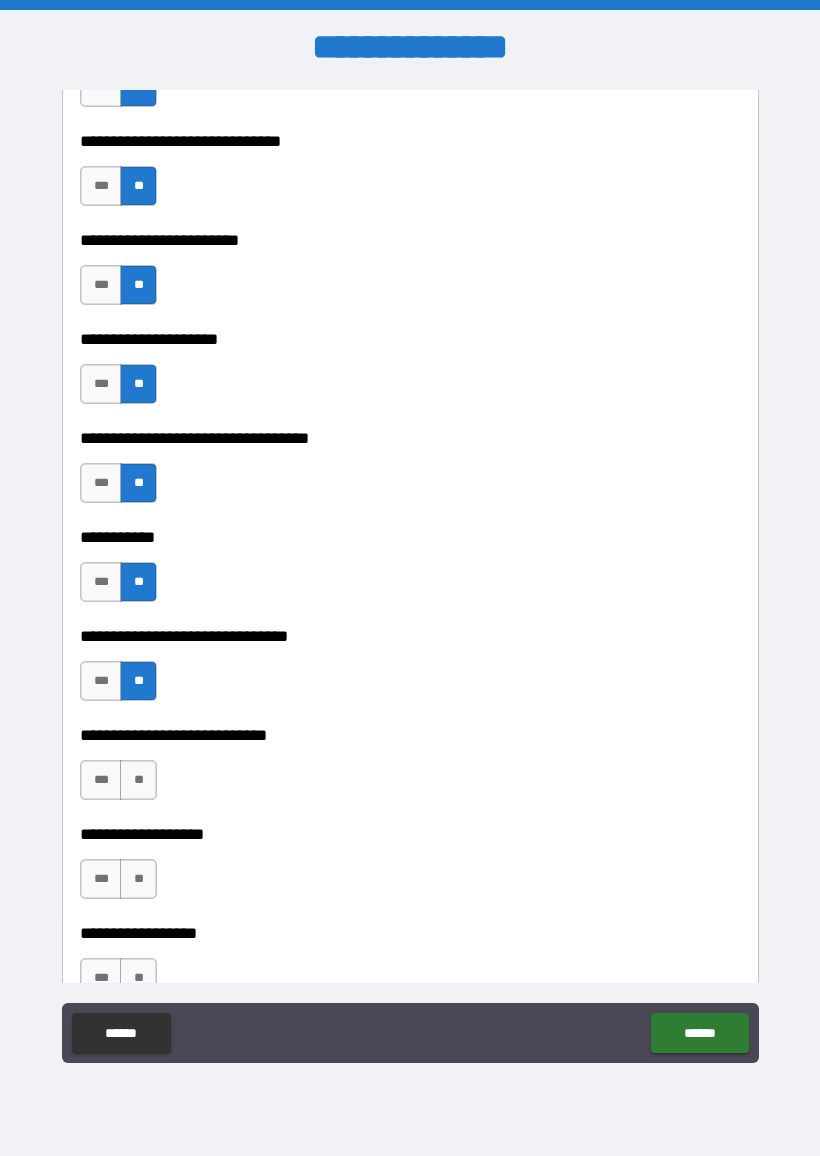 click on "**" at bounding box center (138, 780) 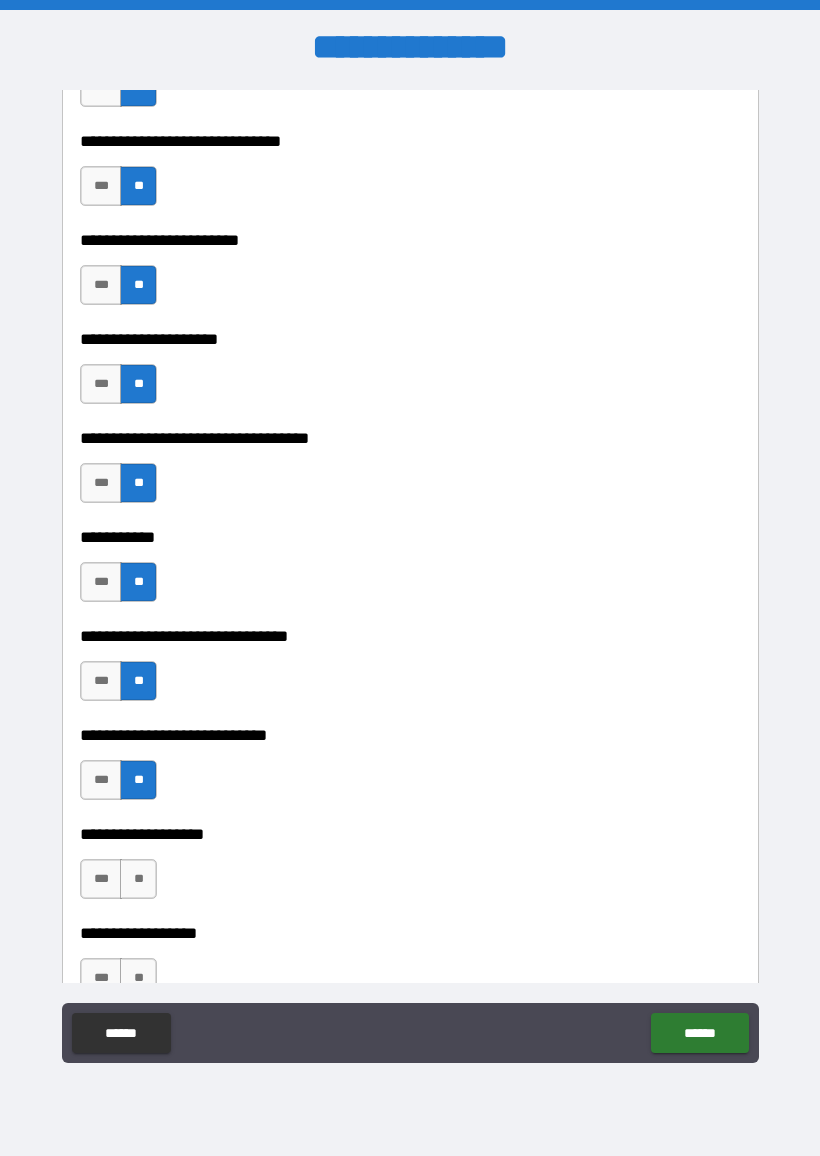 click on "***" at bounding box center [101, 879] 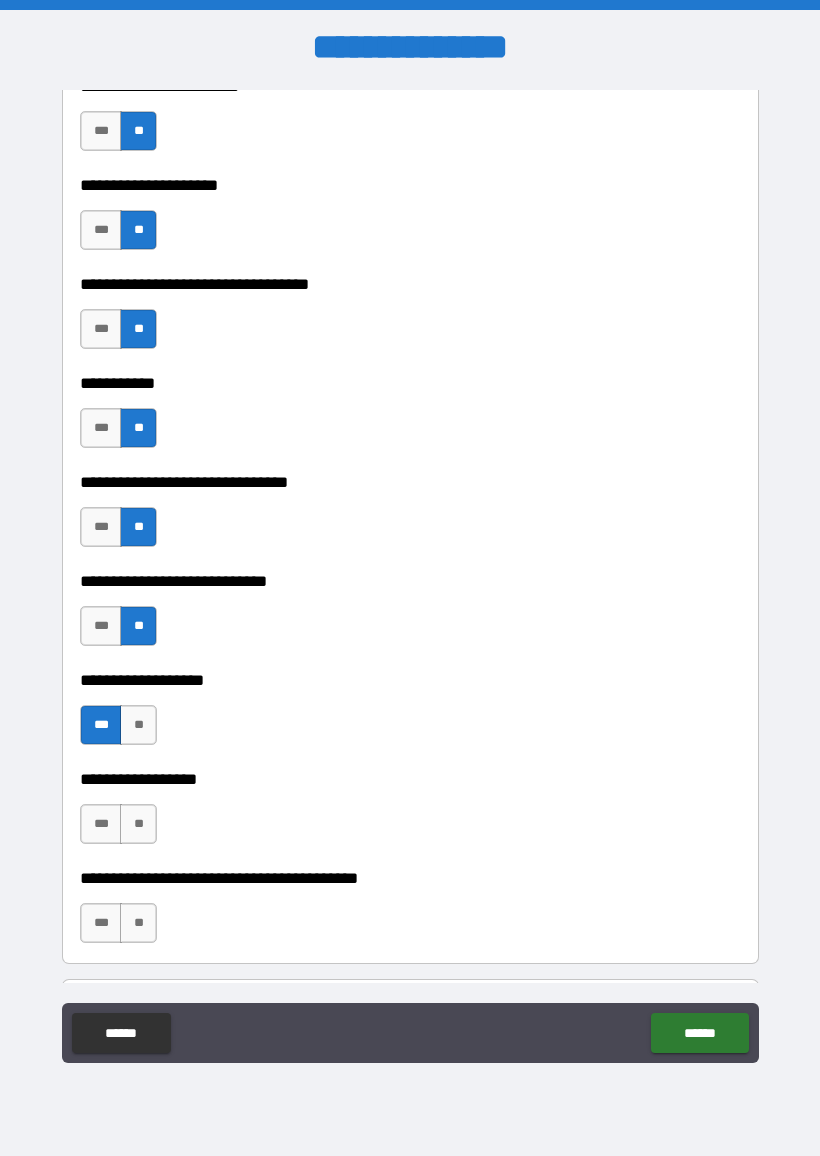 scroll, scrollTop: 1077, scrollLeft: 0, axis: vertical 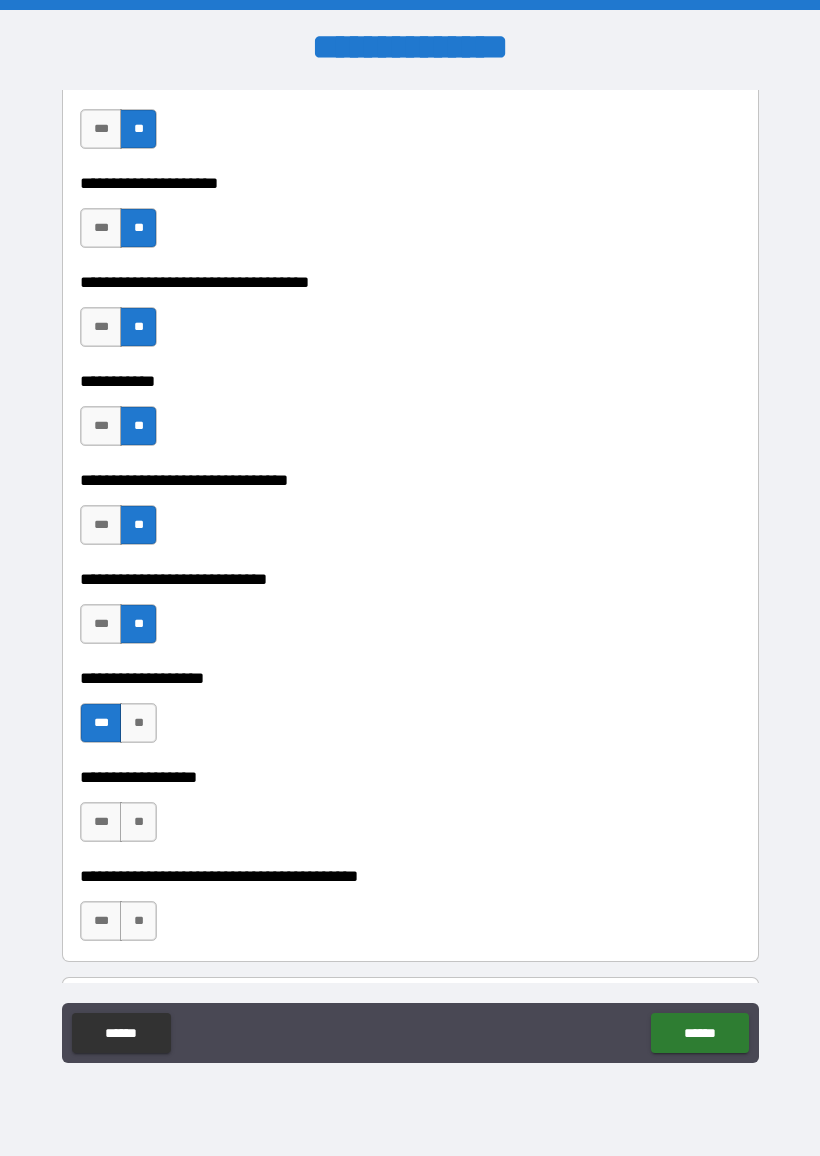 click on "**" at bounding box center (138, 822) 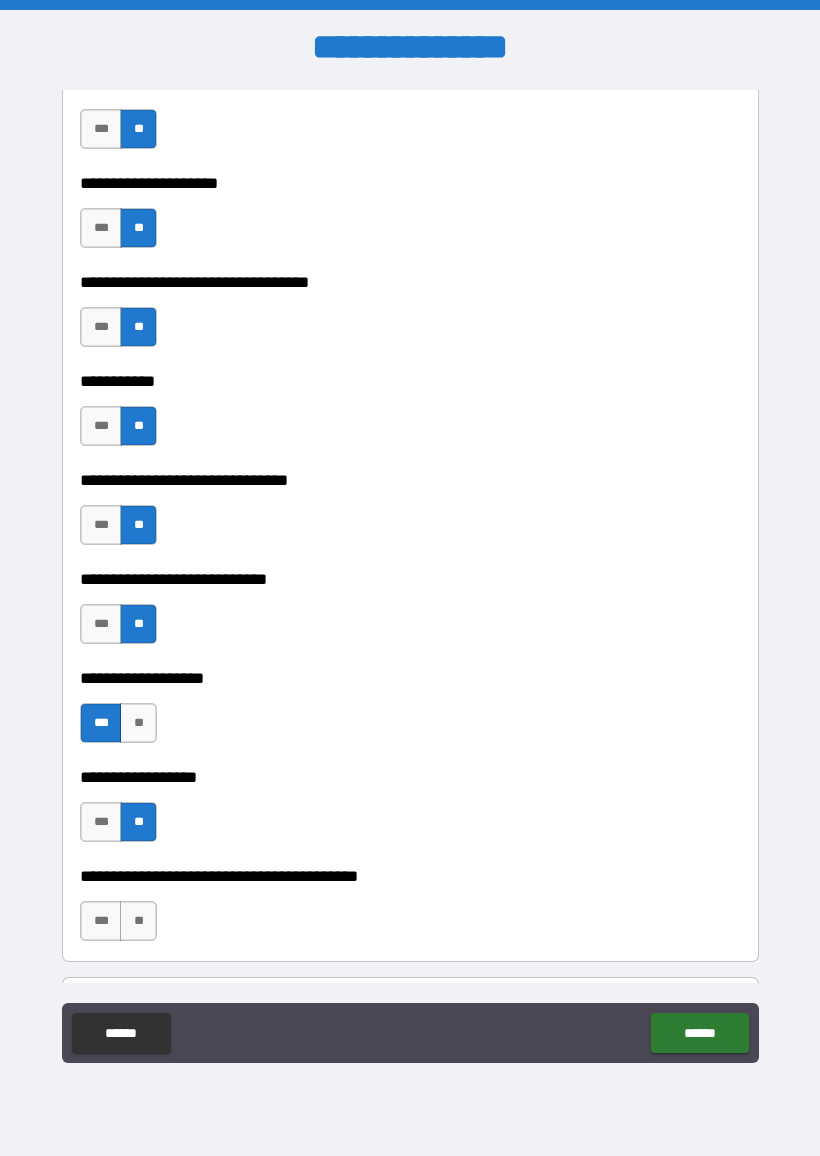 click on "***" at bounding box center [101, 921] 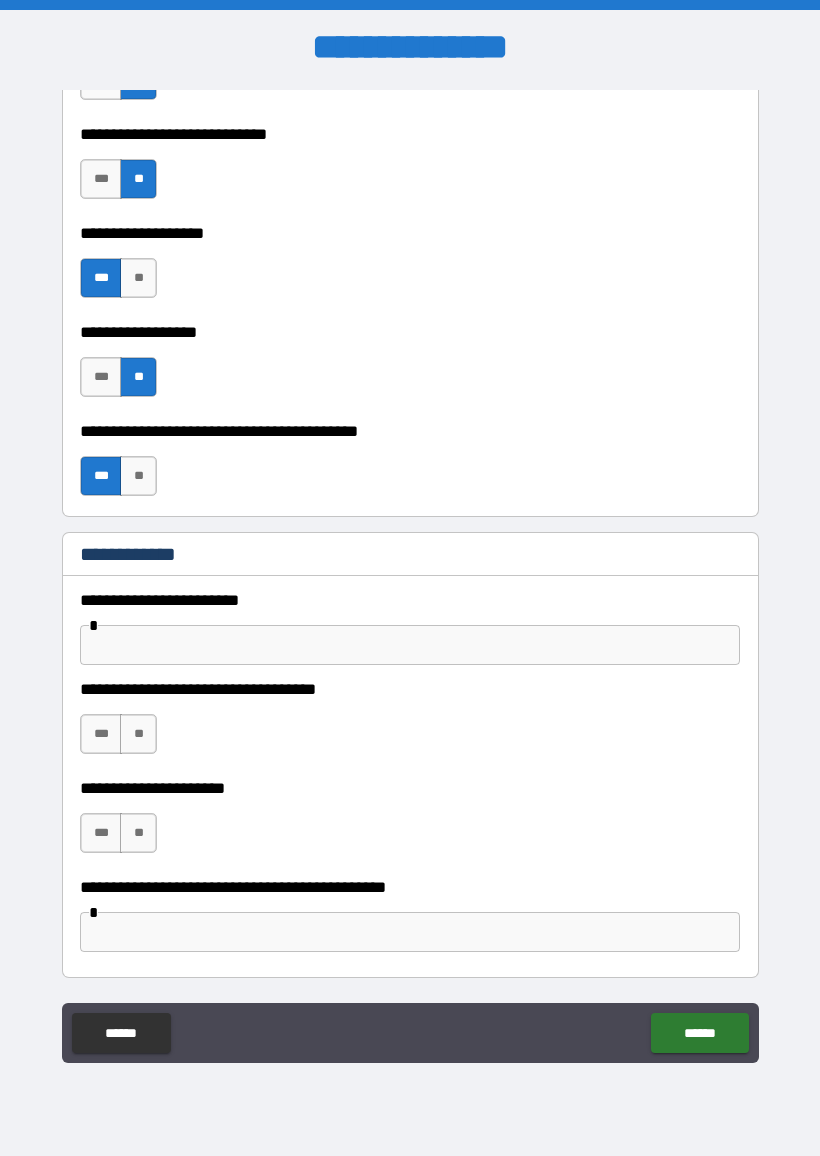 scroll, scrollTop: 1522, scrollLeft: 0, axis: vertical 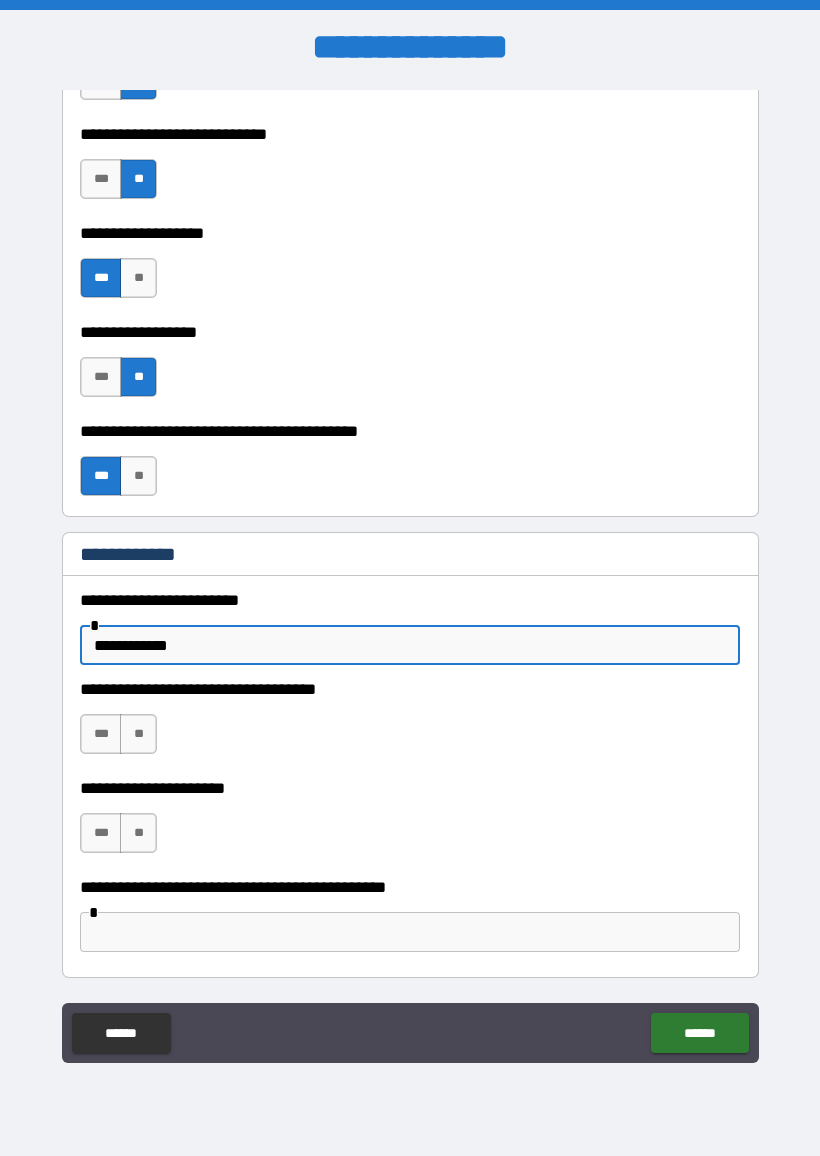 type on "**********" 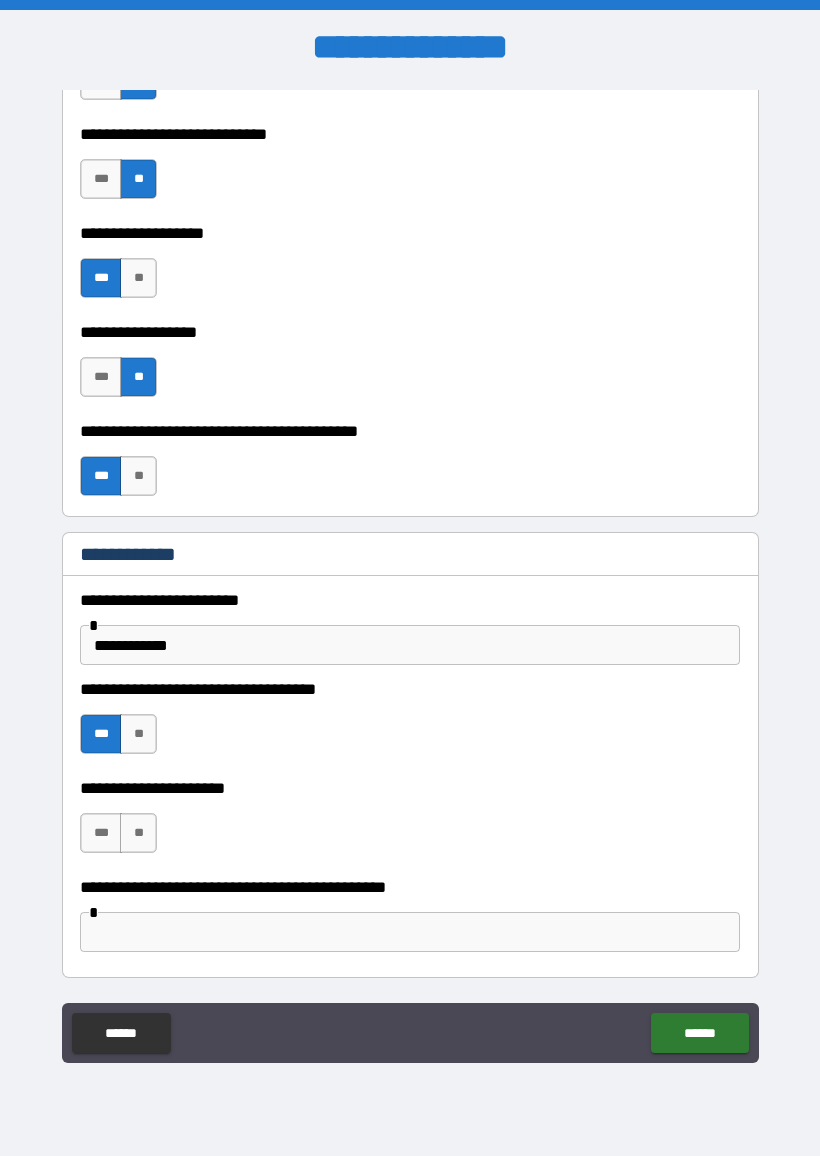click on "**" at bounding box center [138, 833] 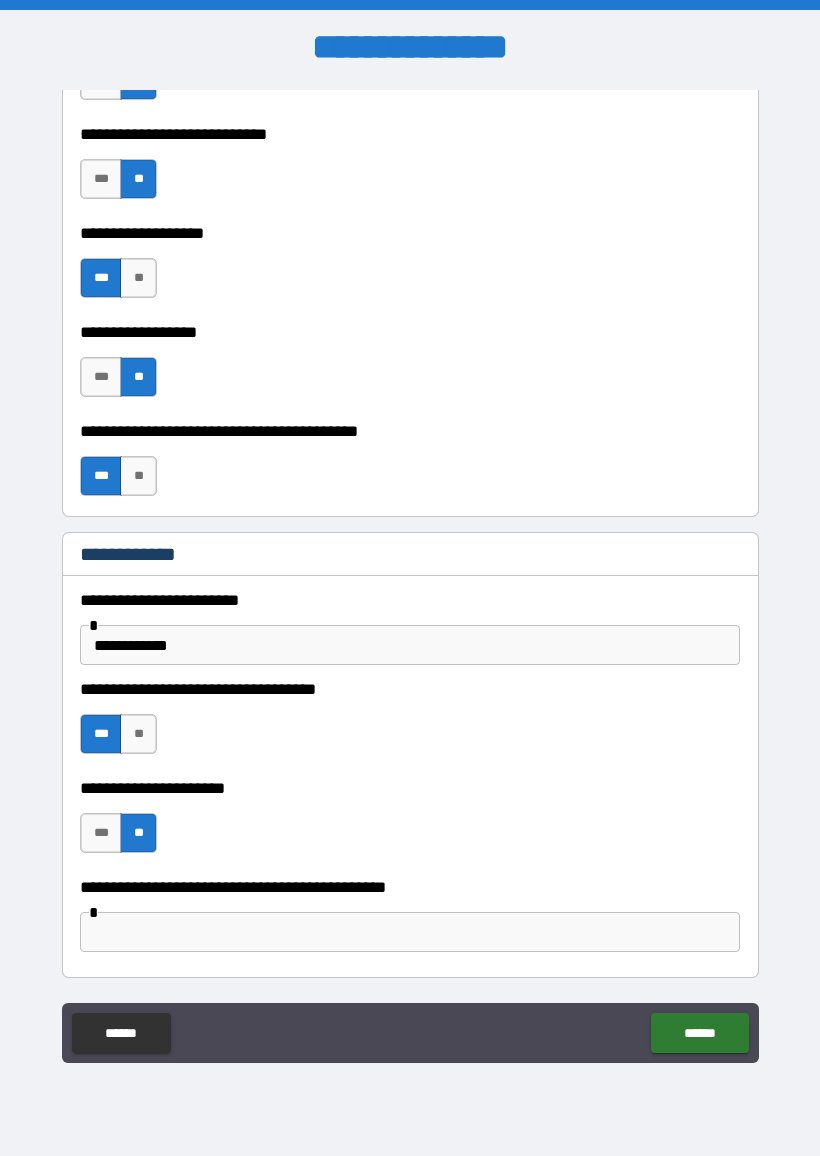 click at bounding box center [410, 932] 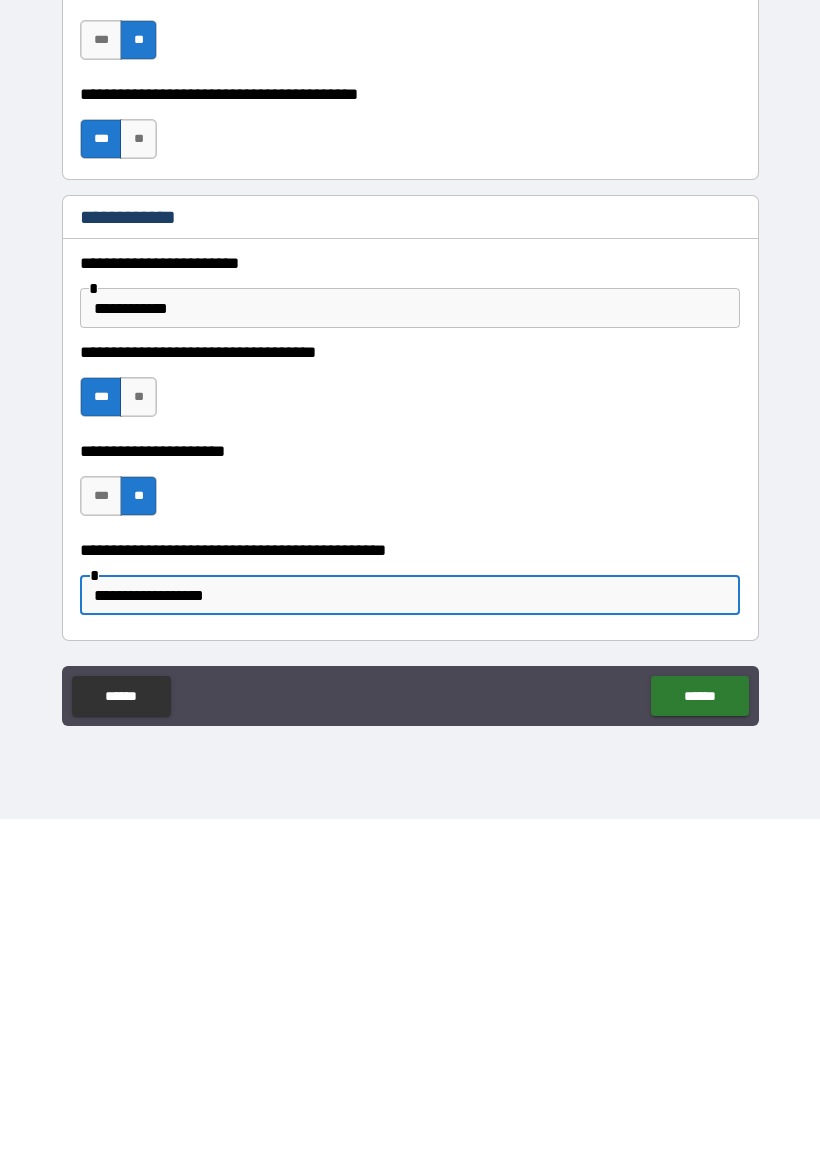 type on "**********" 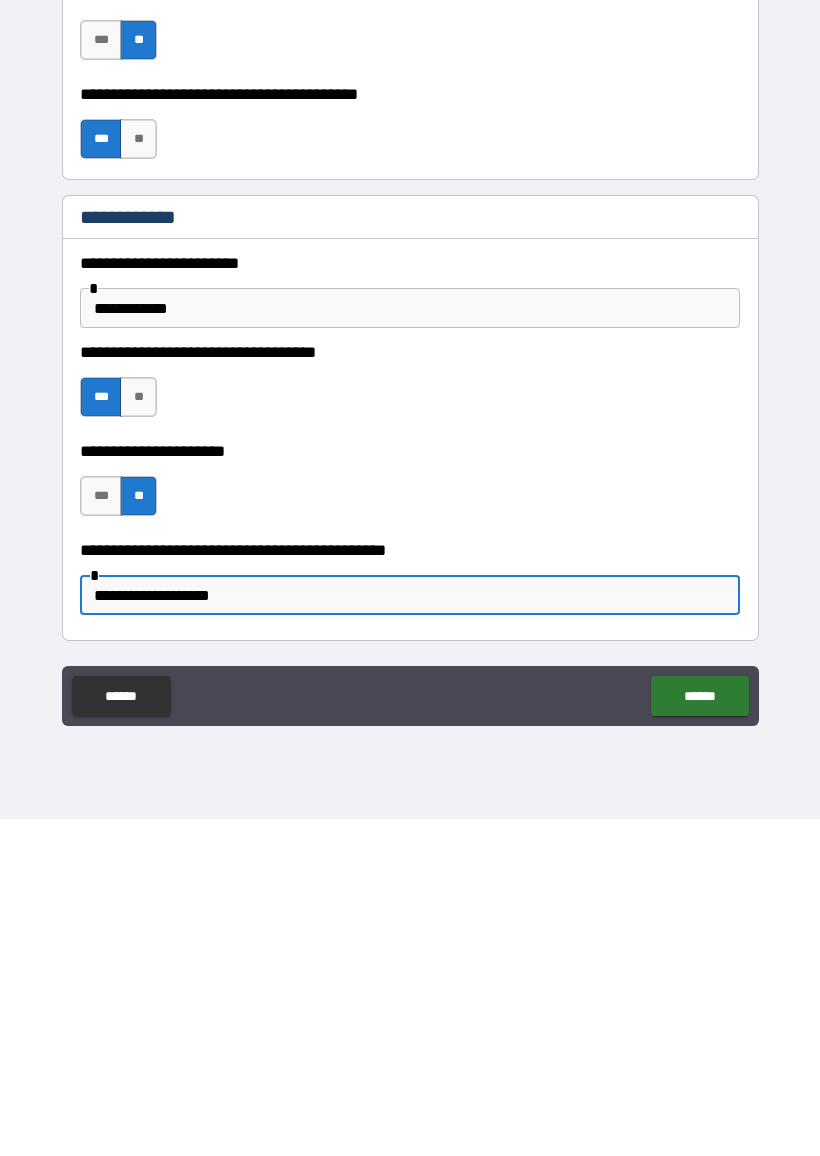 click on "******" at bounding box center (699, 1033) 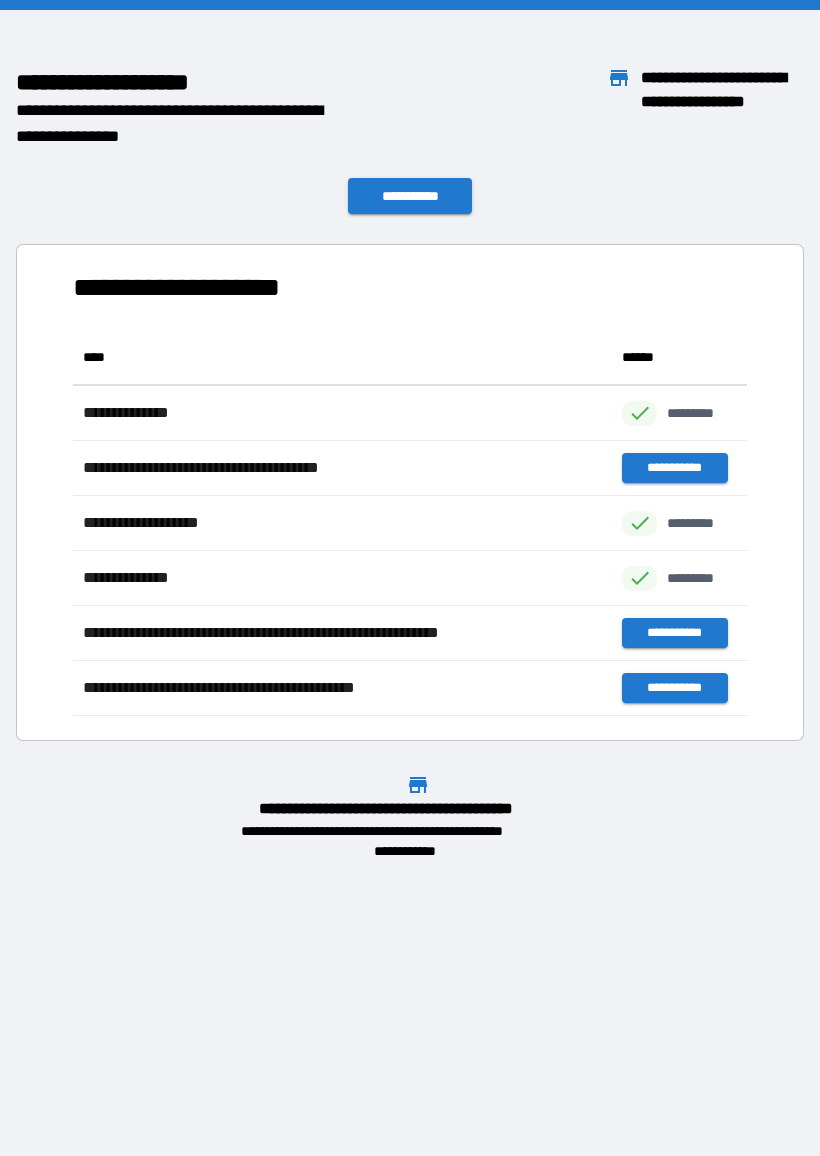 scroll, scrollTop: 1, scrollLeft: 1, axis: both 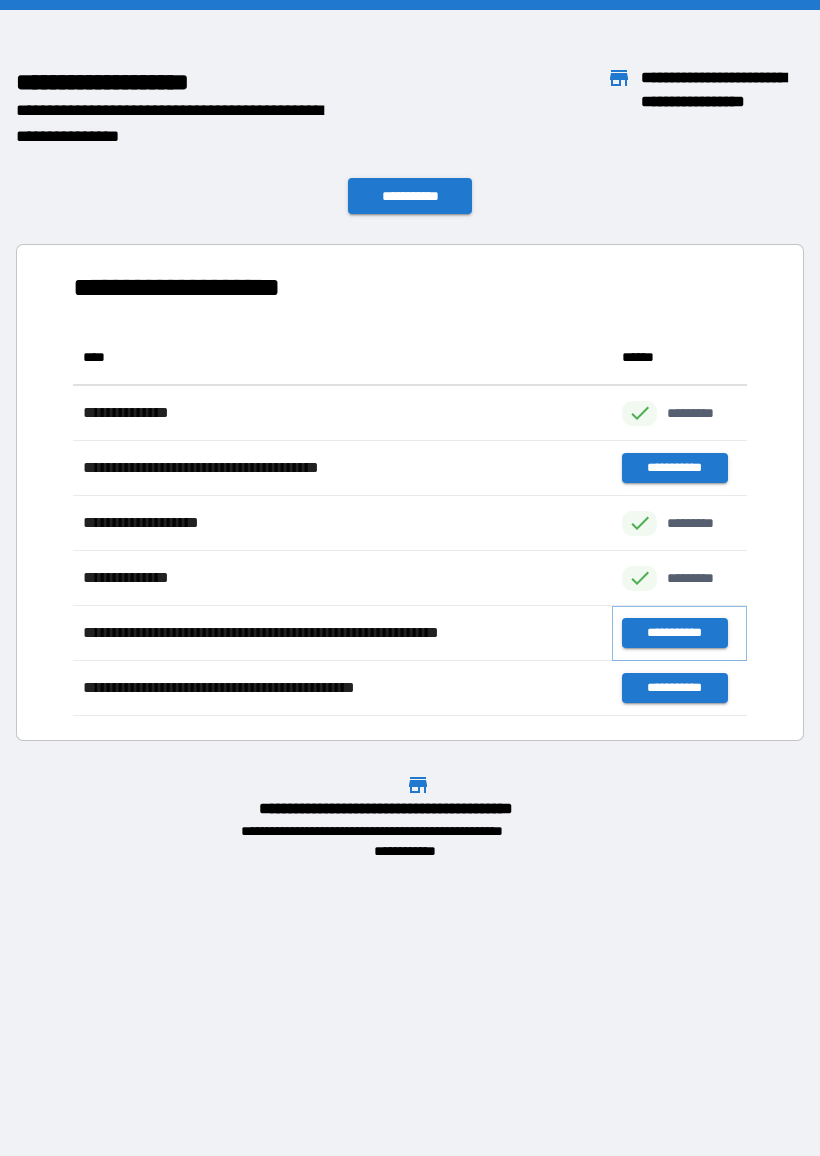click on "**********" at bounding box center [674, 633] 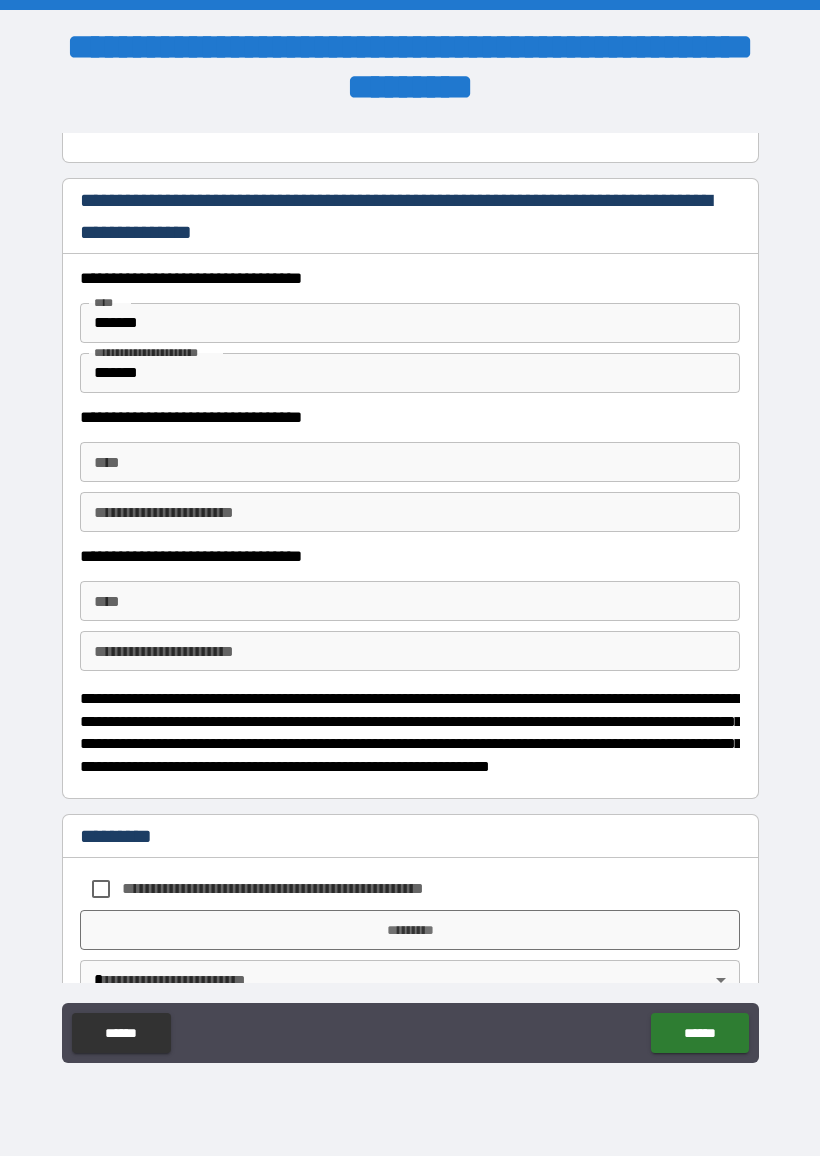 scroll, scrollTop: 570, scrollLeft: 0, axis: vertical 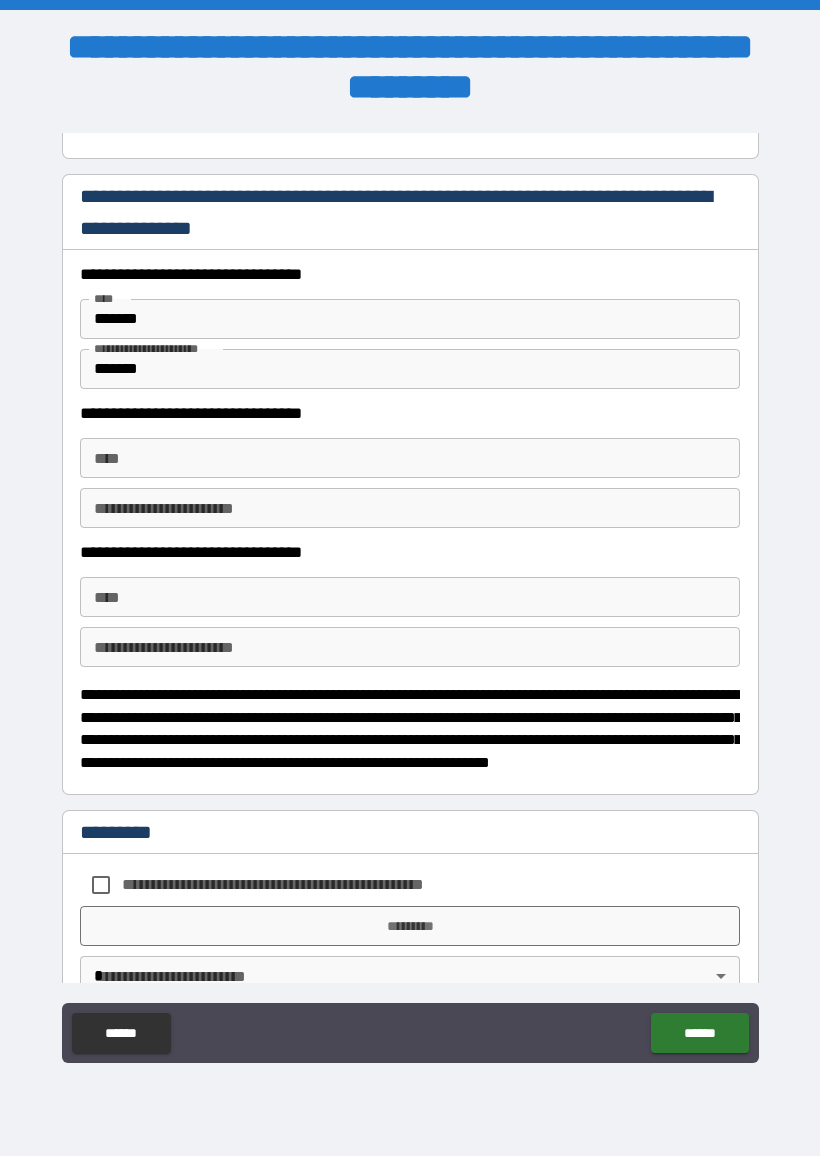 click on "****" at bounding box center (410, 458) 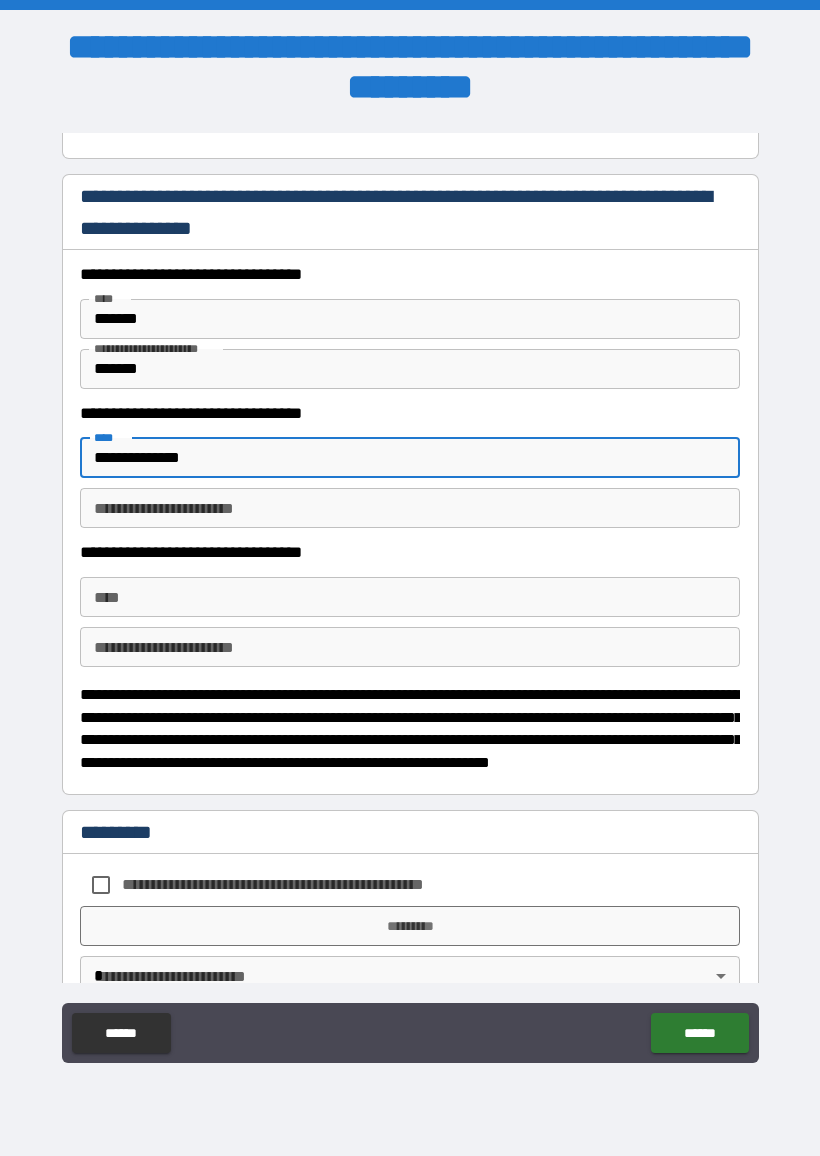 type on "**********" 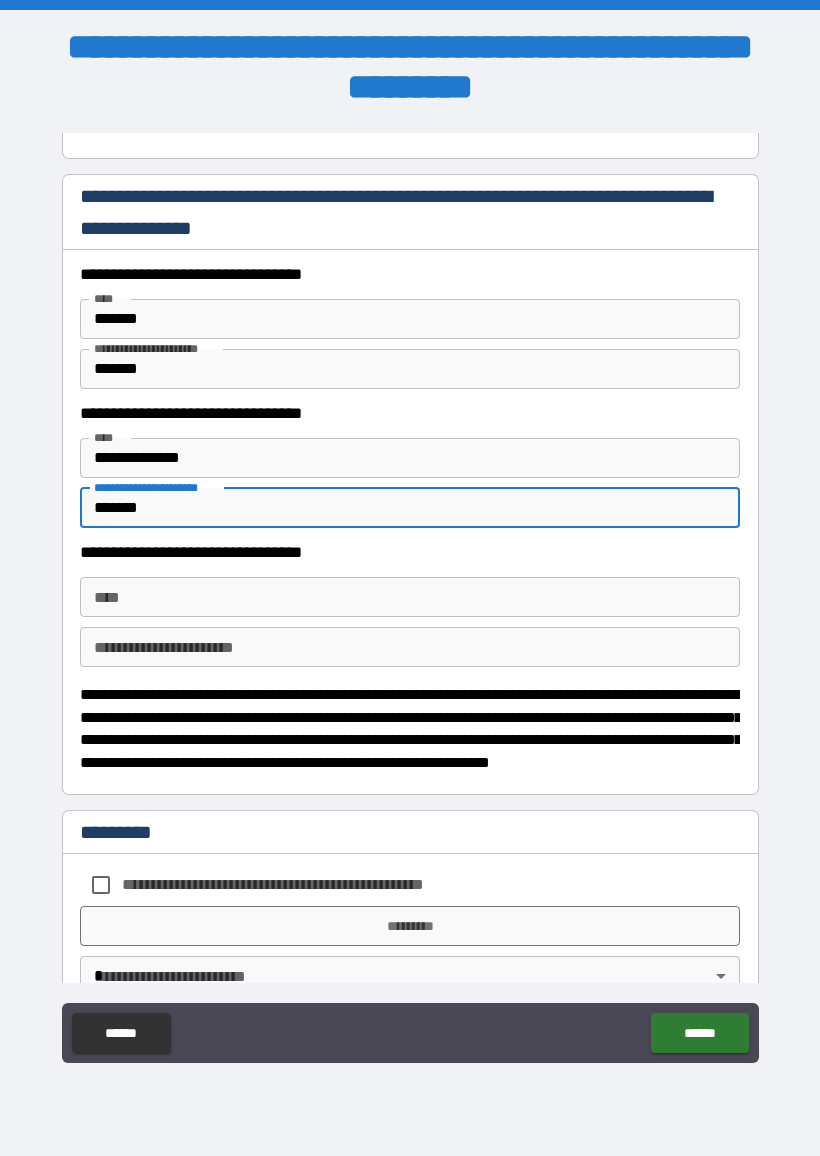 type on "*******" 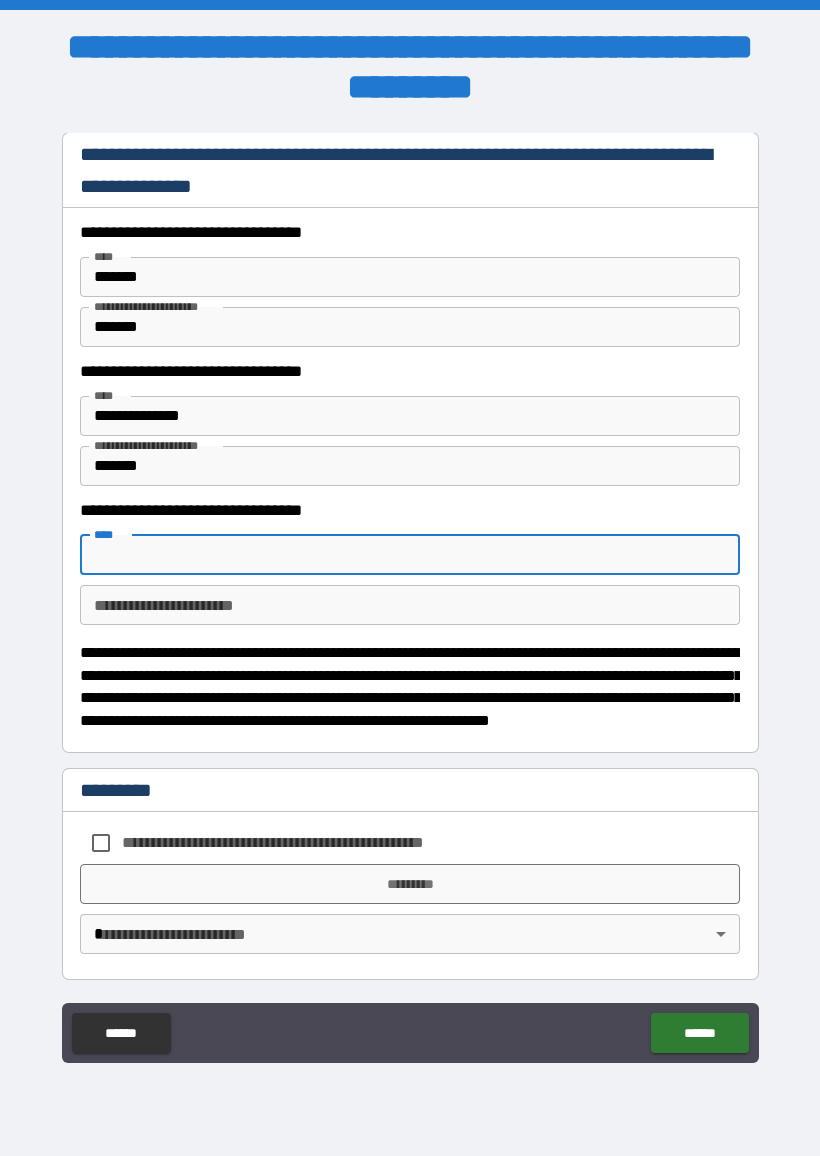 scroll, scrollTop: 611, scrollLeft: 0, axis: vertical 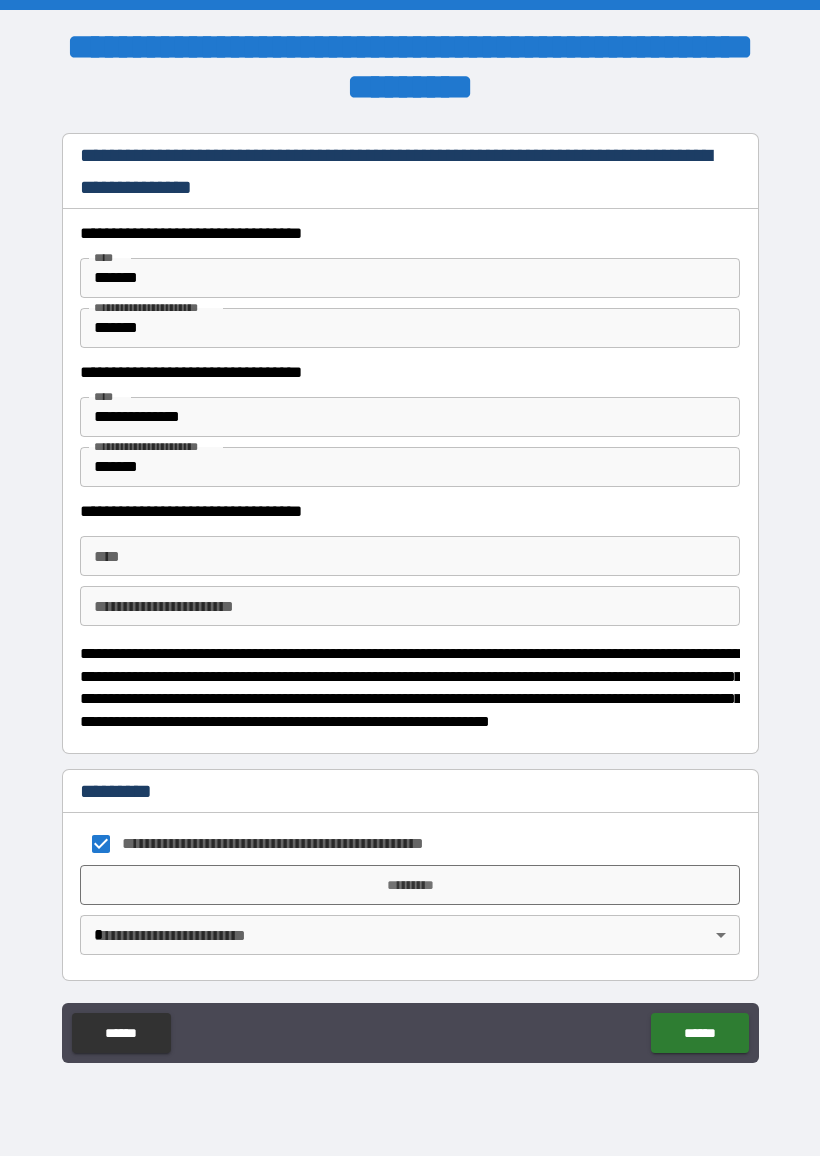 click on "*********" at bounding box center (410, 885) 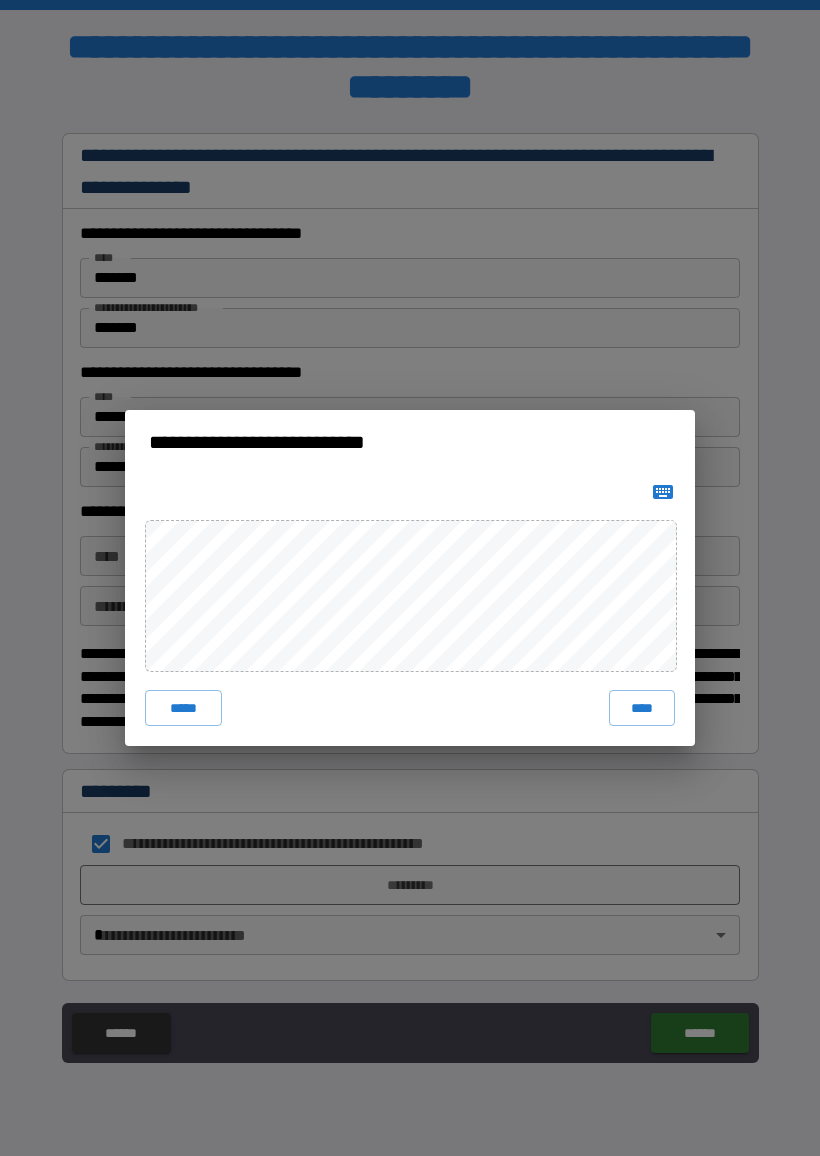 click on "****" at bounding box center (642, 708) 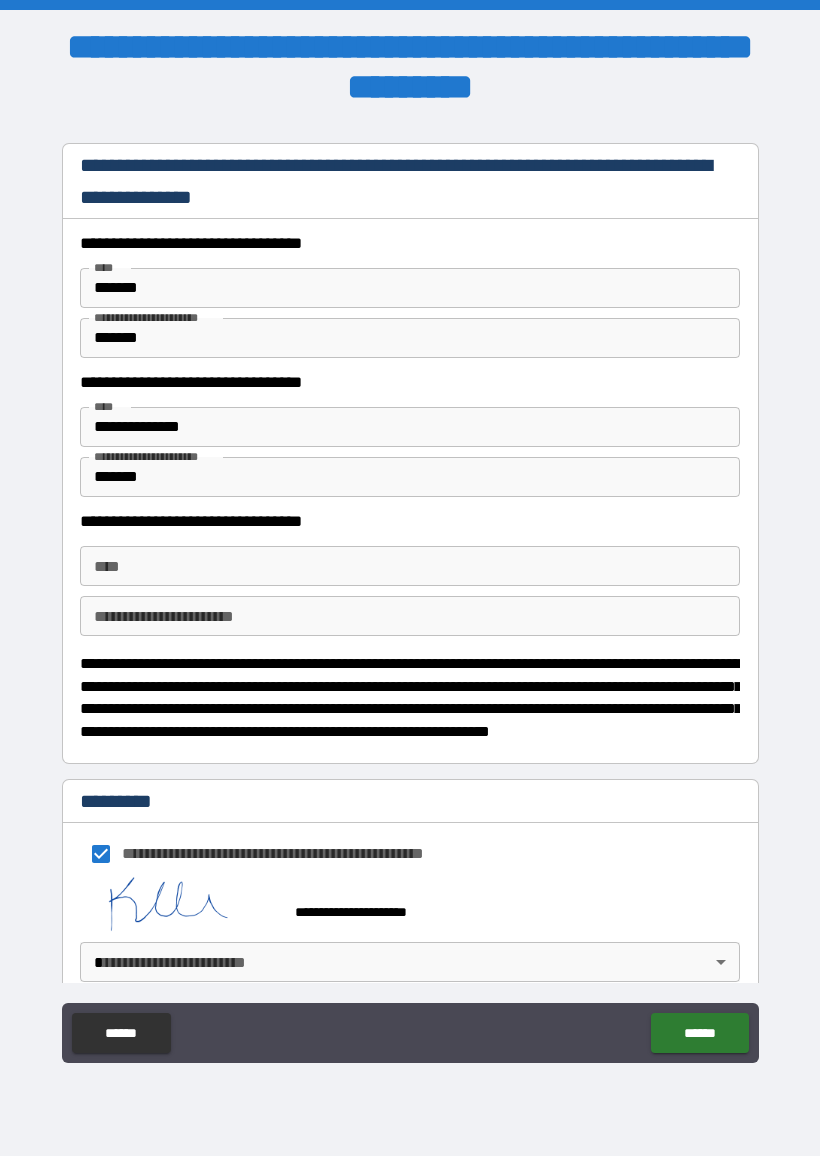 click on "**********" at bounding box center (410, 578) 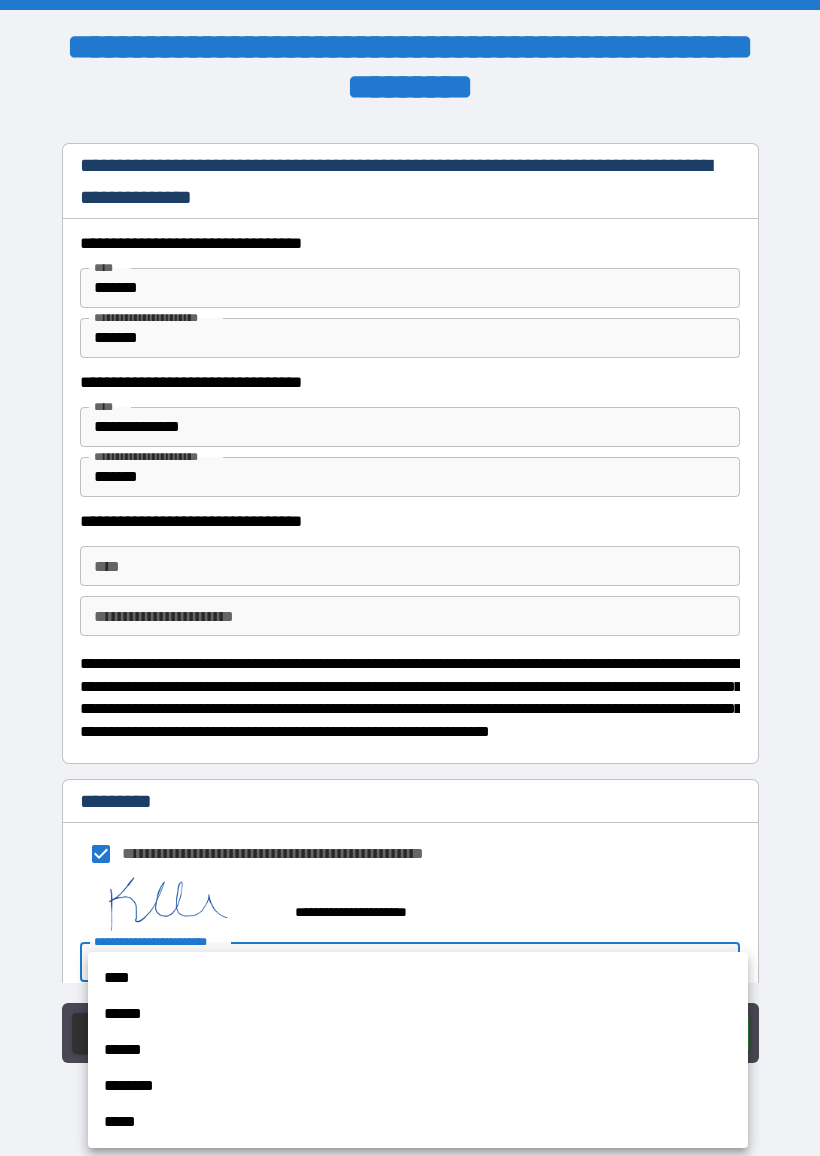 click on "****" at bounding box center (418, 978) 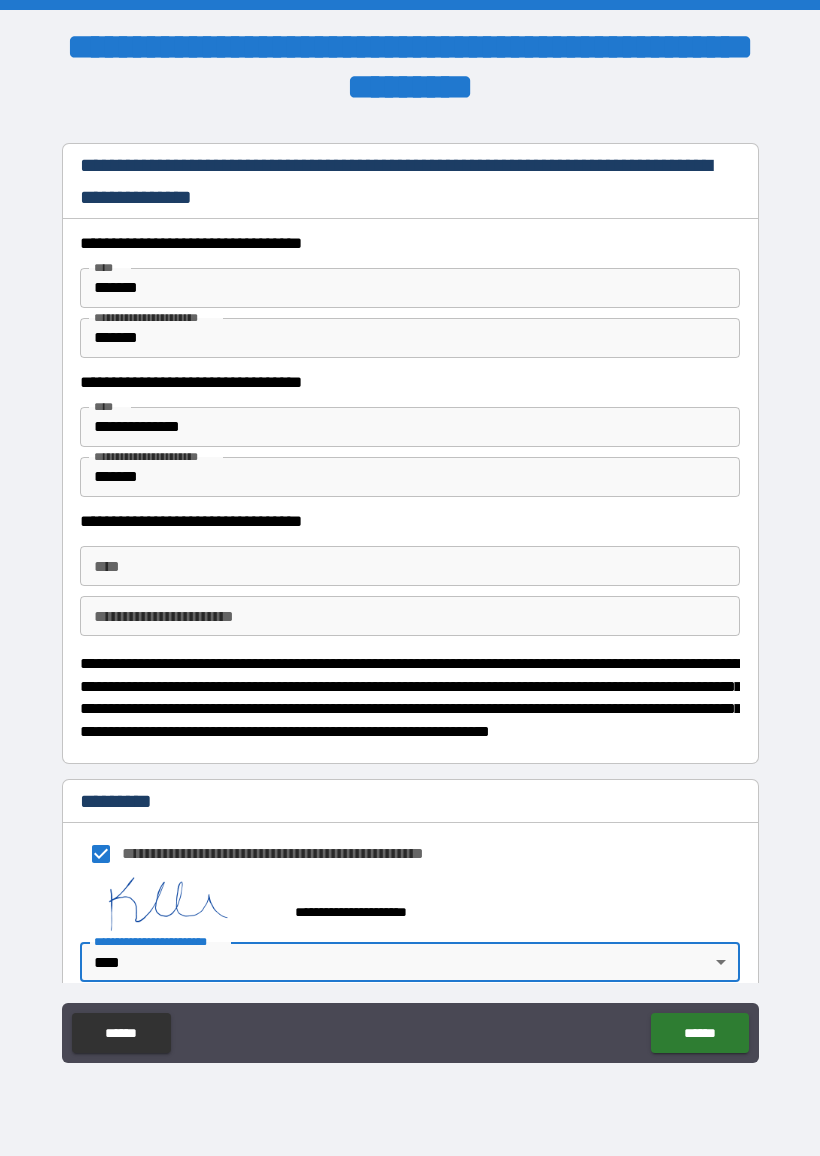 click on "******" at bounding box center [699, 1033] 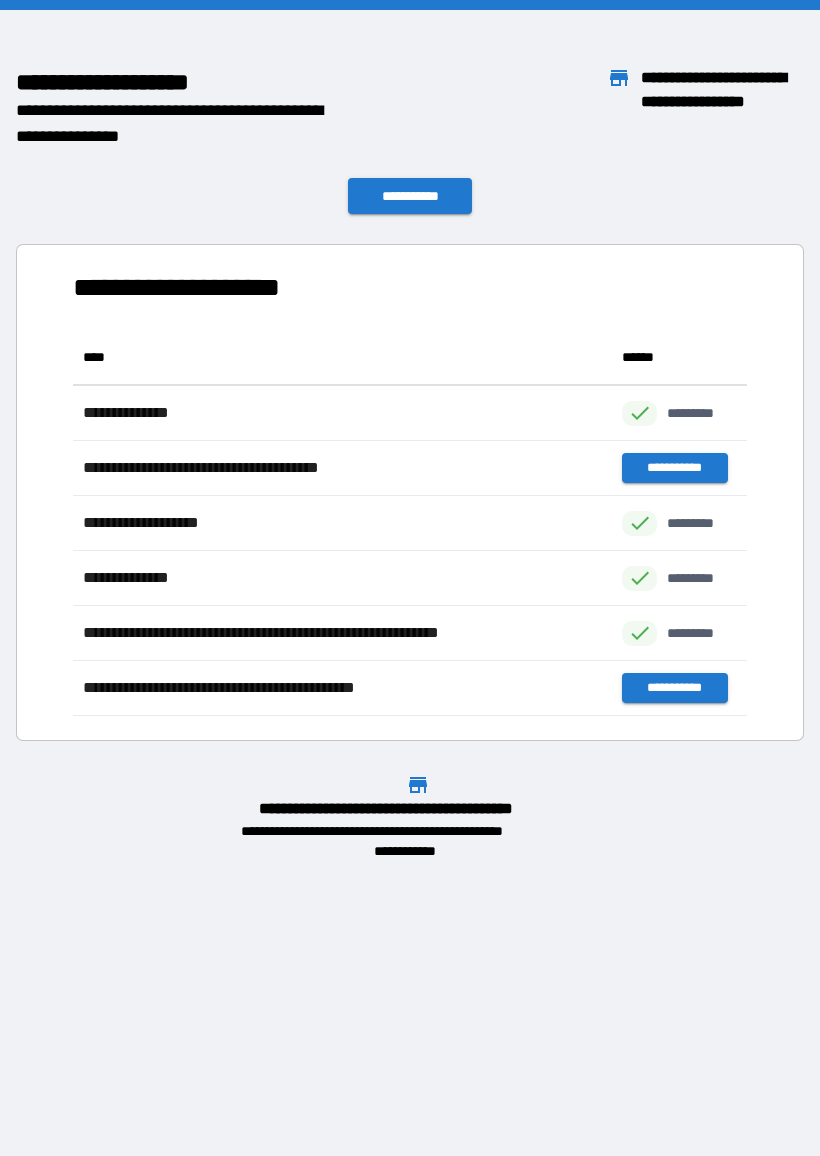 scroll, scrollTop: 1, scrollLeft: 1, axis: both 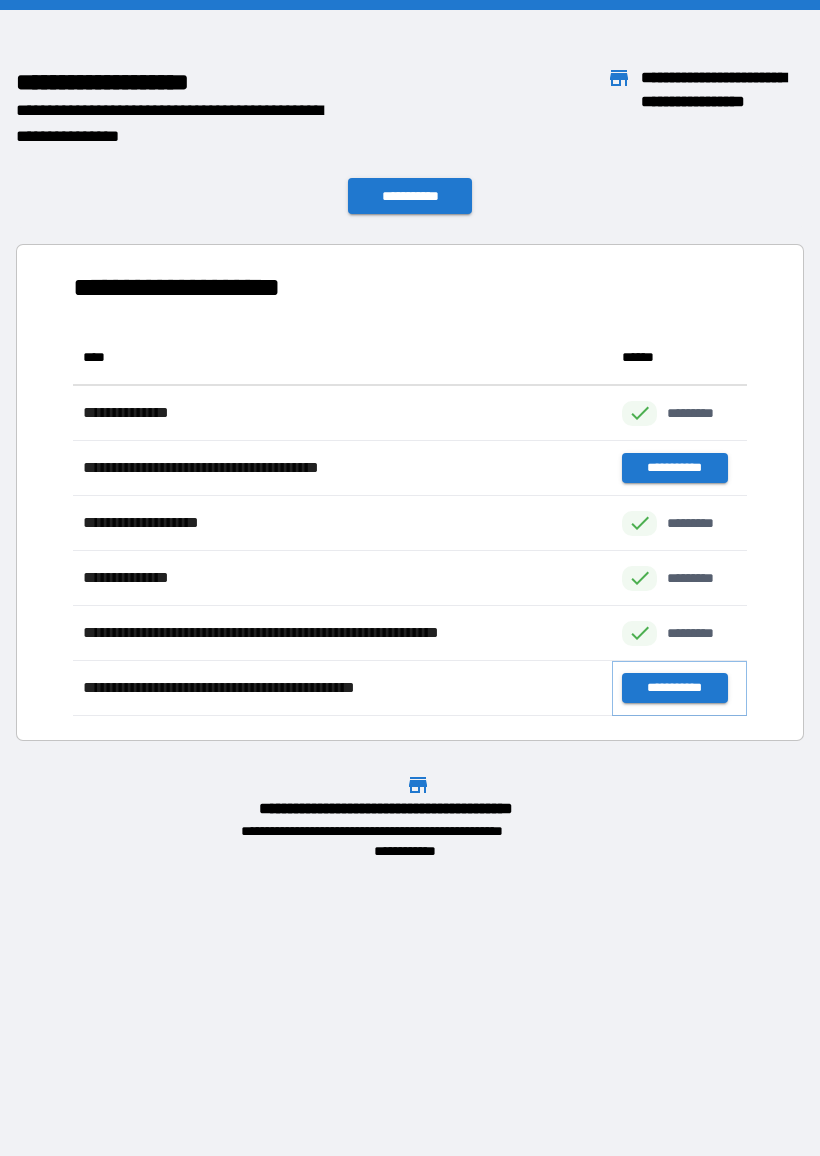 click on "**********" at bounding box center (674, 688) 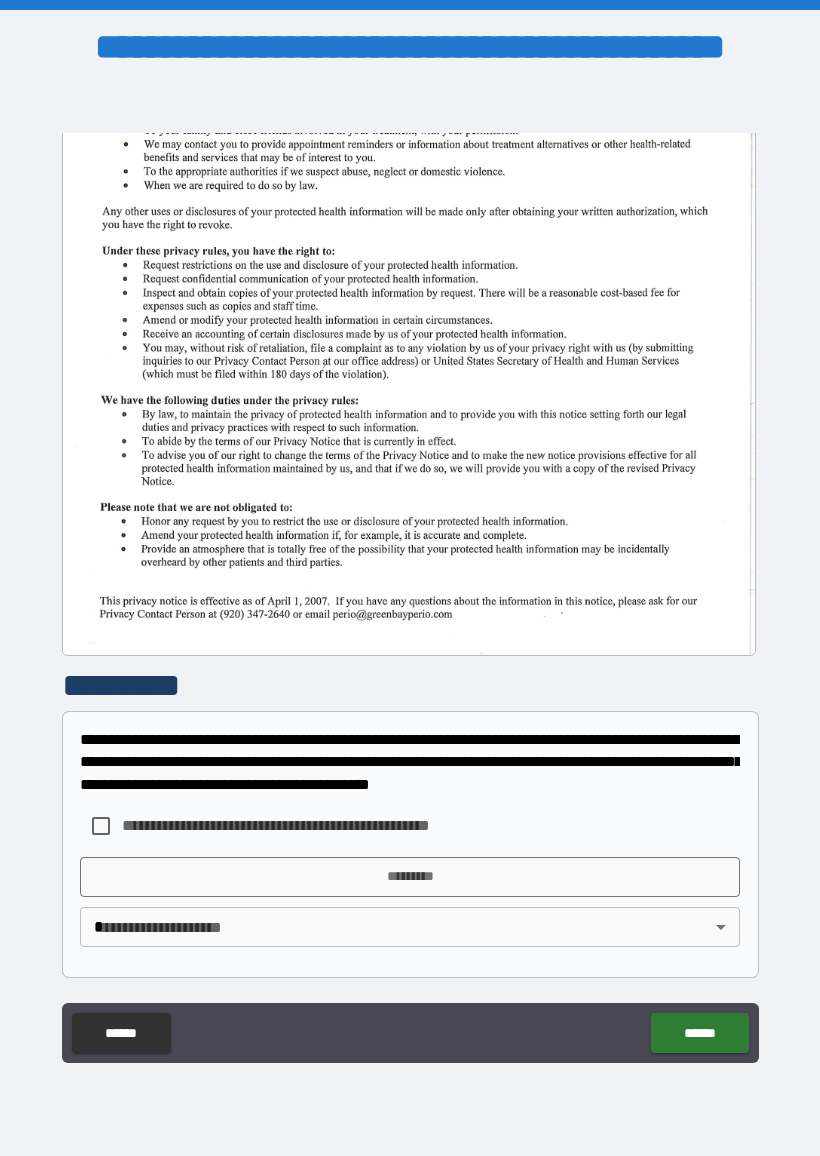 scroll, scrollTop: 405, scrollLeft: 0, axis: vertical 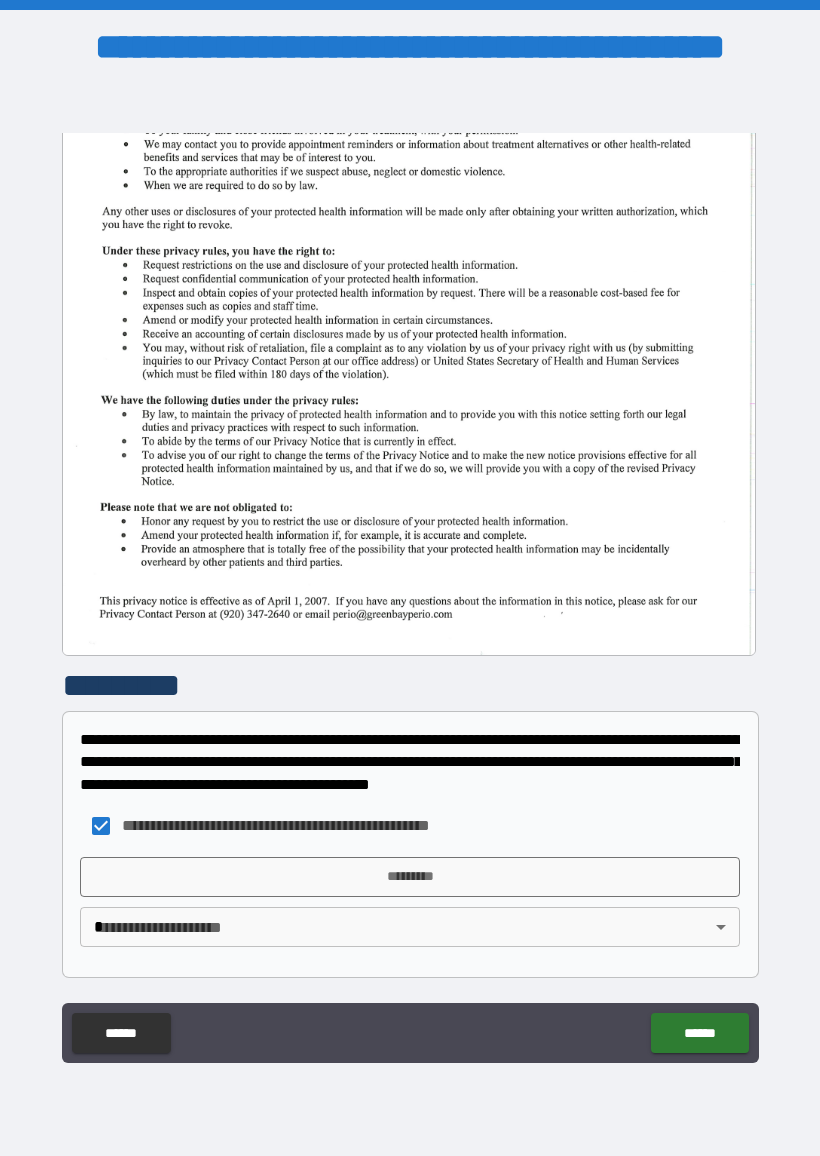 click on "*********" at bounding box center (410, 877) 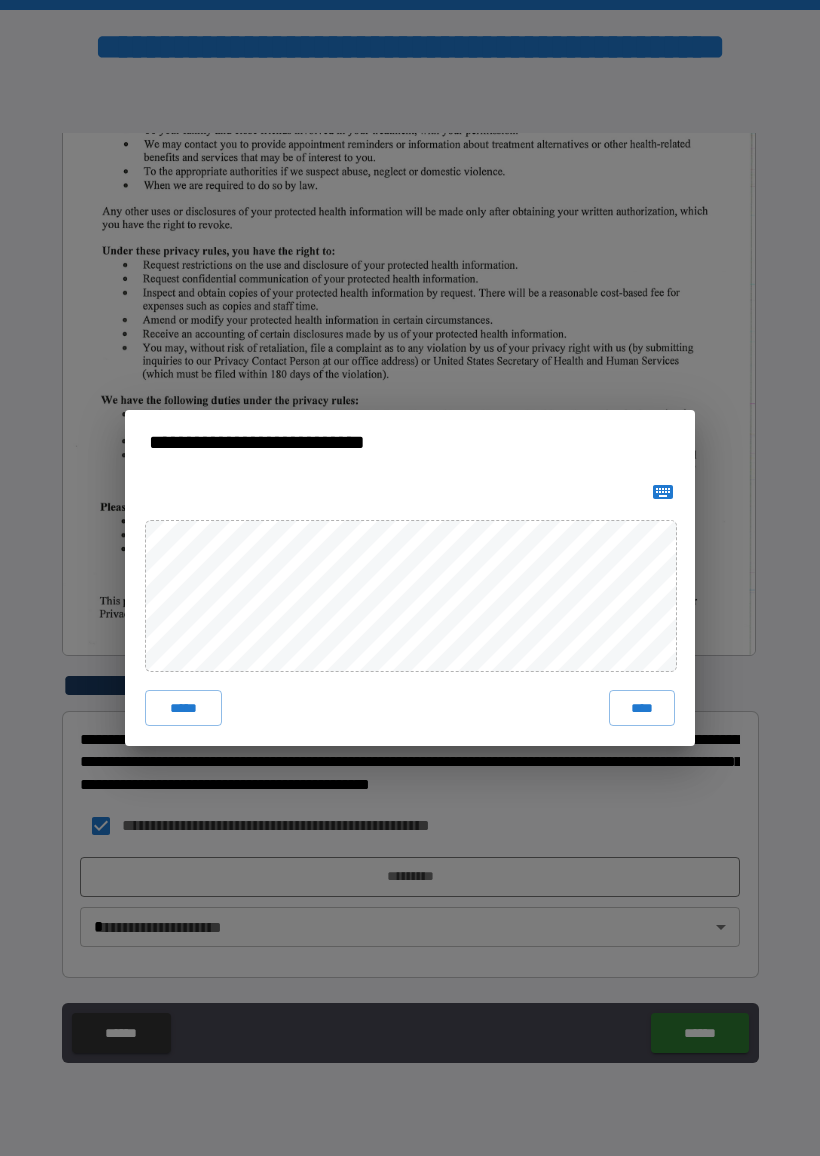 click on "****" at bounding box center [642, 708] 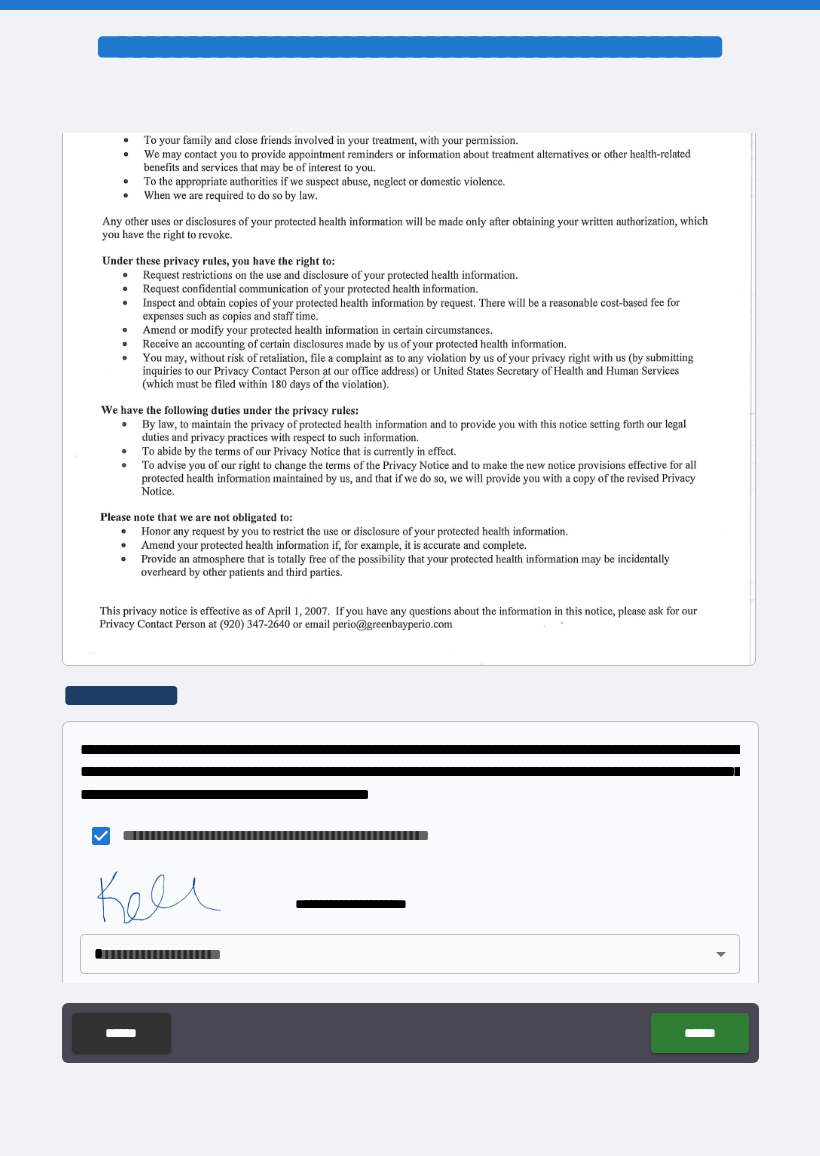 click on "**********" at bounding box center [410, 578] 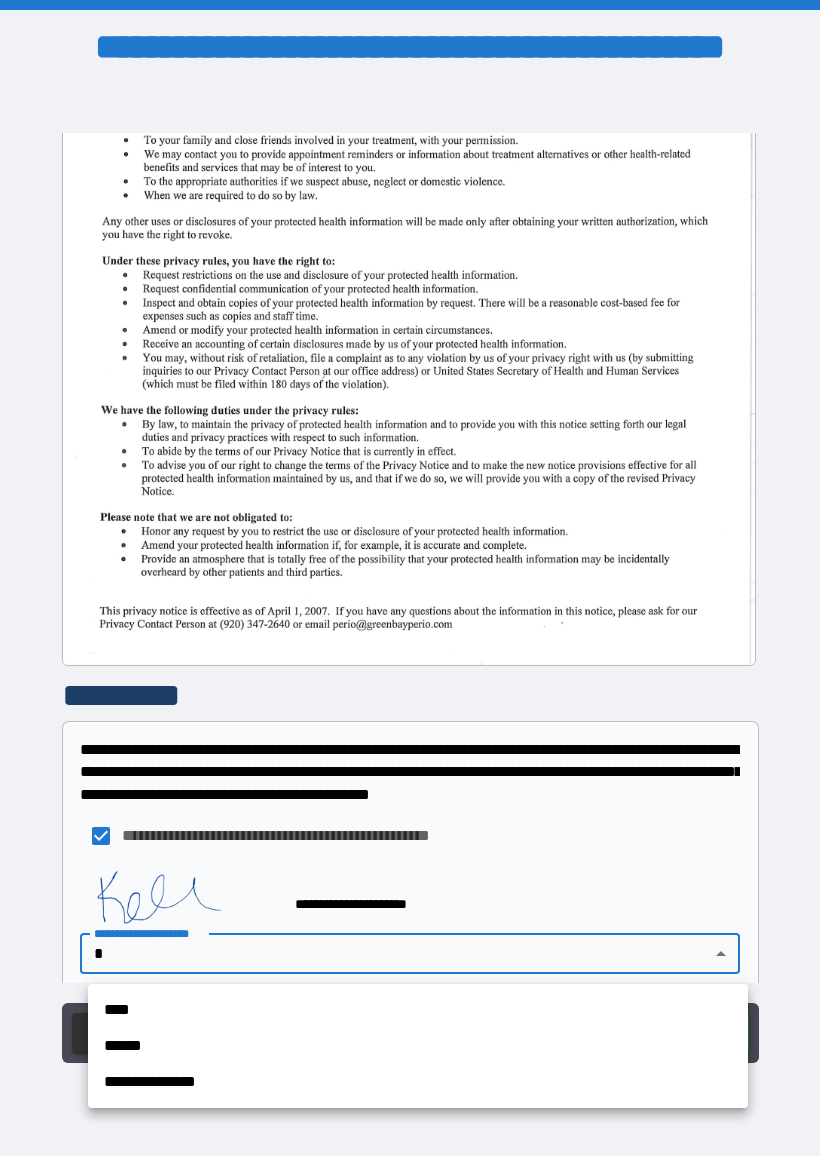 click on "****" at bounding box center [418, 1010] 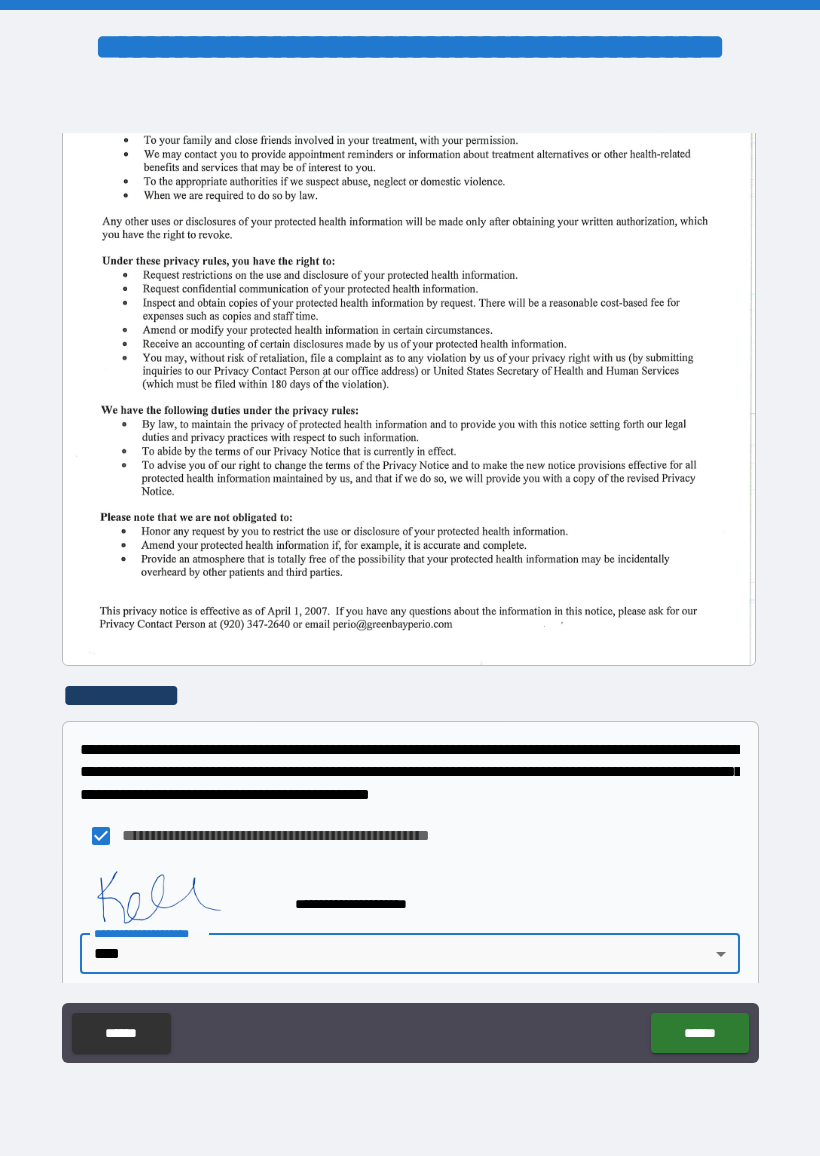 click on "******" at bounding box center [699, 1033] 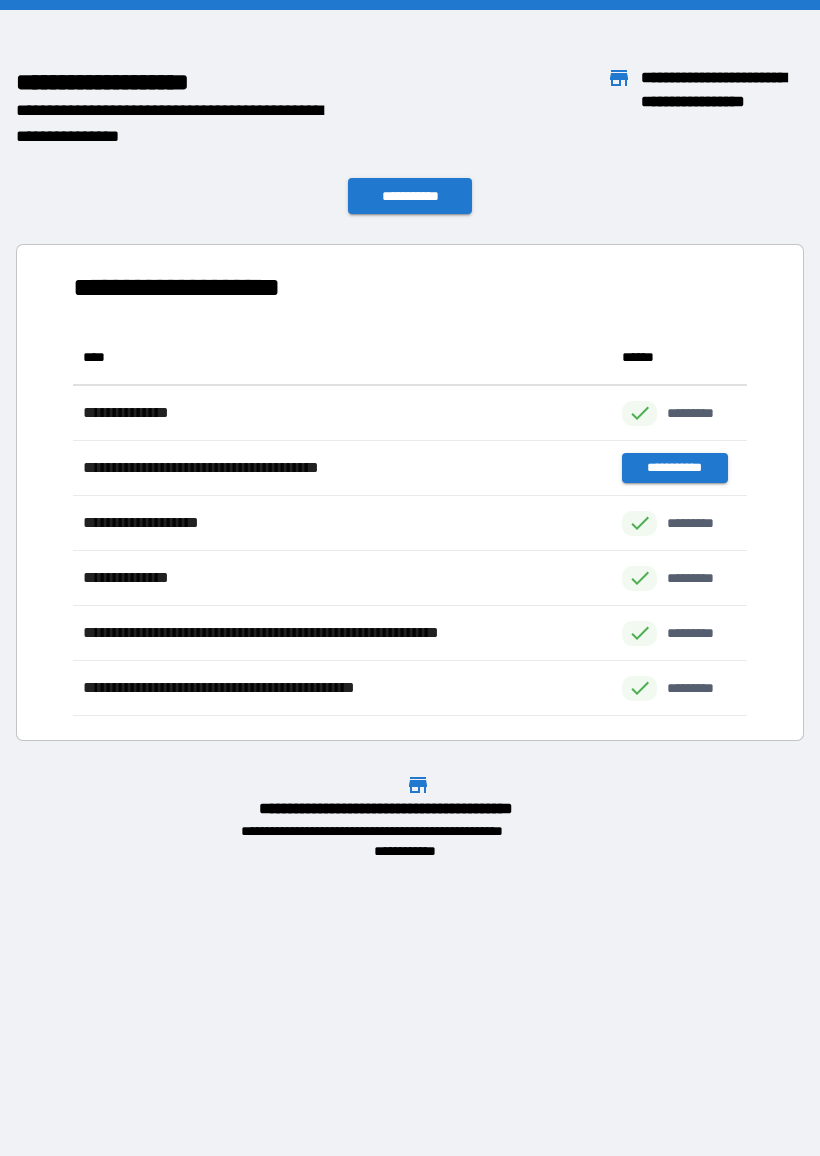 scroll, scrollTop: 1, scrollLeft: 1, axis: both 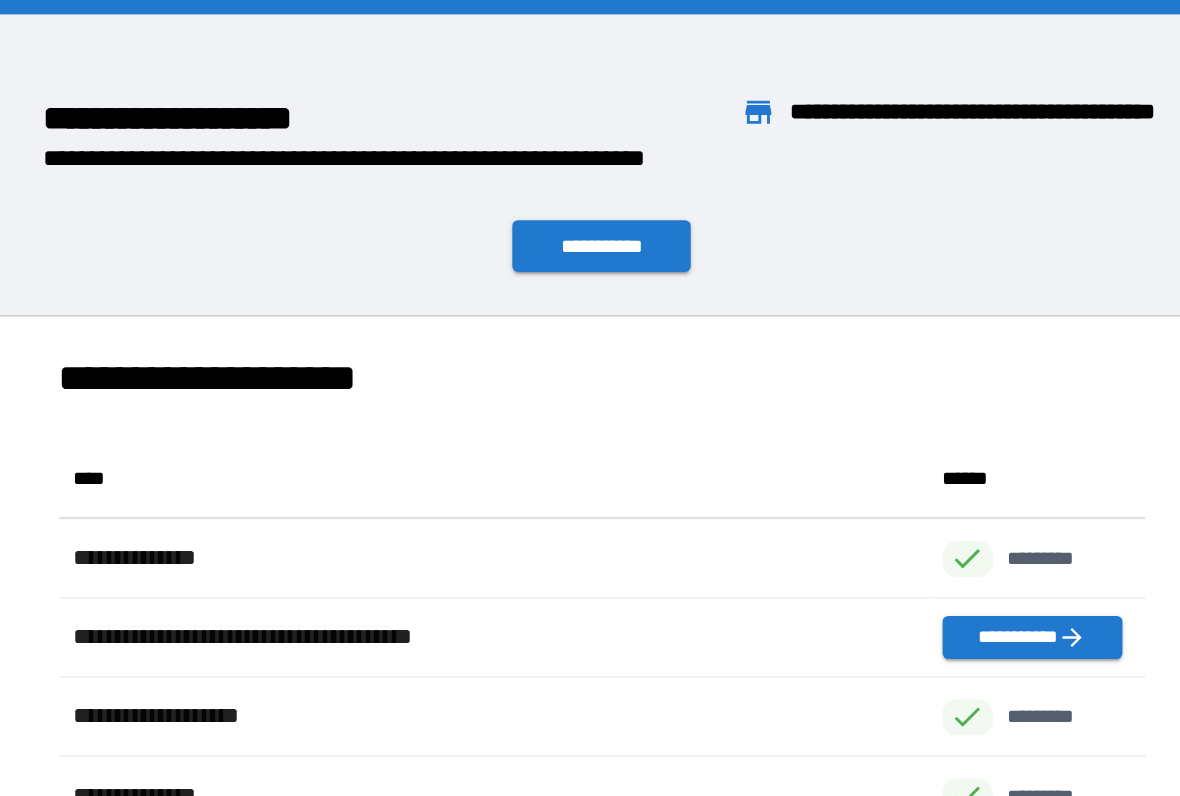 click on "**********" at bounding box center (598, 171) 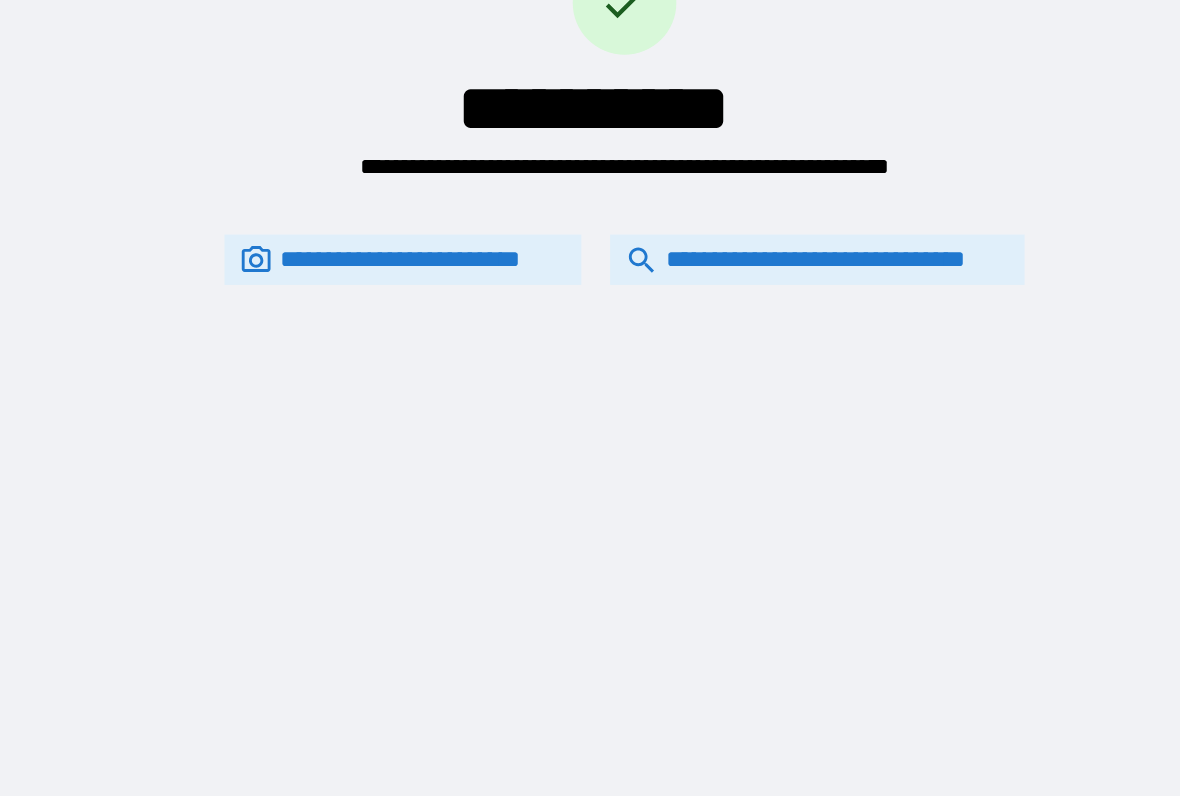 click on "**********" at bounding box center (716, 327) 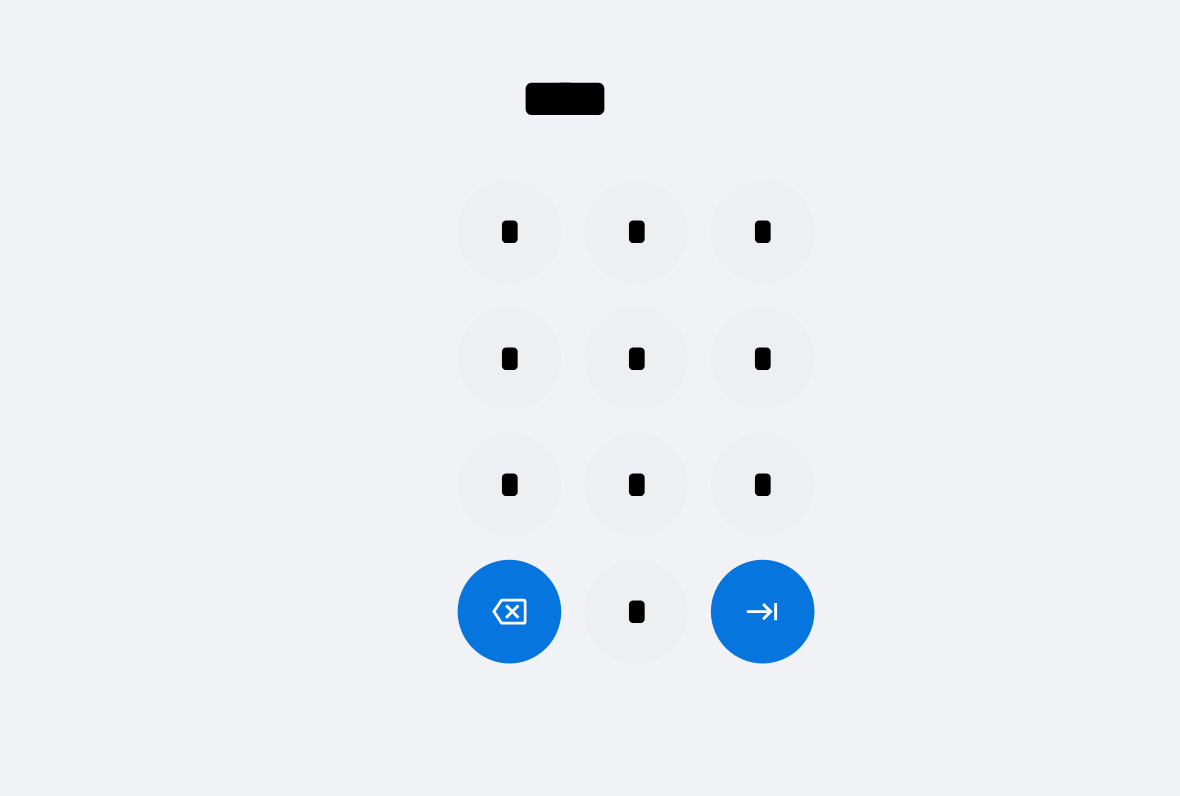 click on "*" at bounding box center (590, 308) 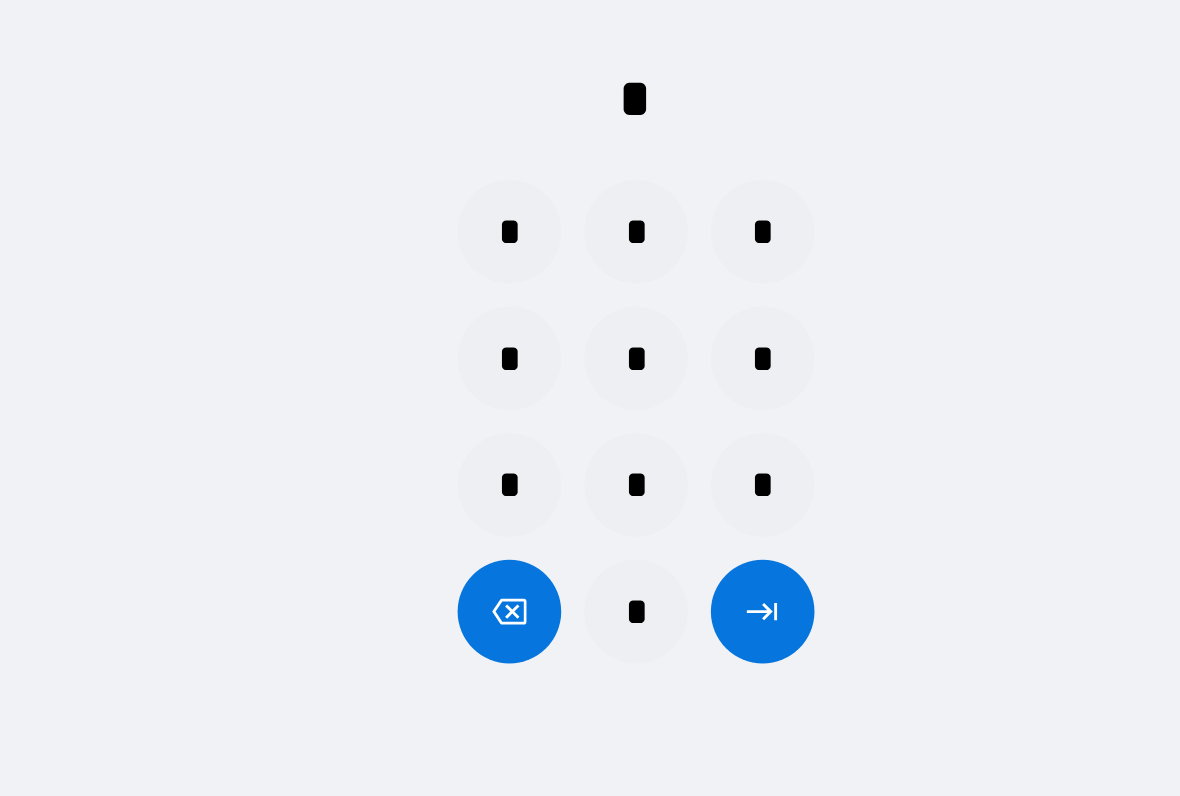 click on "*" at bounding box center [590, 396] 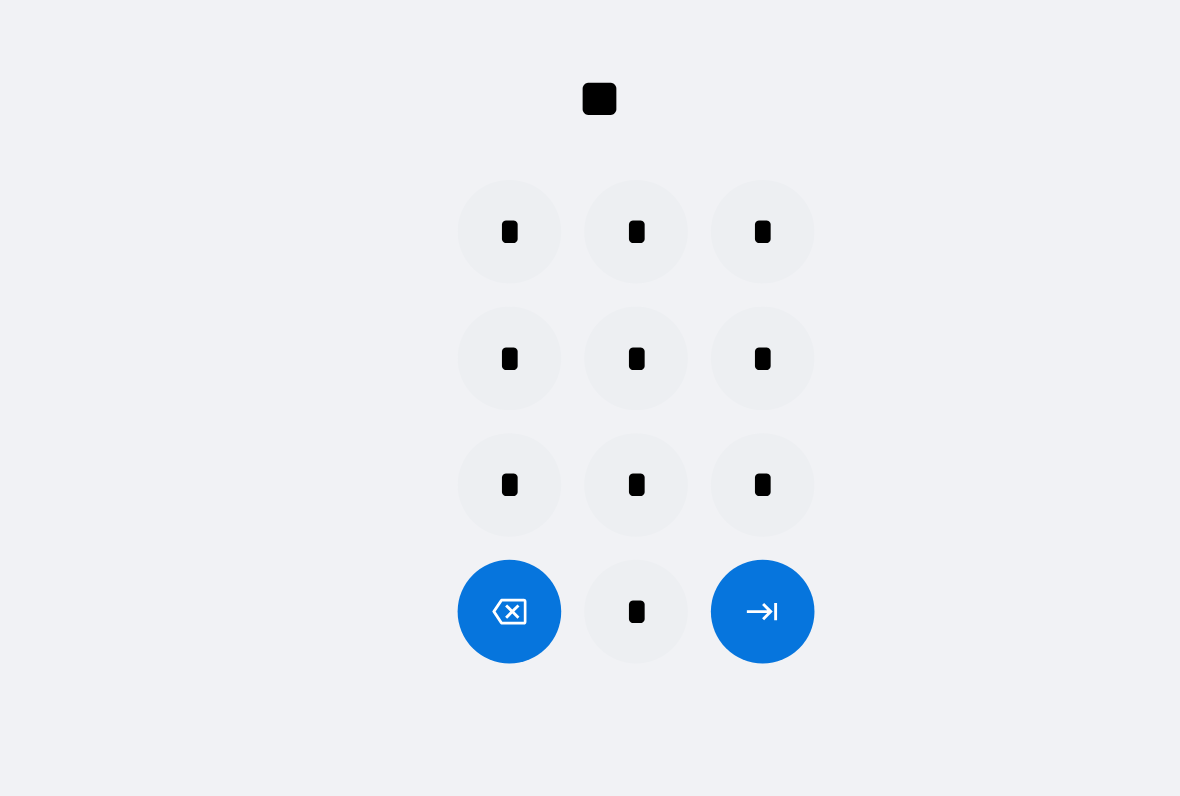 click on "*" at bounding box center [590, 484] 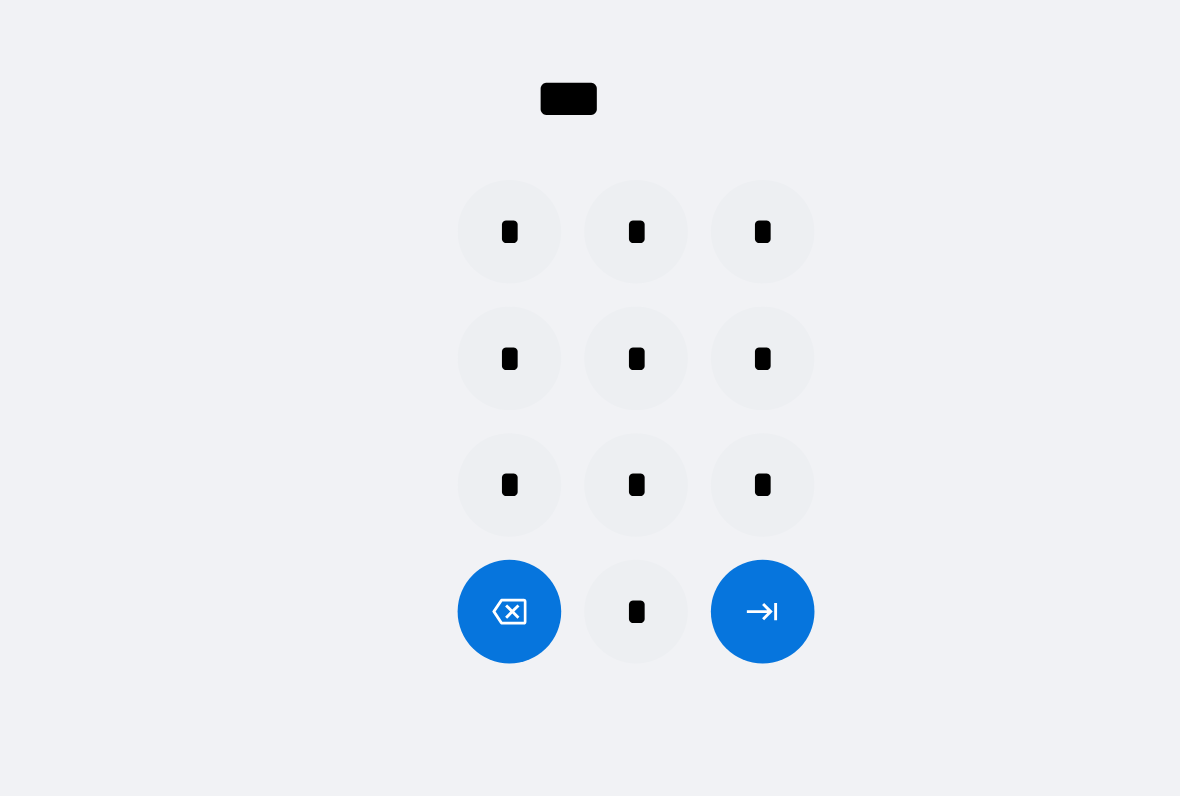 click on "*" at bounding box center (502, 308) 